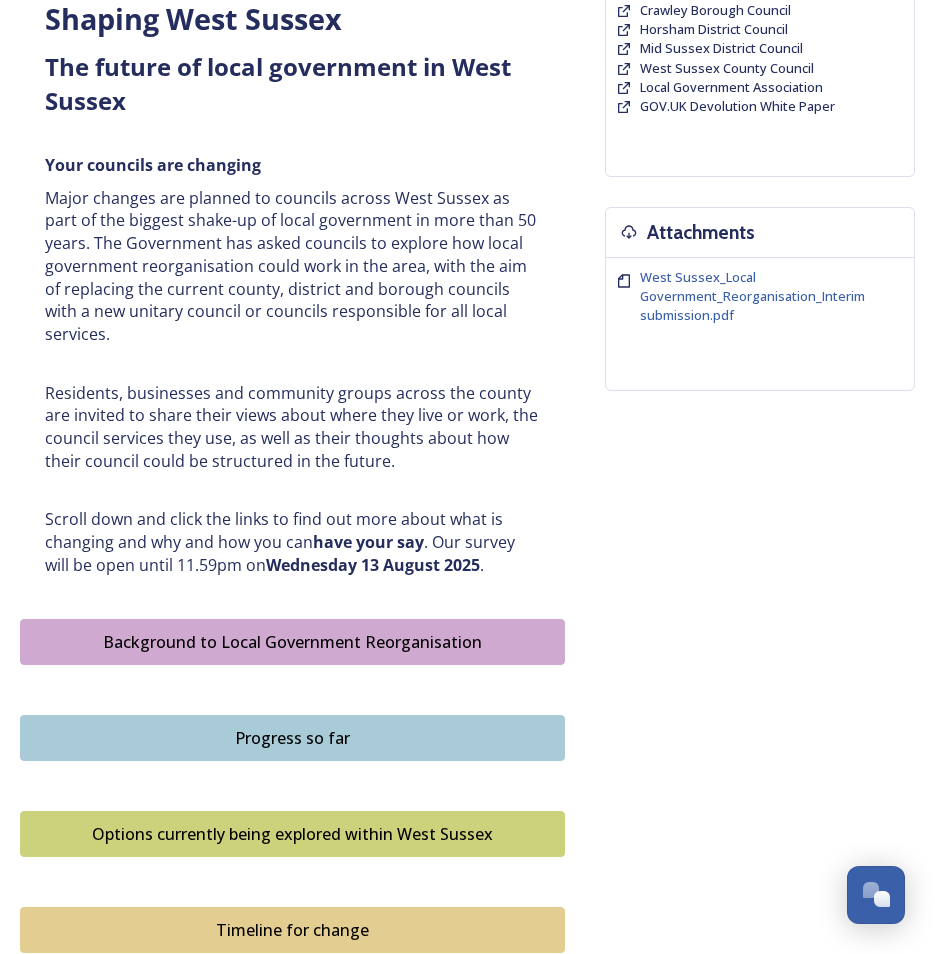 scroll, scrollTop: 700, scrollLeft: 0, axis: vertical 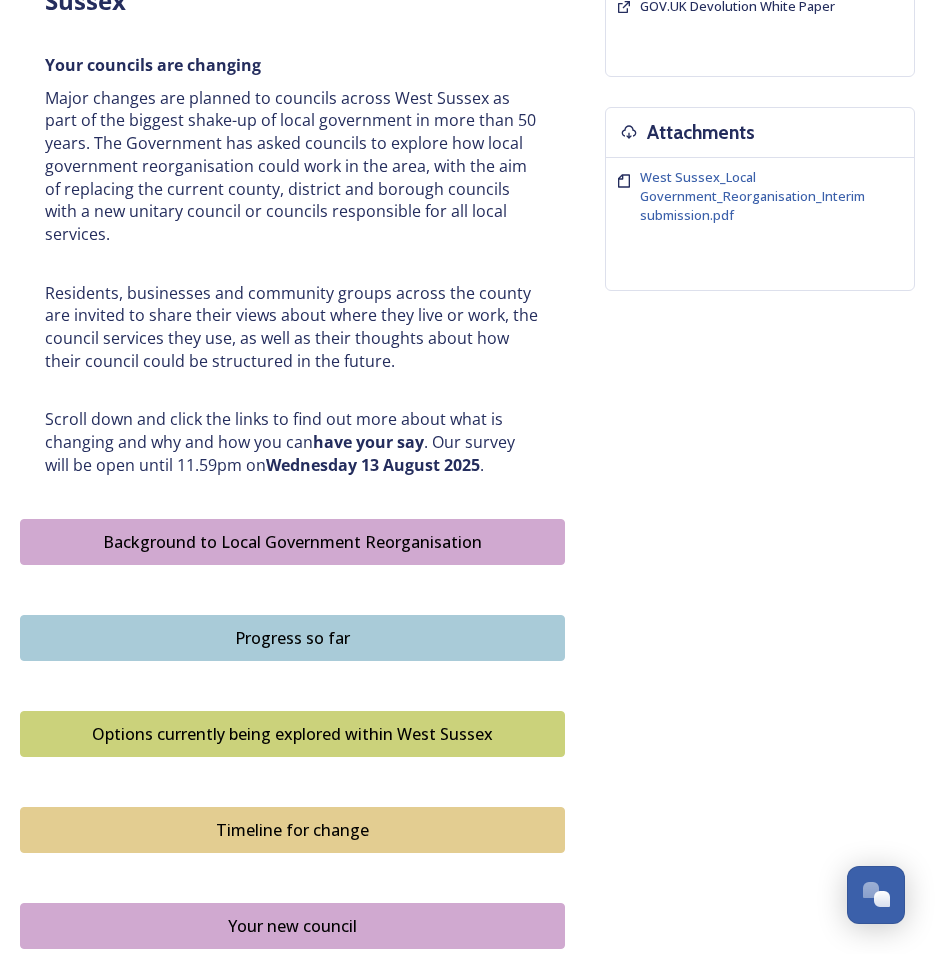 click on "Background to Local Government Reorganisation" at bounding box center (292, 542) 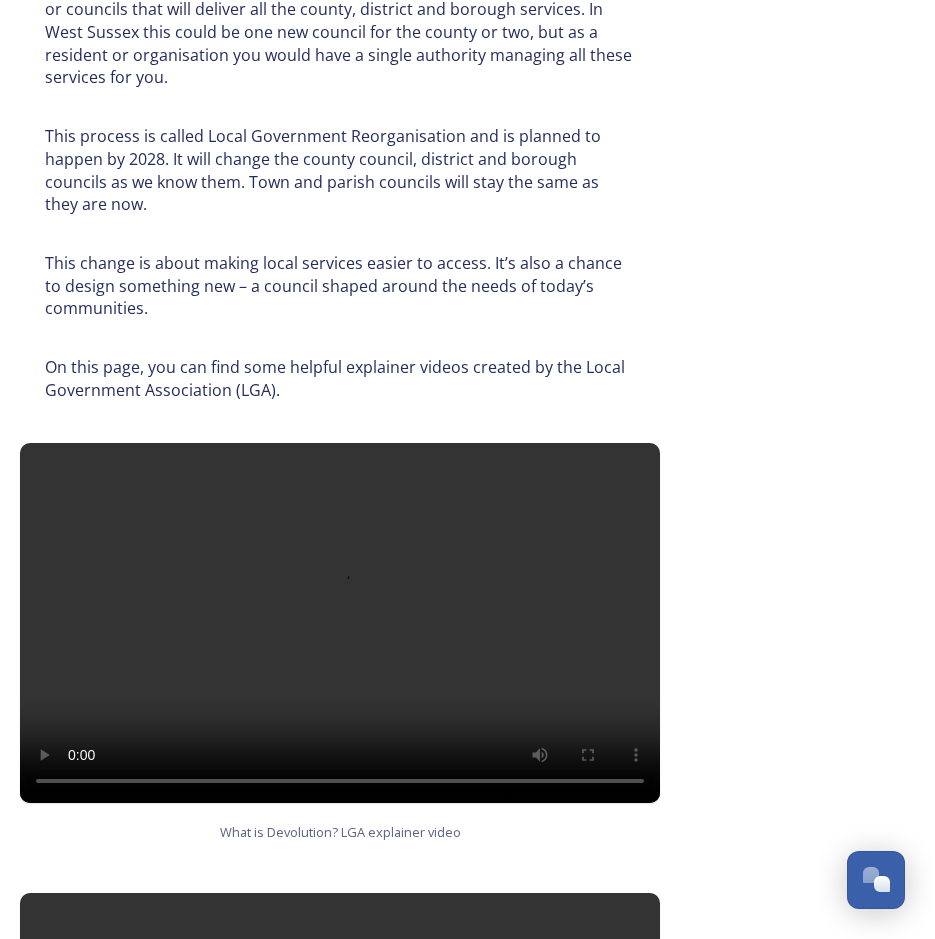scroll, scrollTop: 996, scrollLeft: 0, axis: vertical 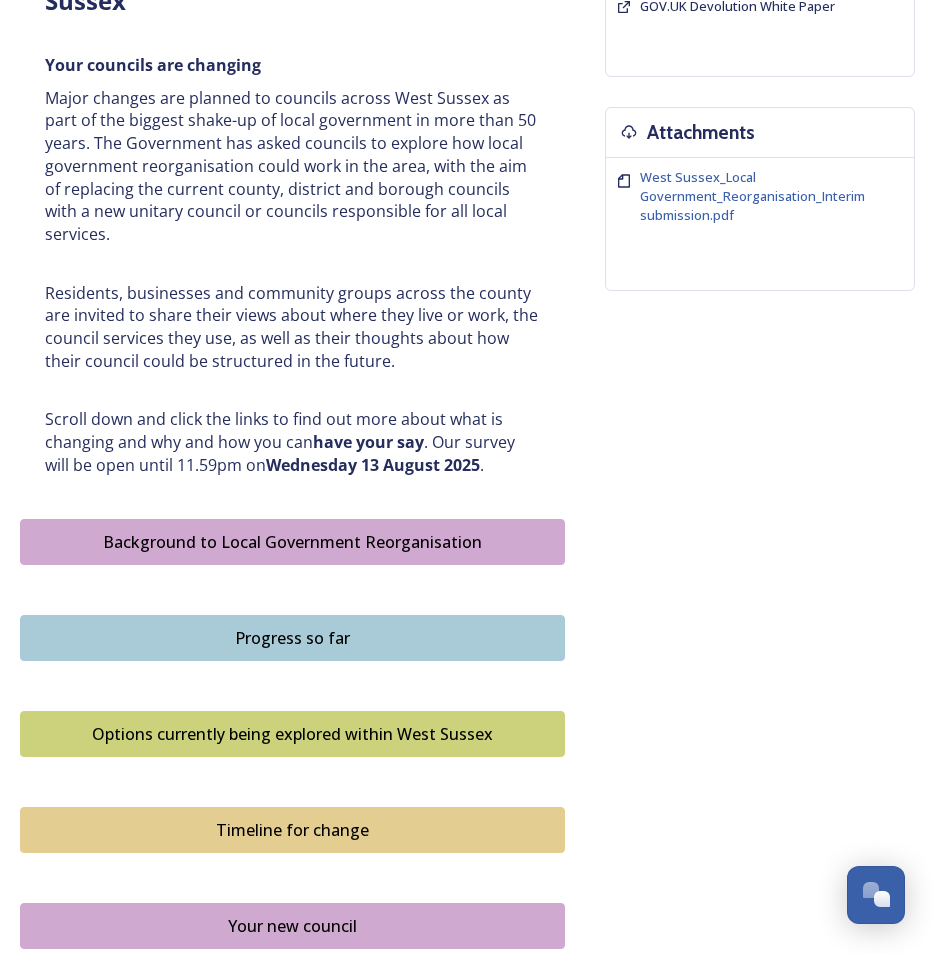 click on "Progress so far" at bounding box center (292, 638) 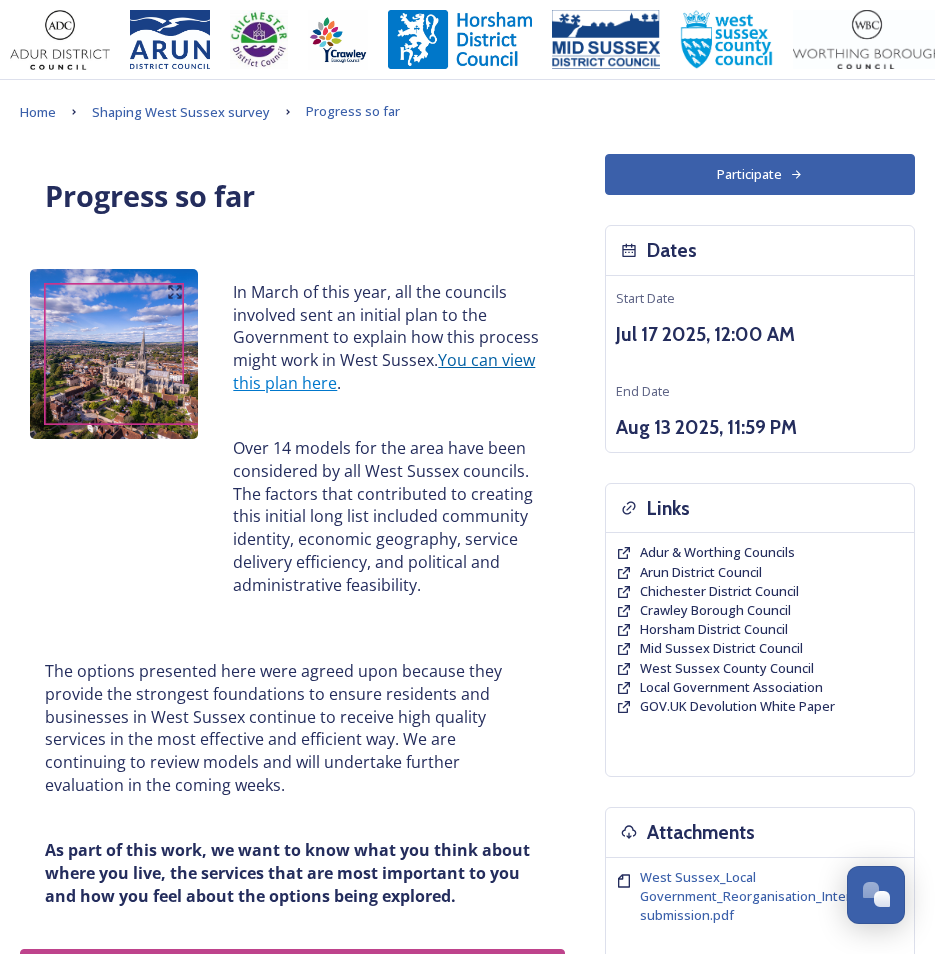 click on "You can view" at bounding box center (486, 360) 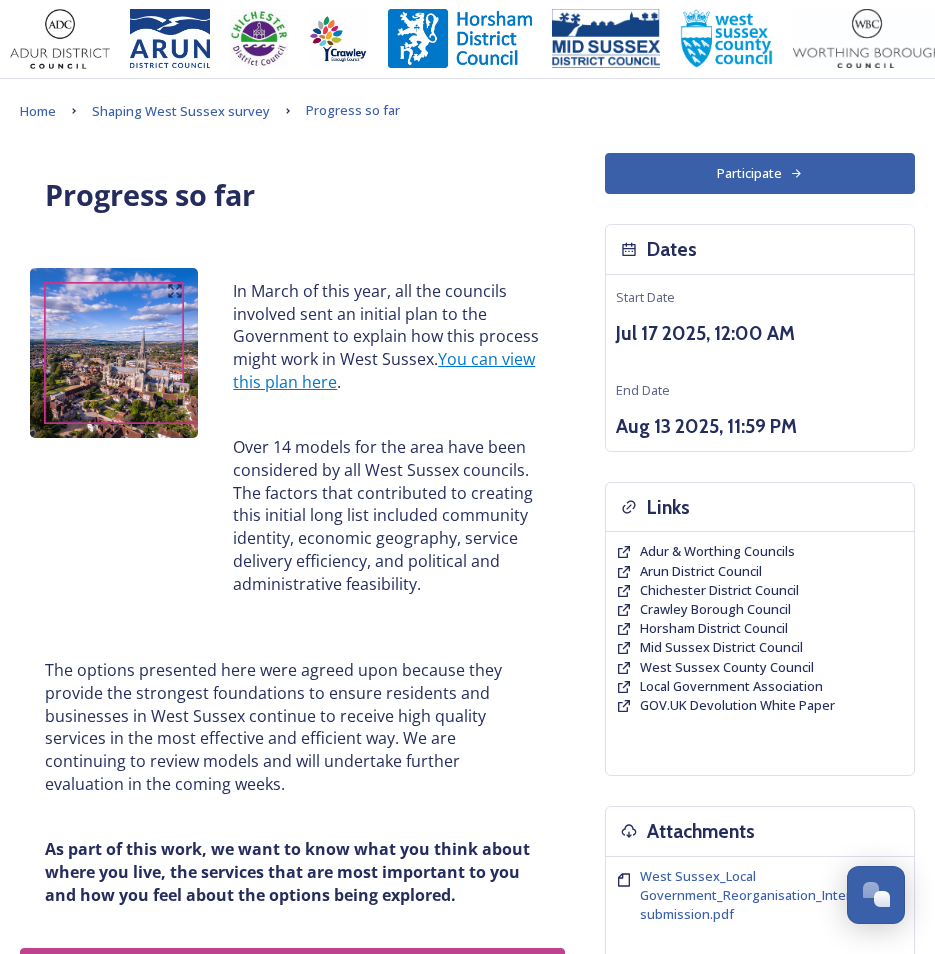 scroll, scrollTop: 0, scrollLeft: 0, axis: both 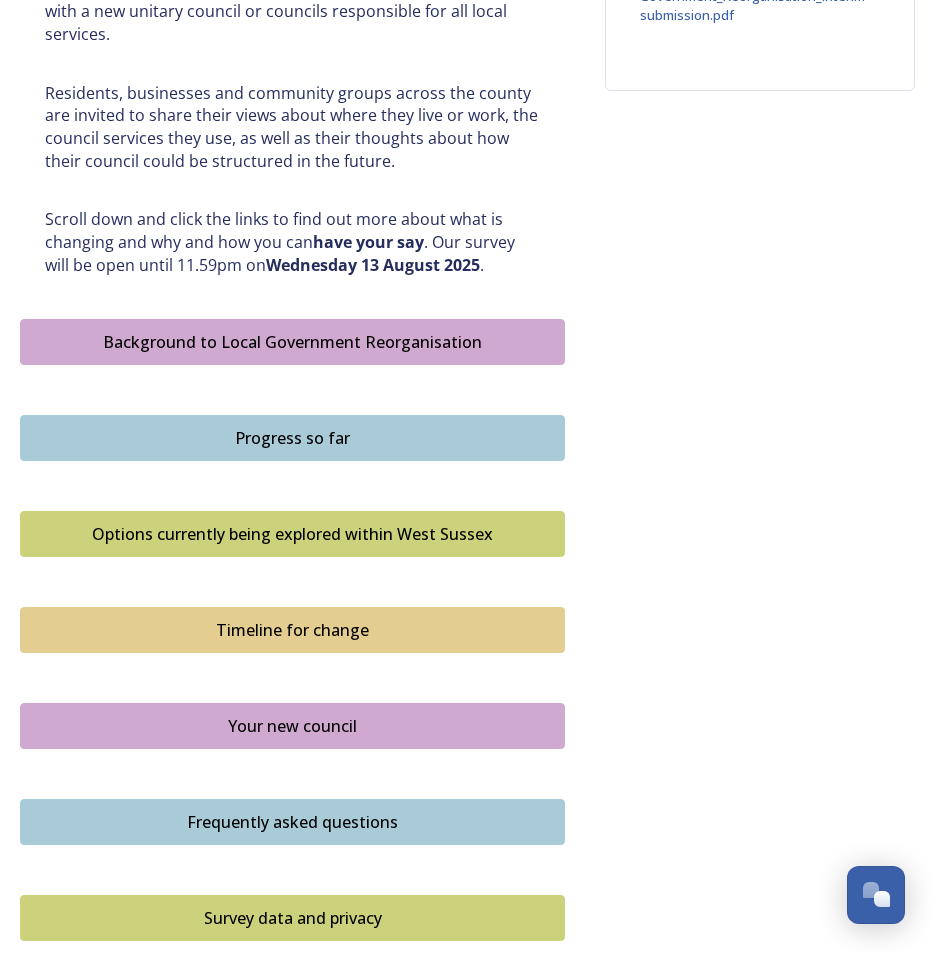 click on "Options currently being explored within West Sussex" at bounding box center (292, 534) 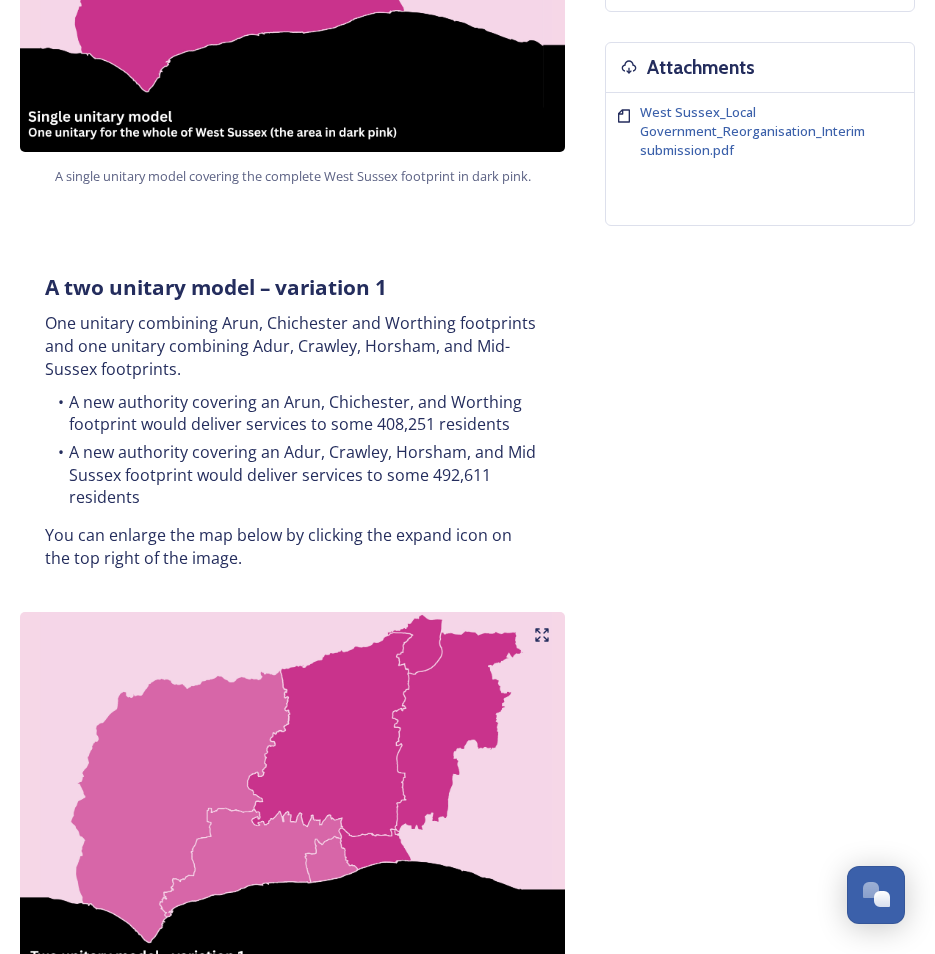 scroll, scrollTop: 800, scrollLeft: 0, axis: vertical 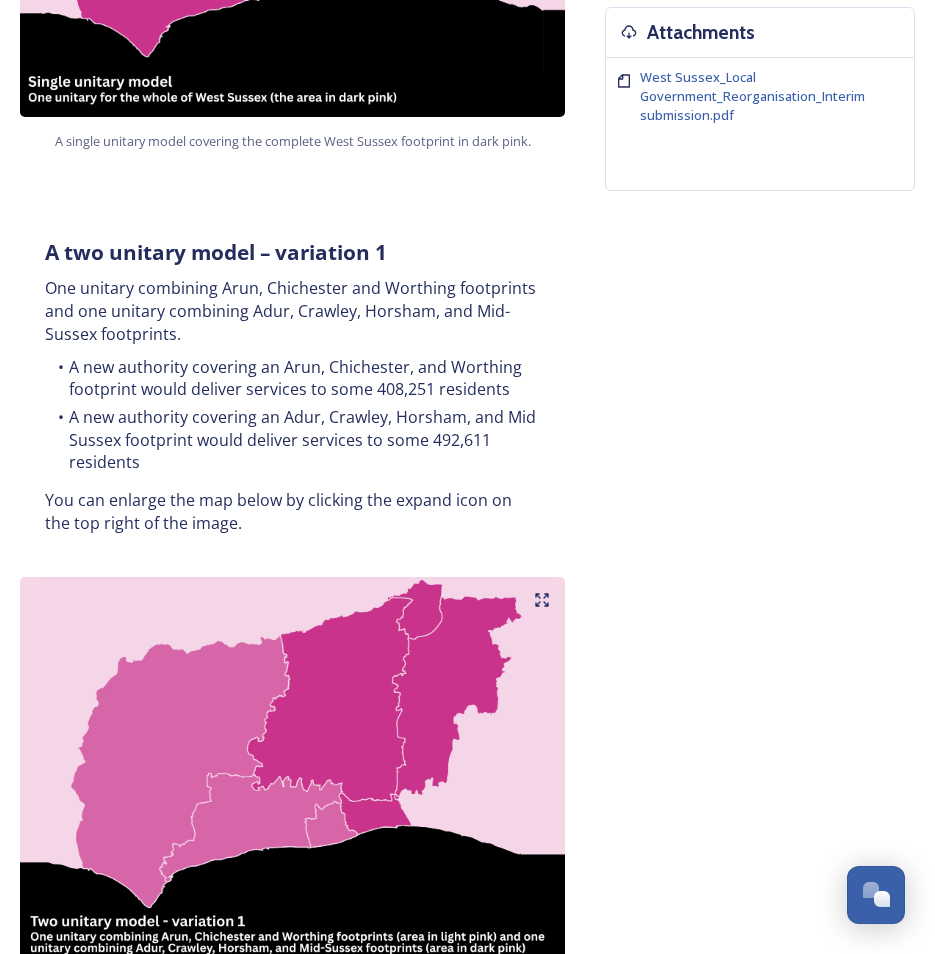 click 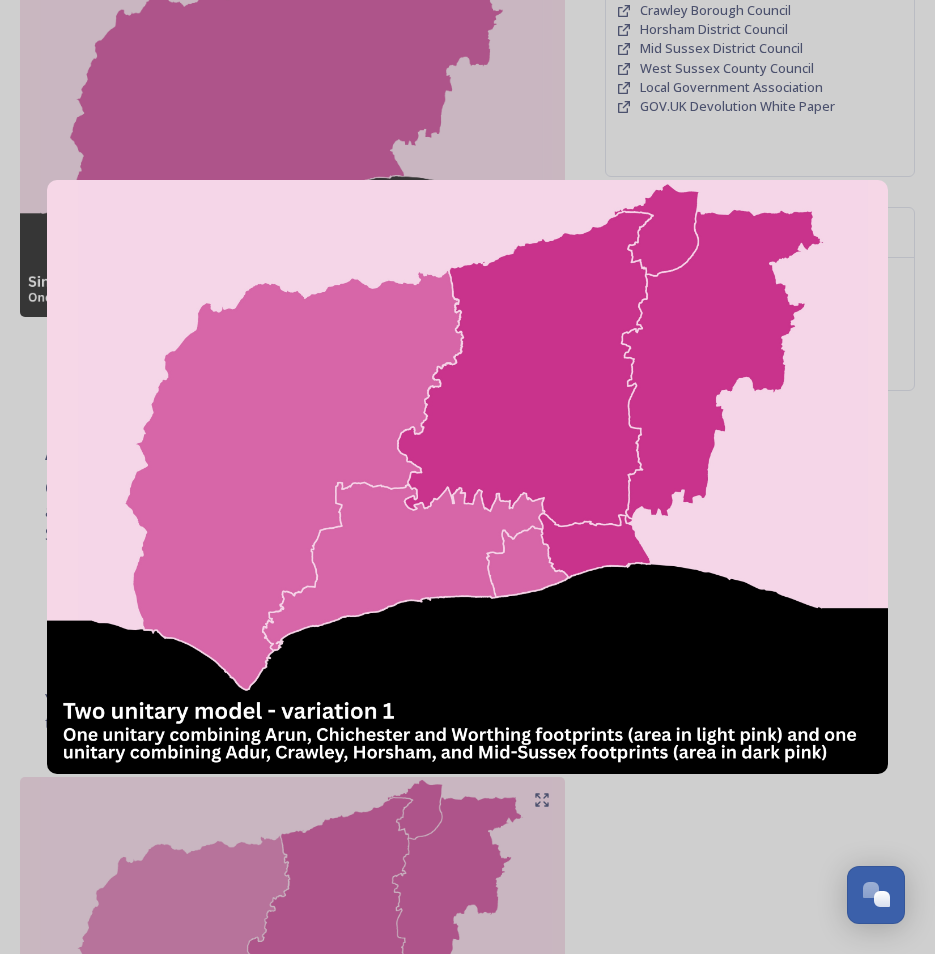 scroll, scrollTop: 700, scrollLeft: 0, axis: vertical 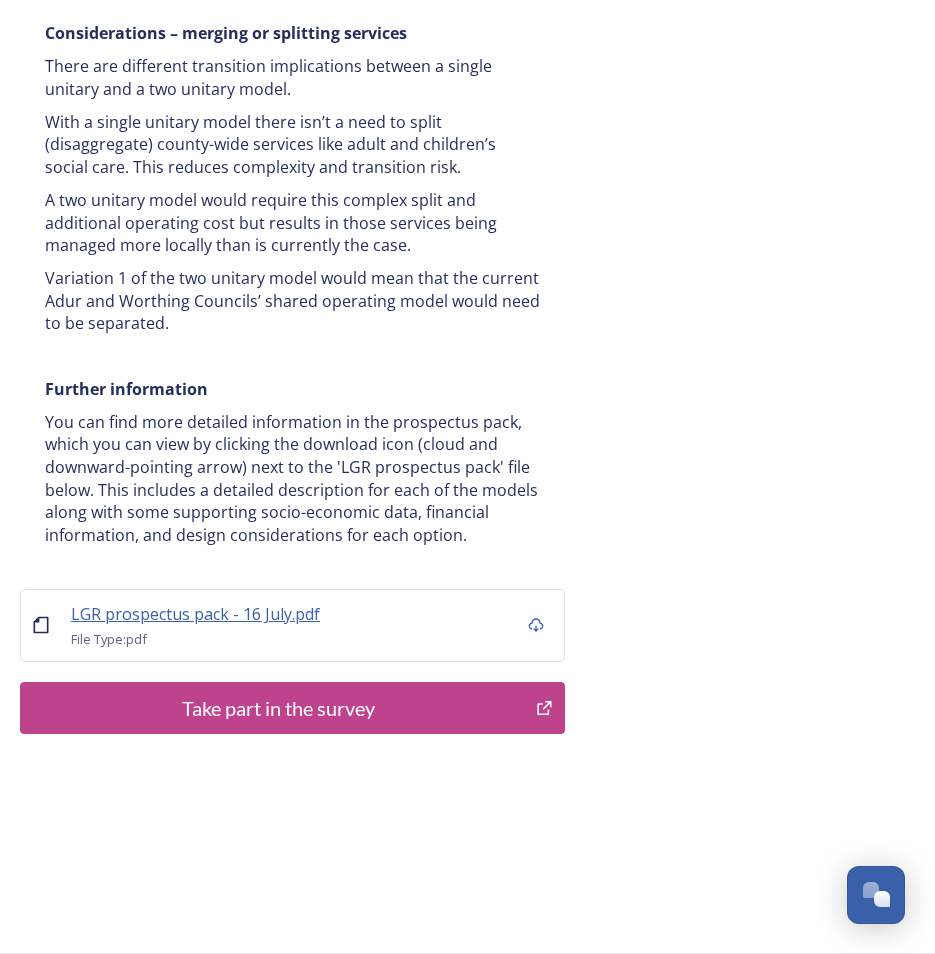 click on "LGR prospectus pack - 16 July.pdf" at bounding box center (195, 614) 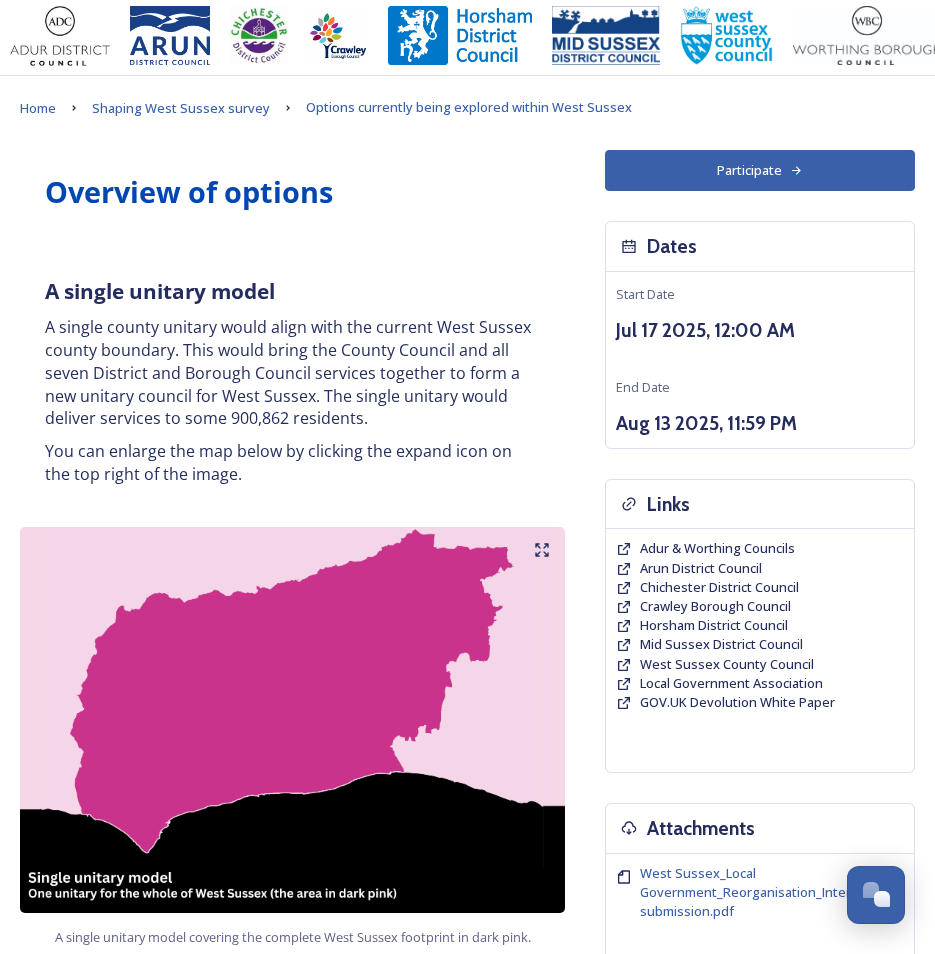 scroll, scrollTop: 0, scrollLeft: 0, axis: both 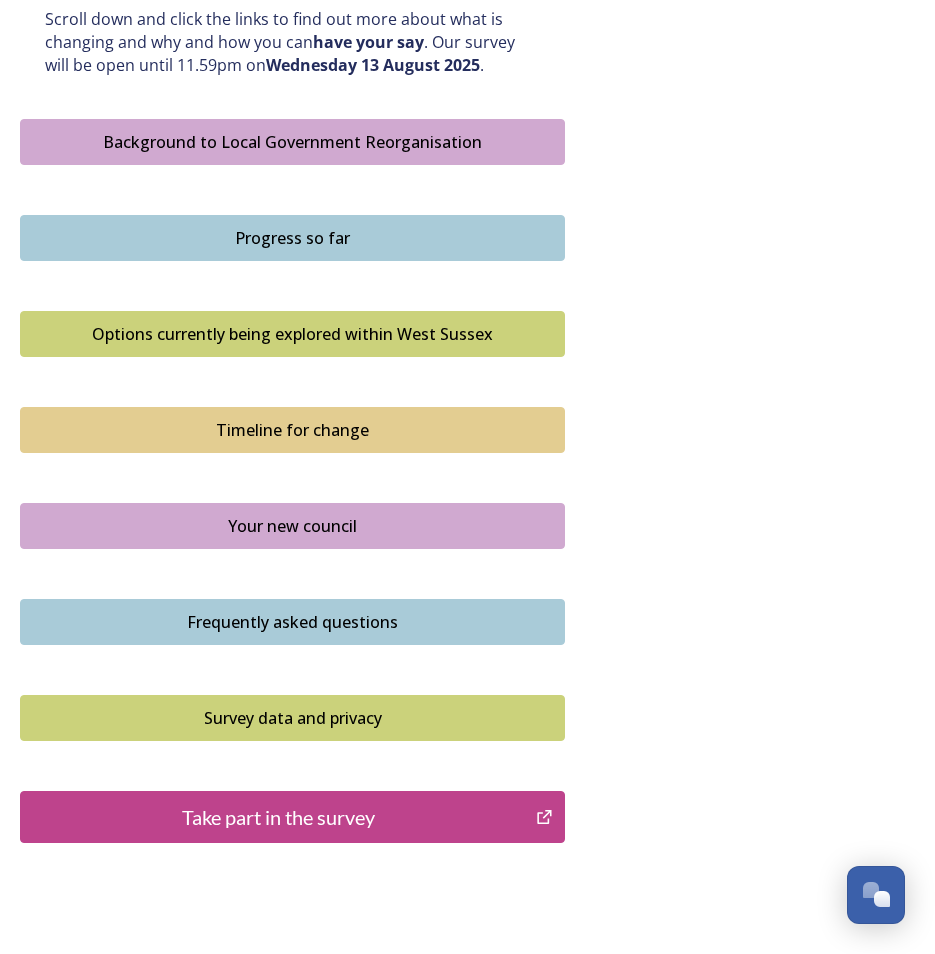 click on "Timeline for change" at bounding box center (292, 430) 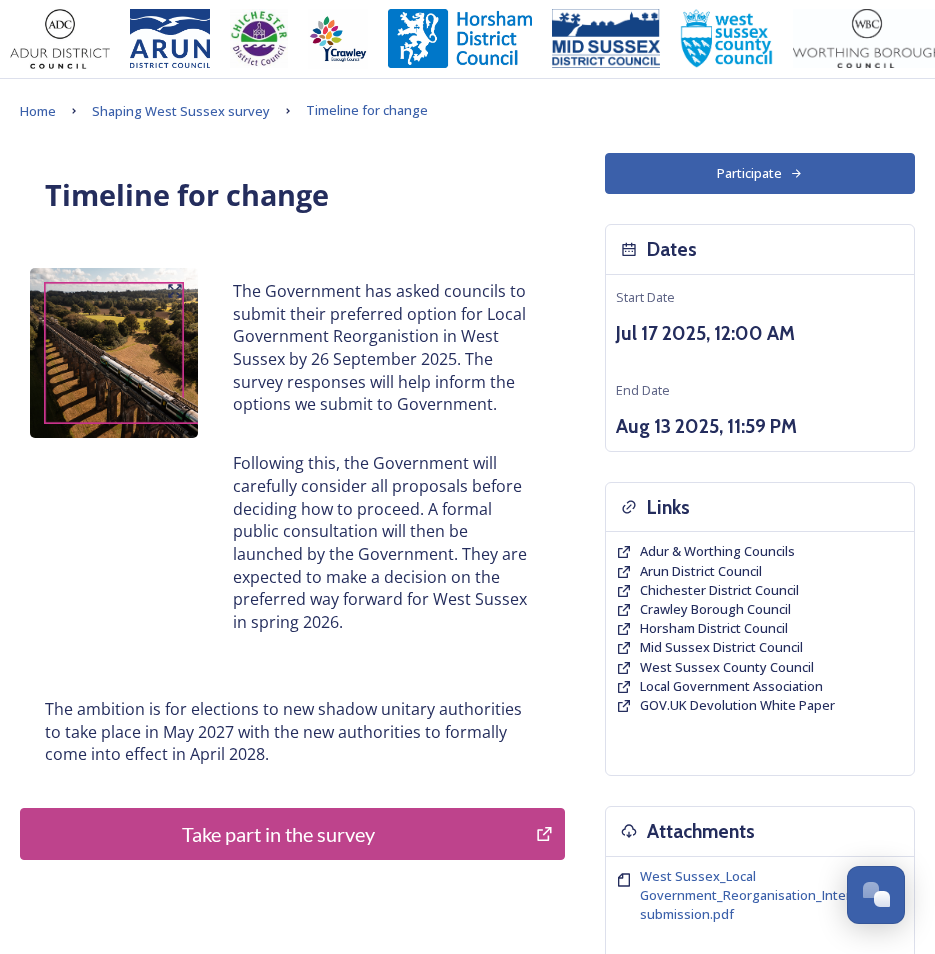 scroll, scrollTop: 0, scrollLeft: 0, axis: both 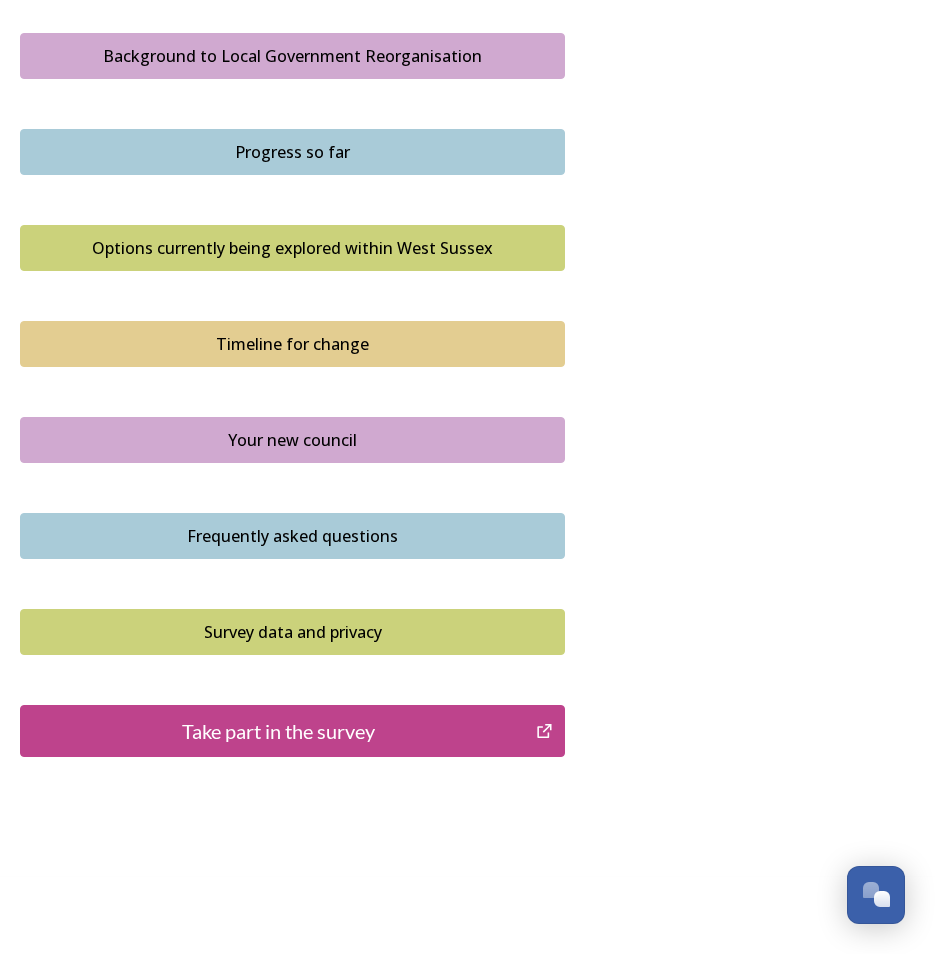 click on "Your new council" at bounding box center [292, 440] 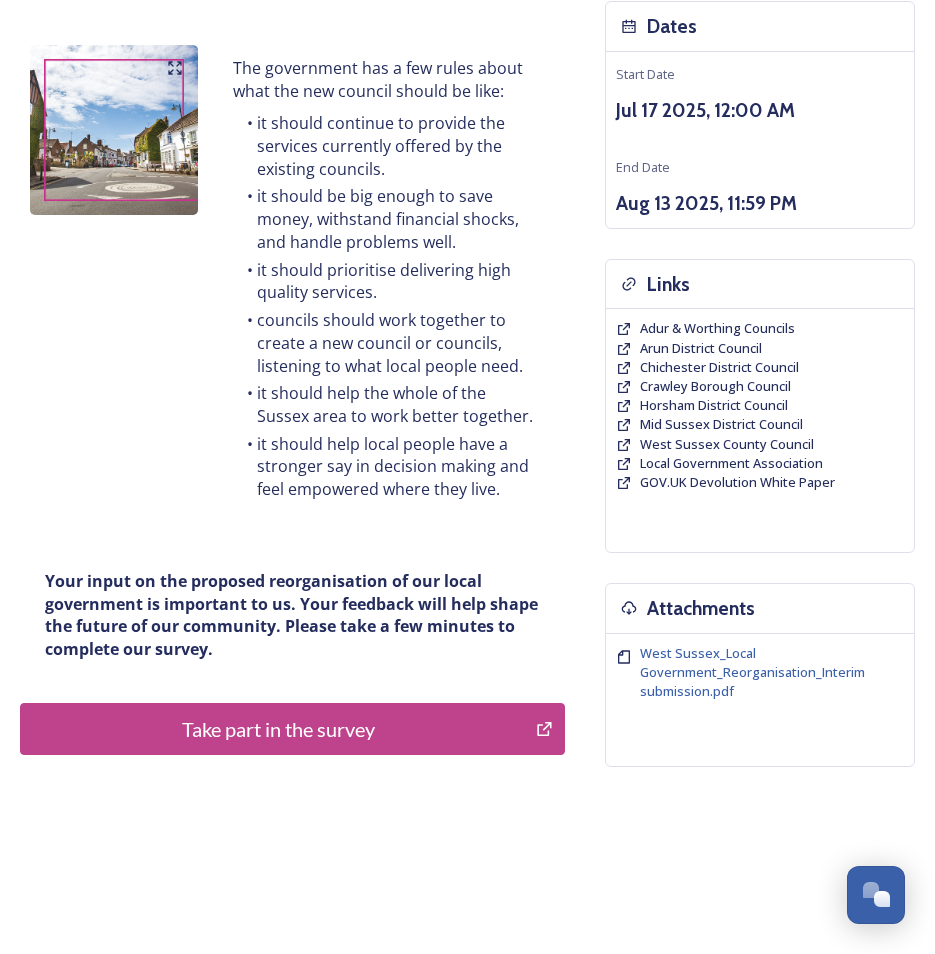 scroll, scrollTop: 245, scrollLeft: 0, axis: vertical 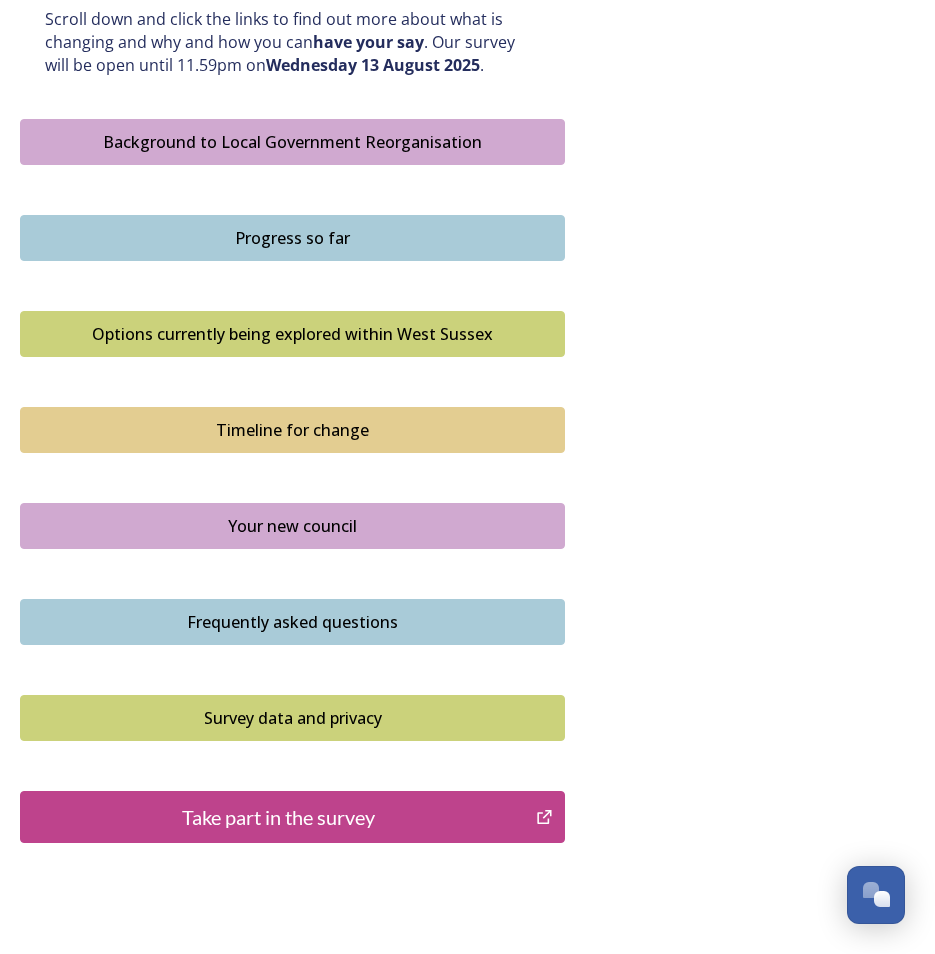 click on "Frequently asked questions" at bounding box center (292, 622) 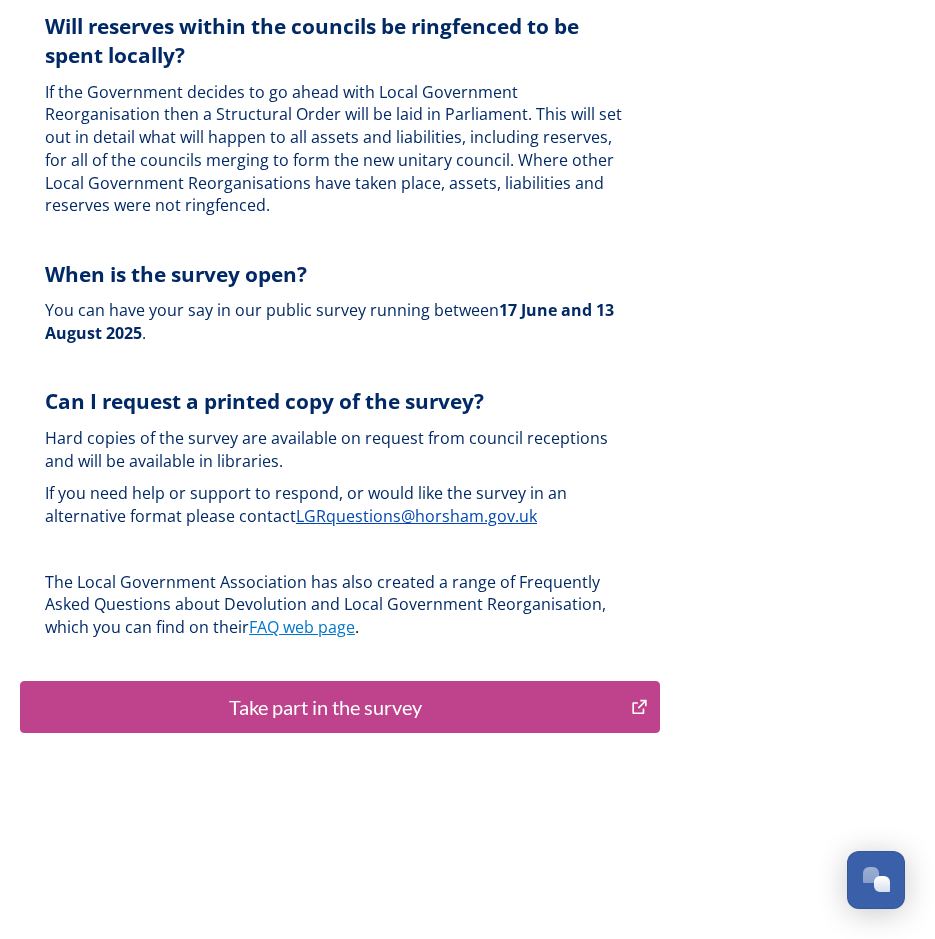scroll, scrollTop: 6543, scrollLeft: 0, axis: vertical 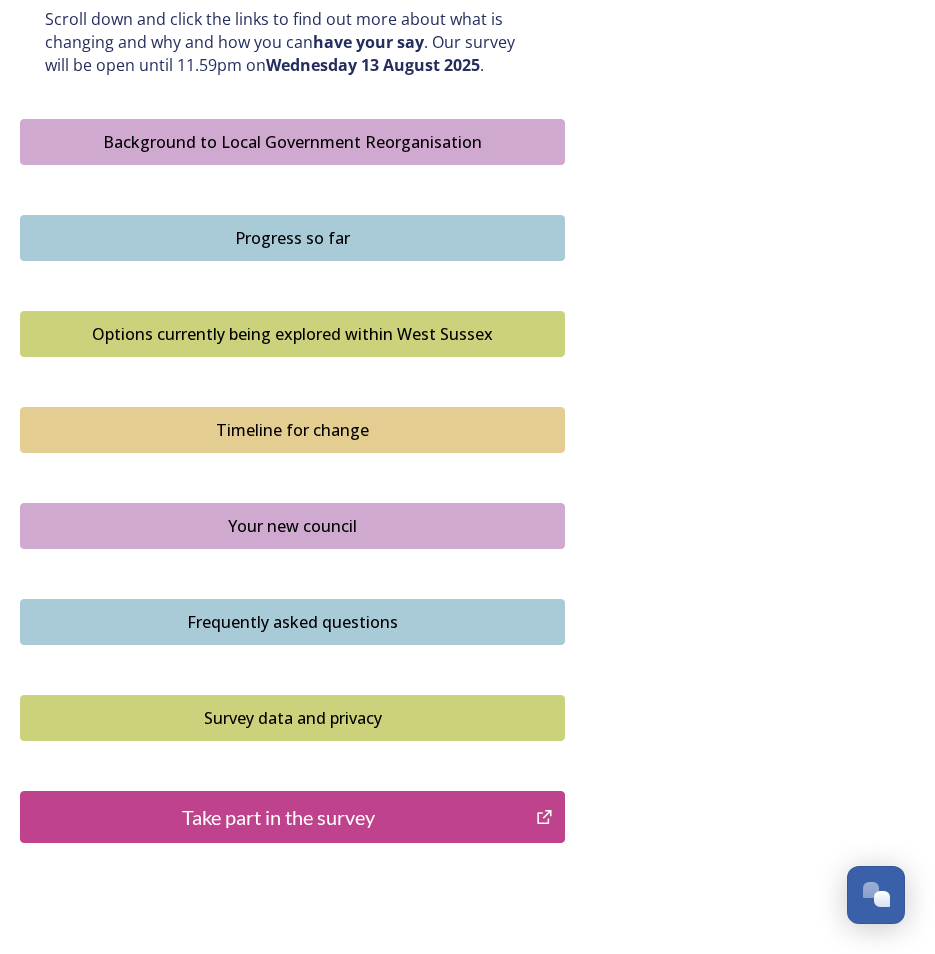 click on "Take part in the survey" at bounding box center (278, 817) 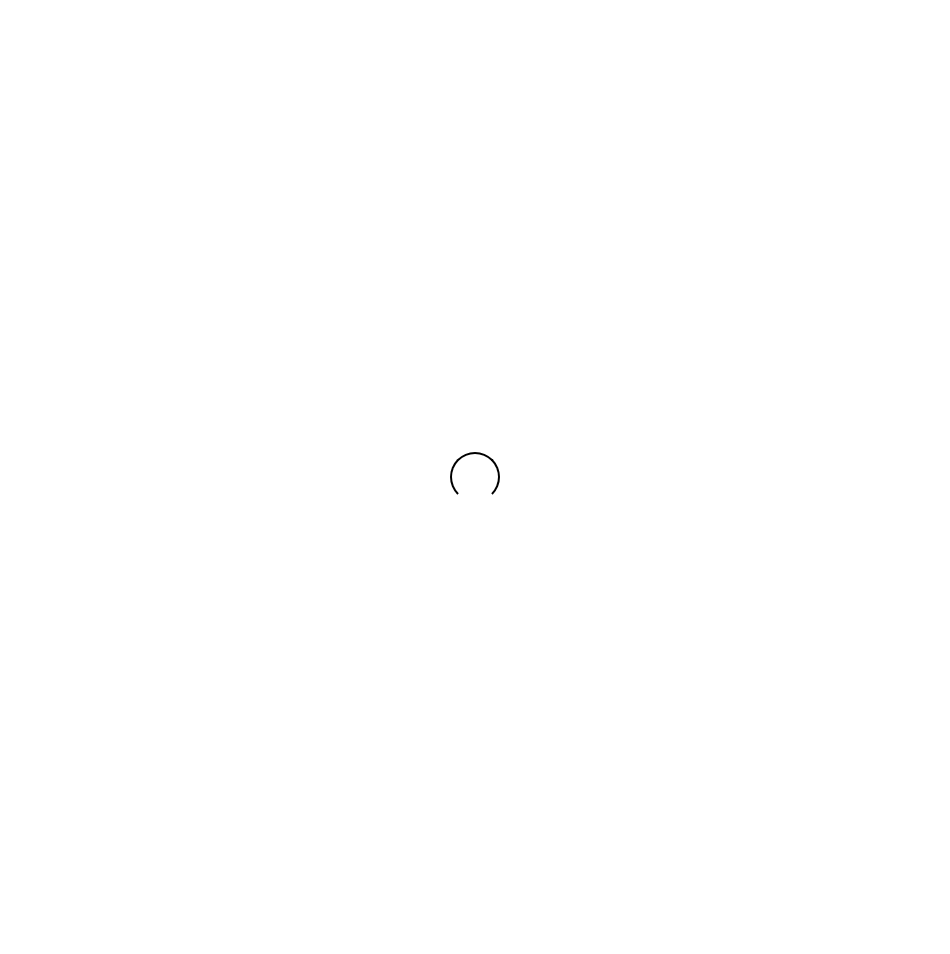 scroll, scrollTop: 0, scrollLeft: 0, axis: both 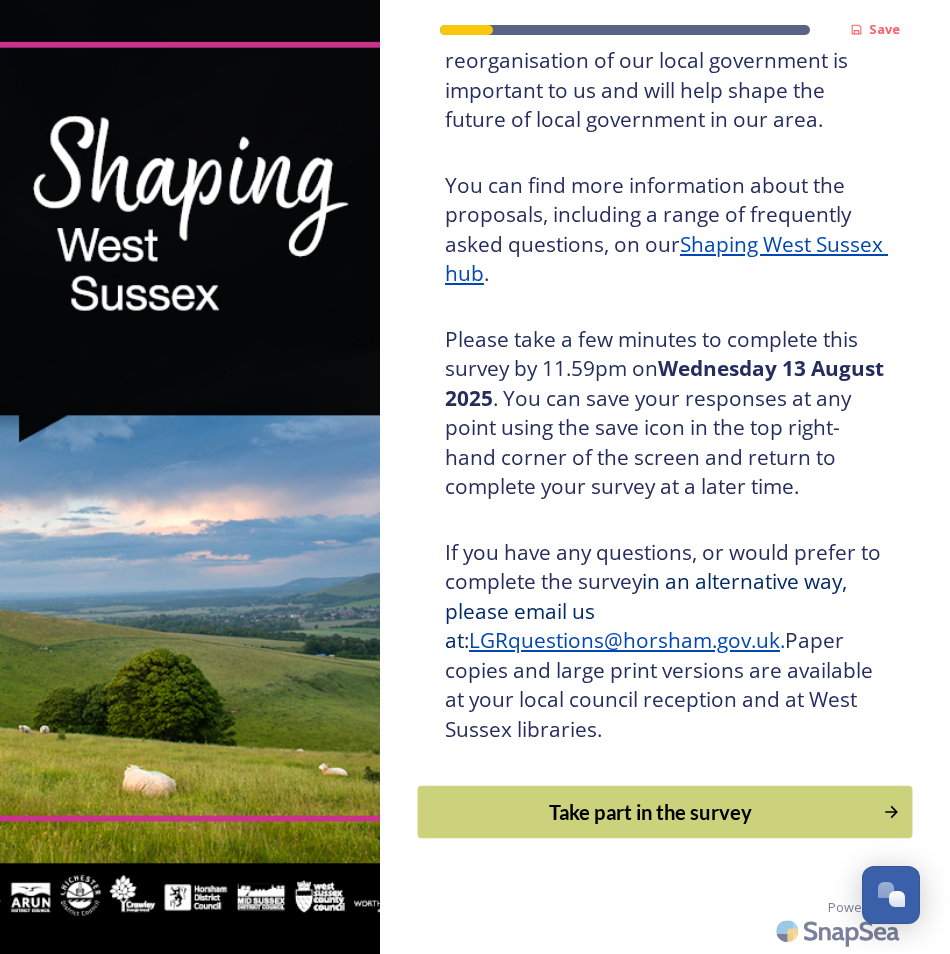 click on "Take part in the survey" at bounding box center (651, 812) 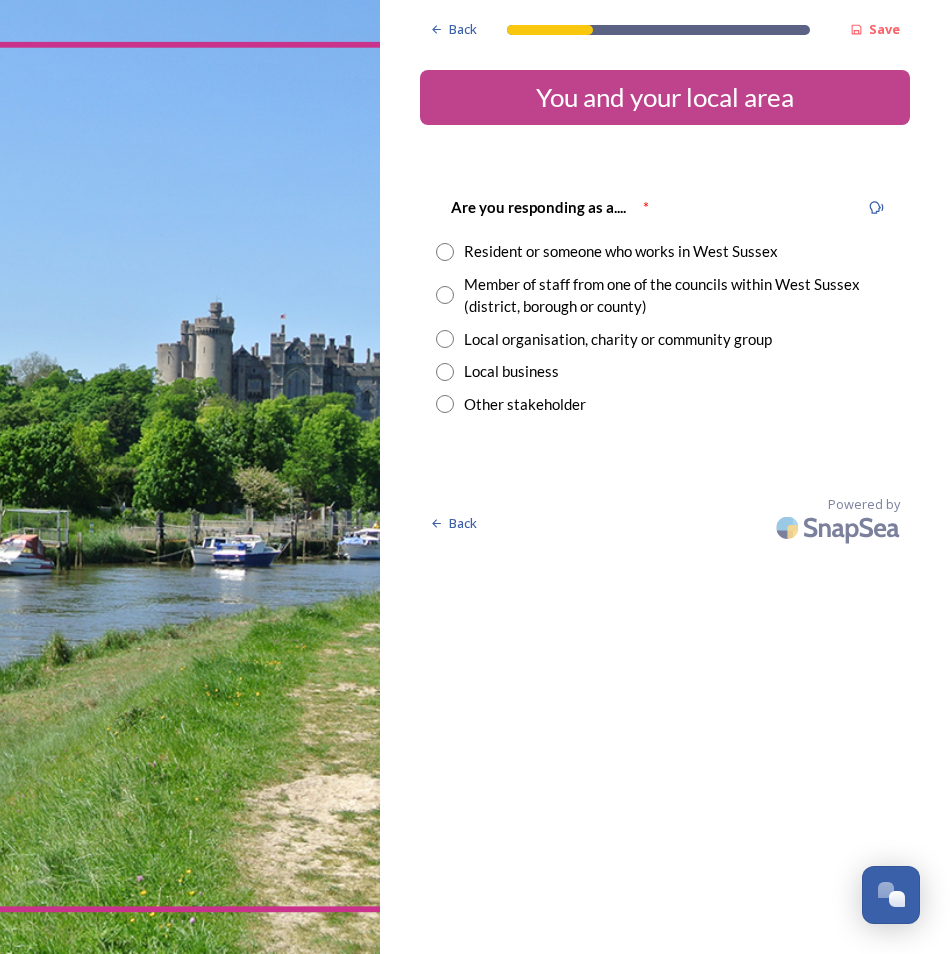 click at bounding box center [445, 252] 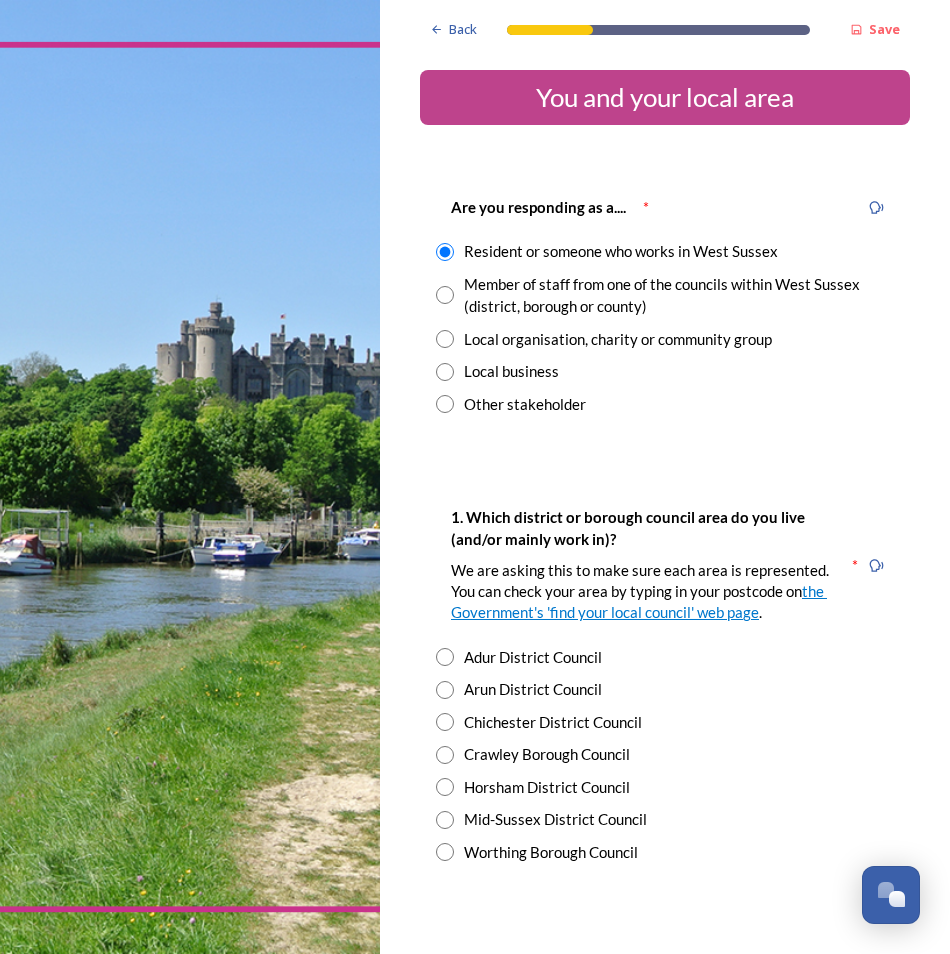 click at bounding box center [445, 295] 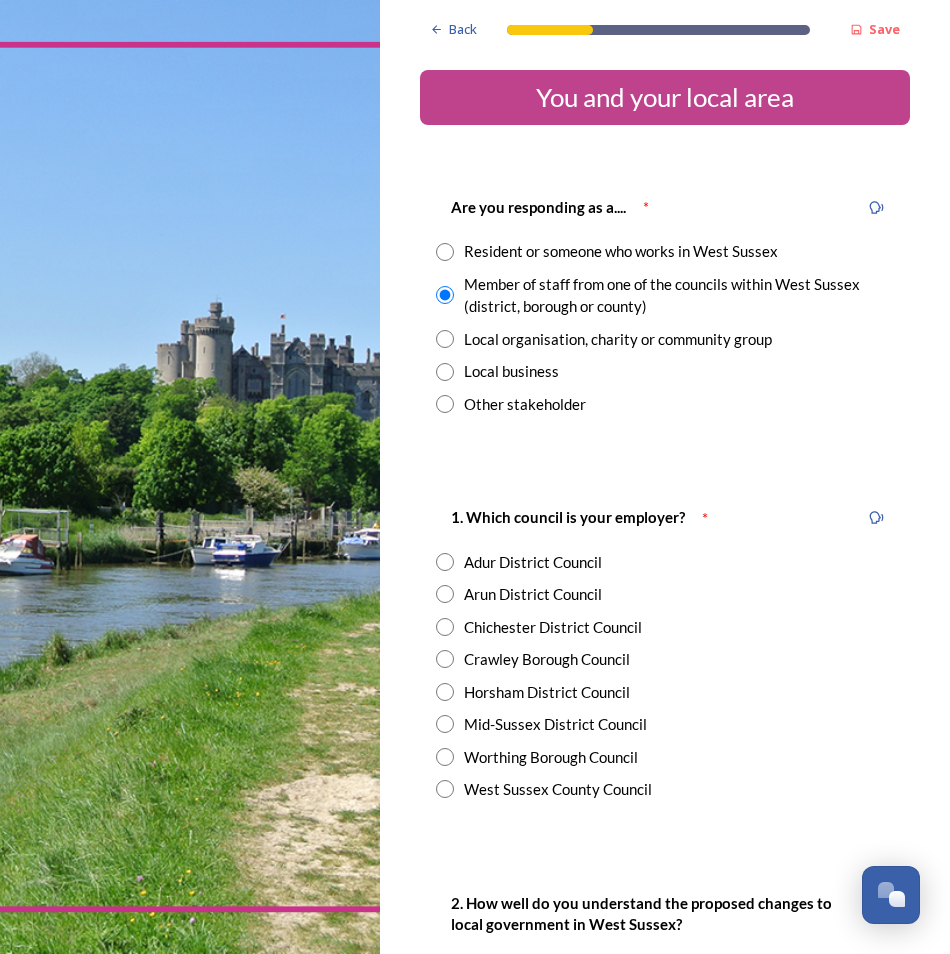 click at bounding box center (445, 789) 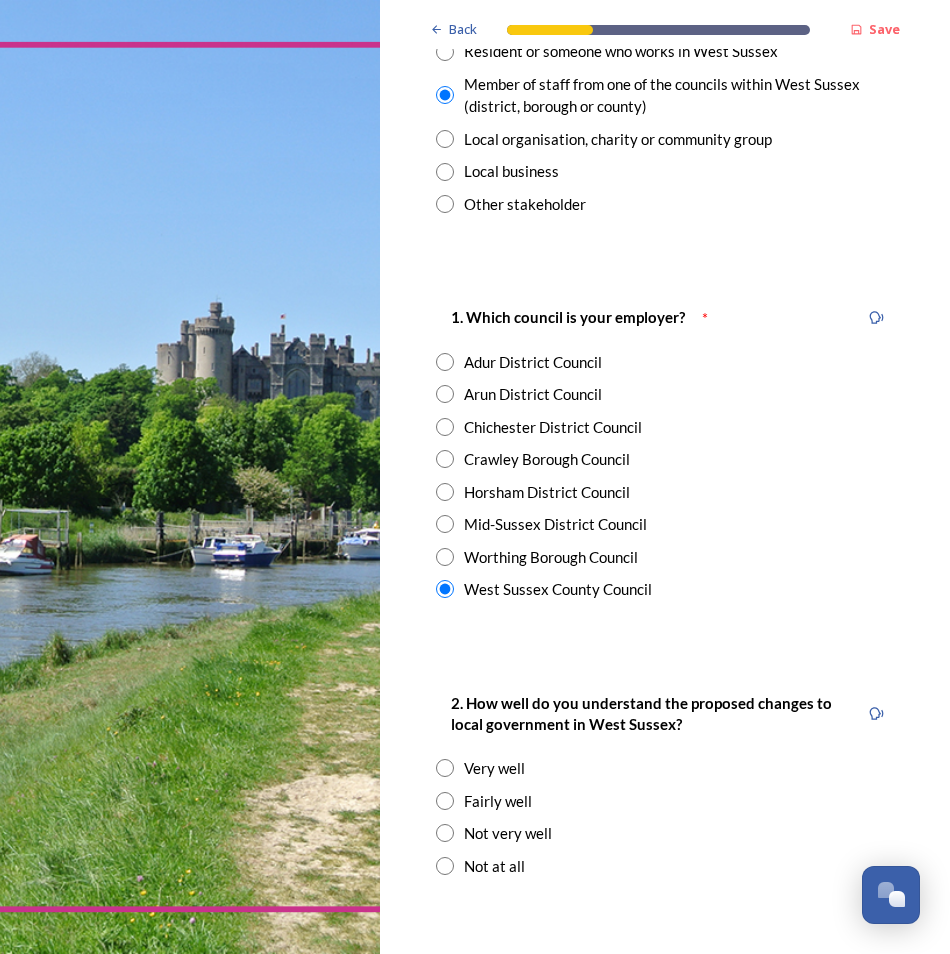 scroll, scrollTop: 300, scrollLeft: 0, axis: vertical 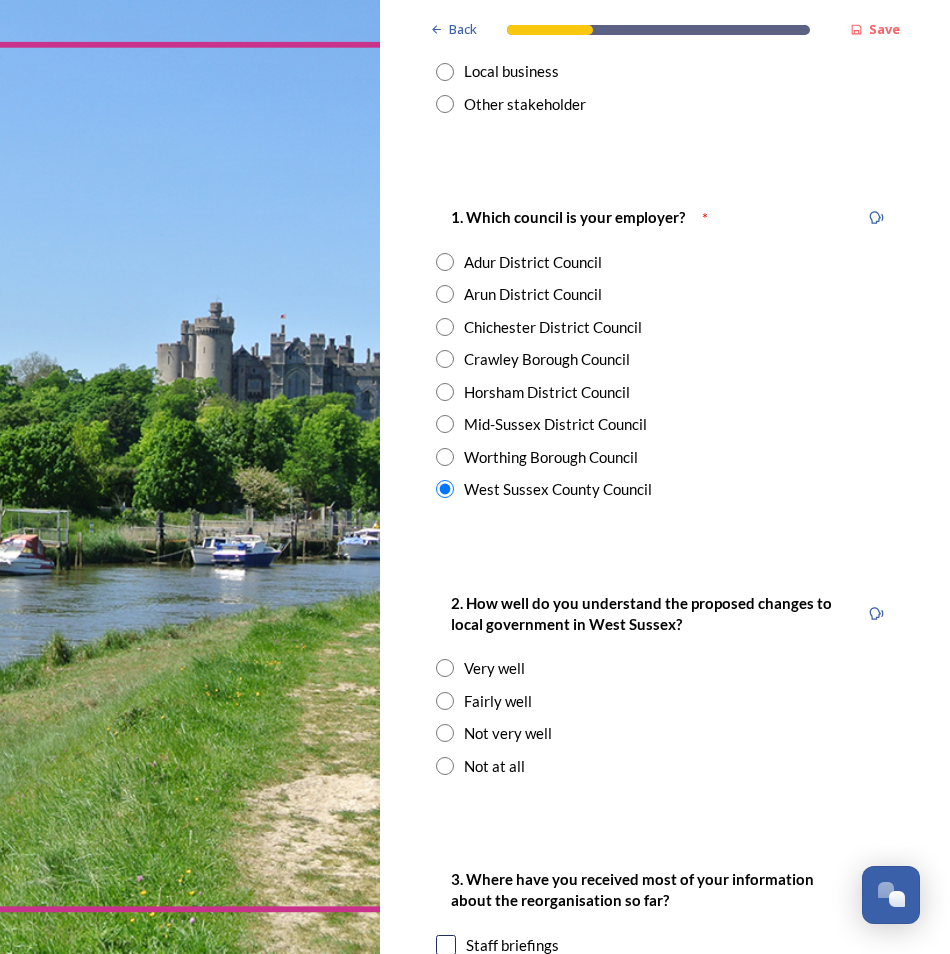 click at bounding box center (445, 701) 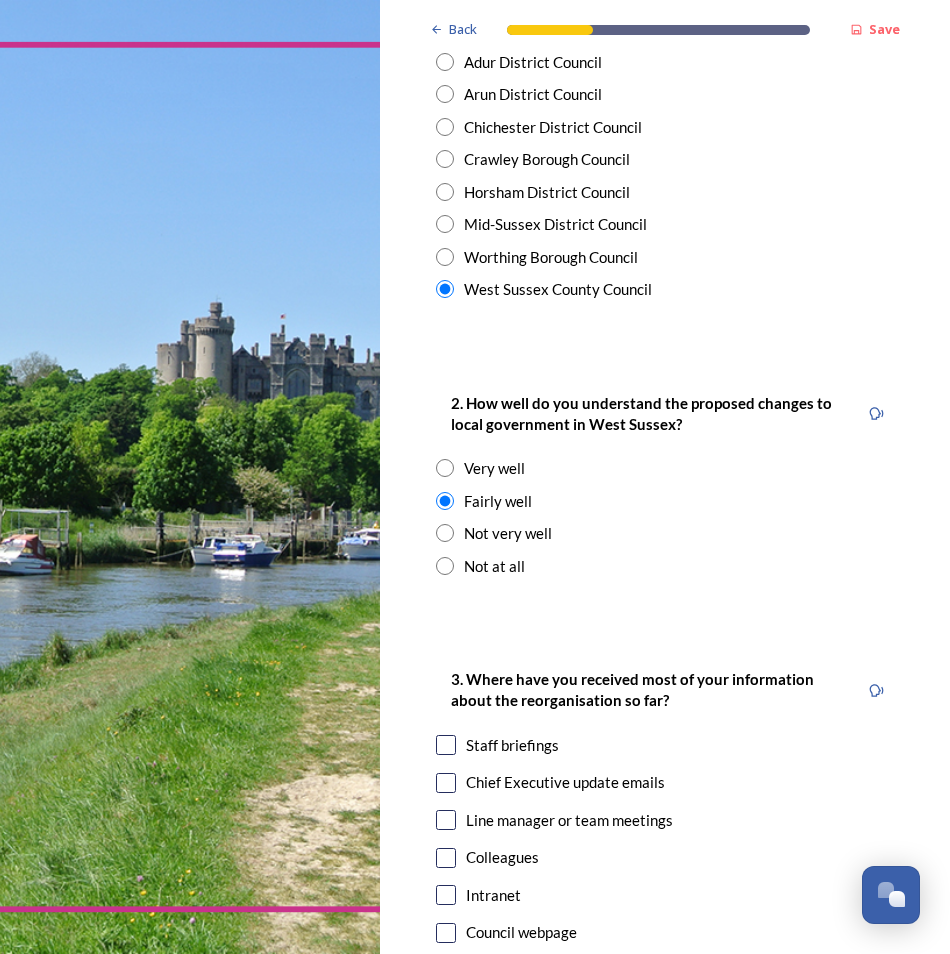 scroll, scrollTop: 600, scrollLeft: 0, axis: vertical 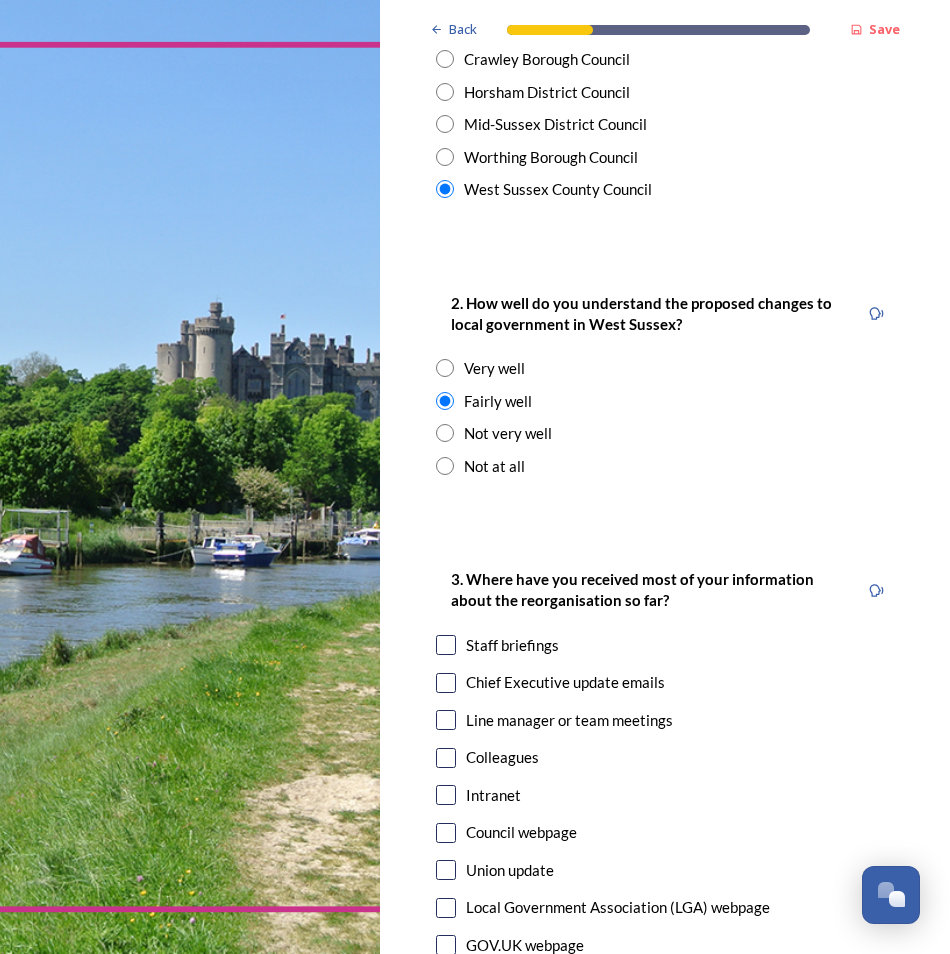 click at bounding box center (446, 683) 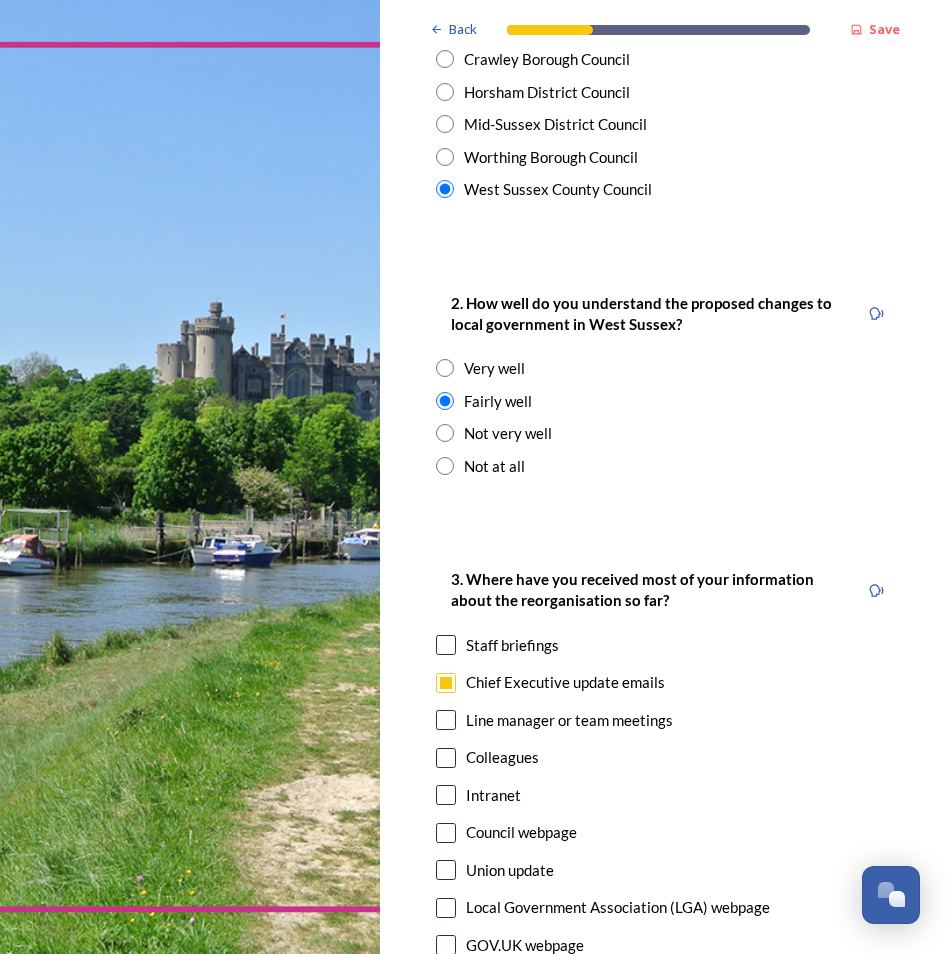 scroll, scrollTop: 700, scrollLeft: 0, axis: vertical 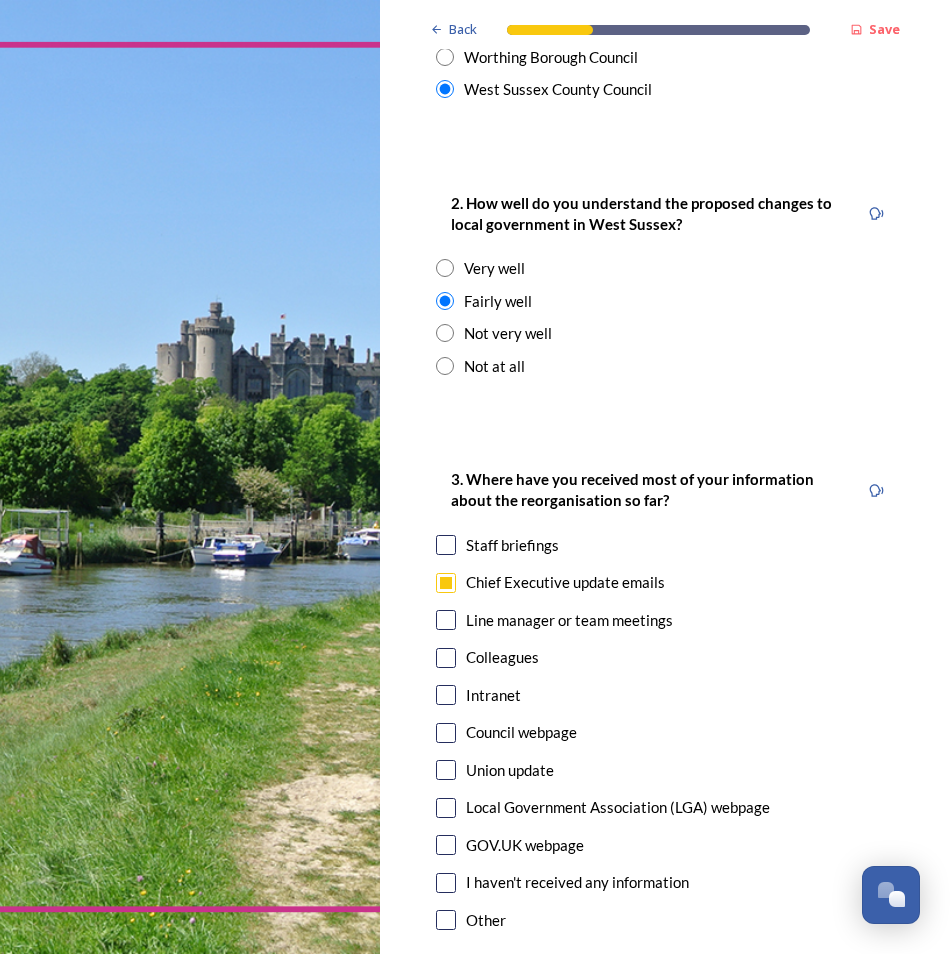 click at bounding box center (446, 770) 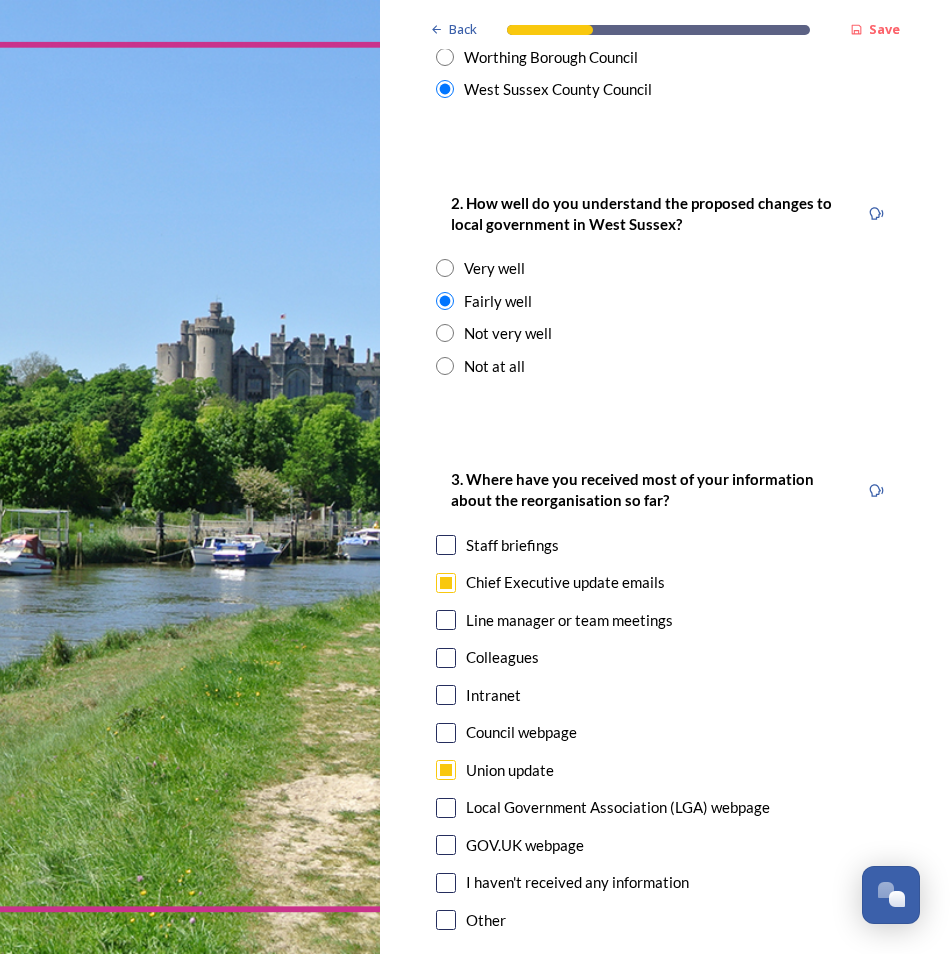 click at bounding box center (446, 620) 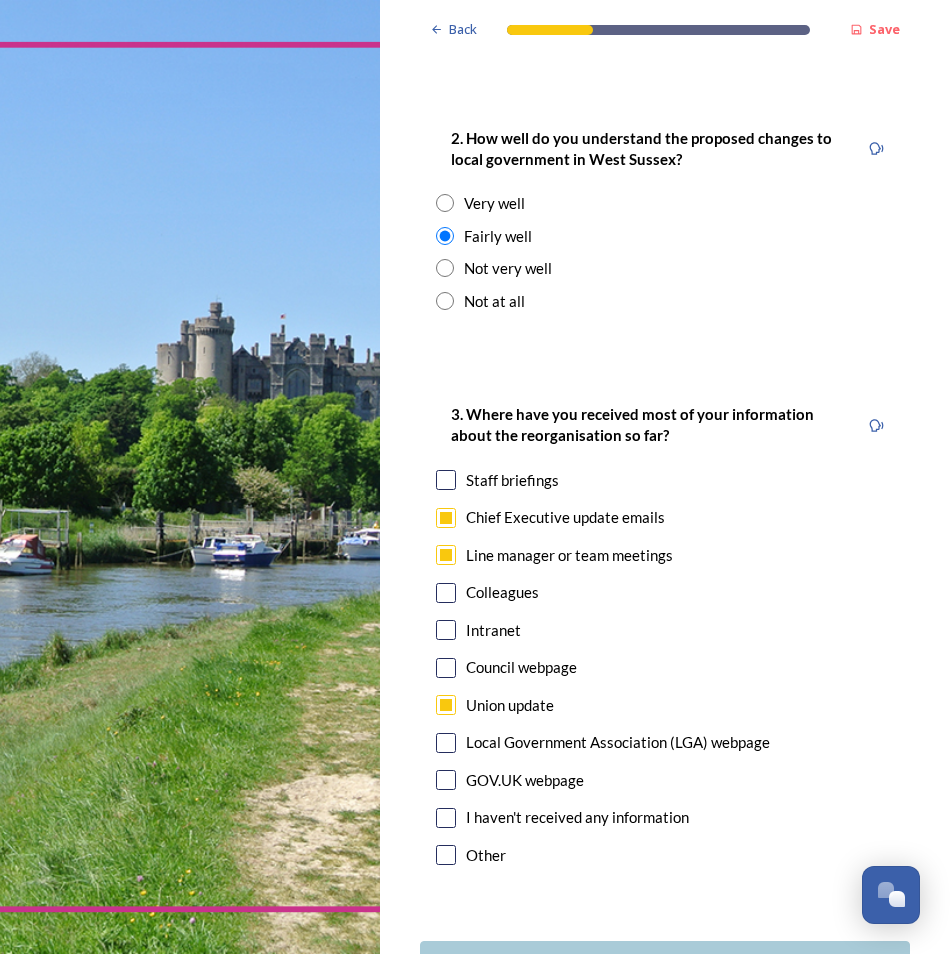 scroll, scrollTop: 800, scrollLeft: 0, axis: vertical 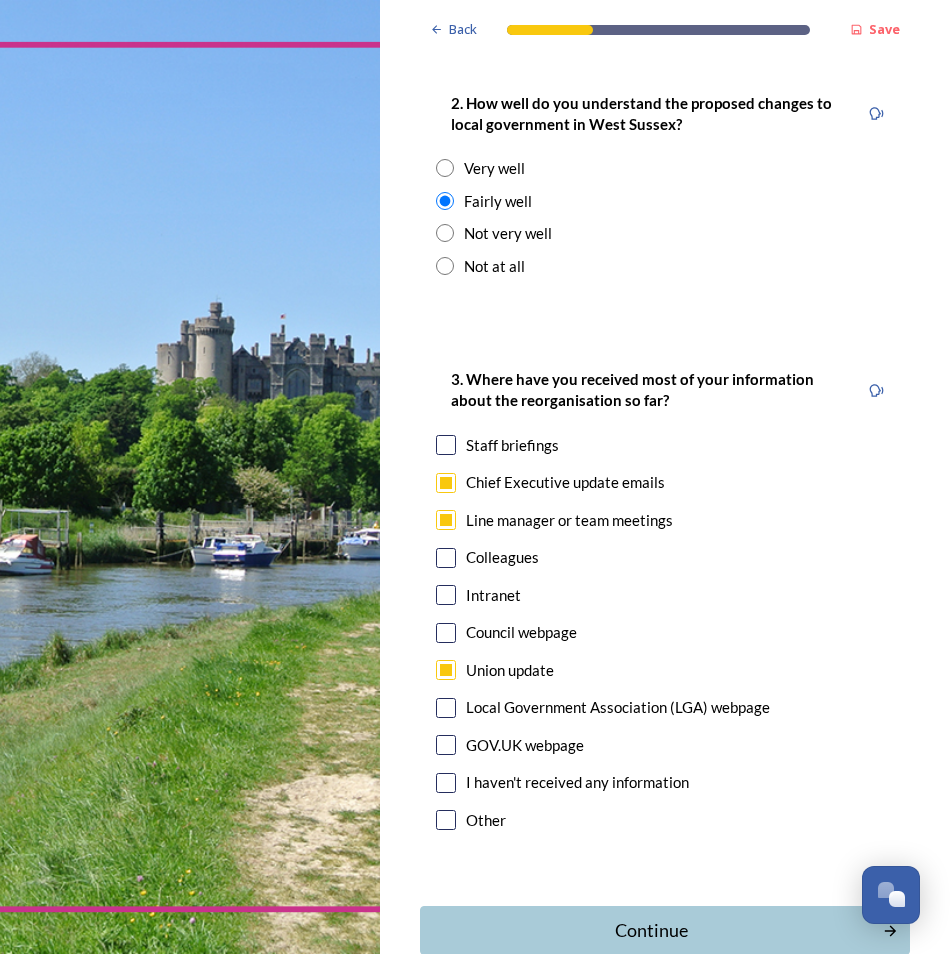 click at bounding box center [446, 445] 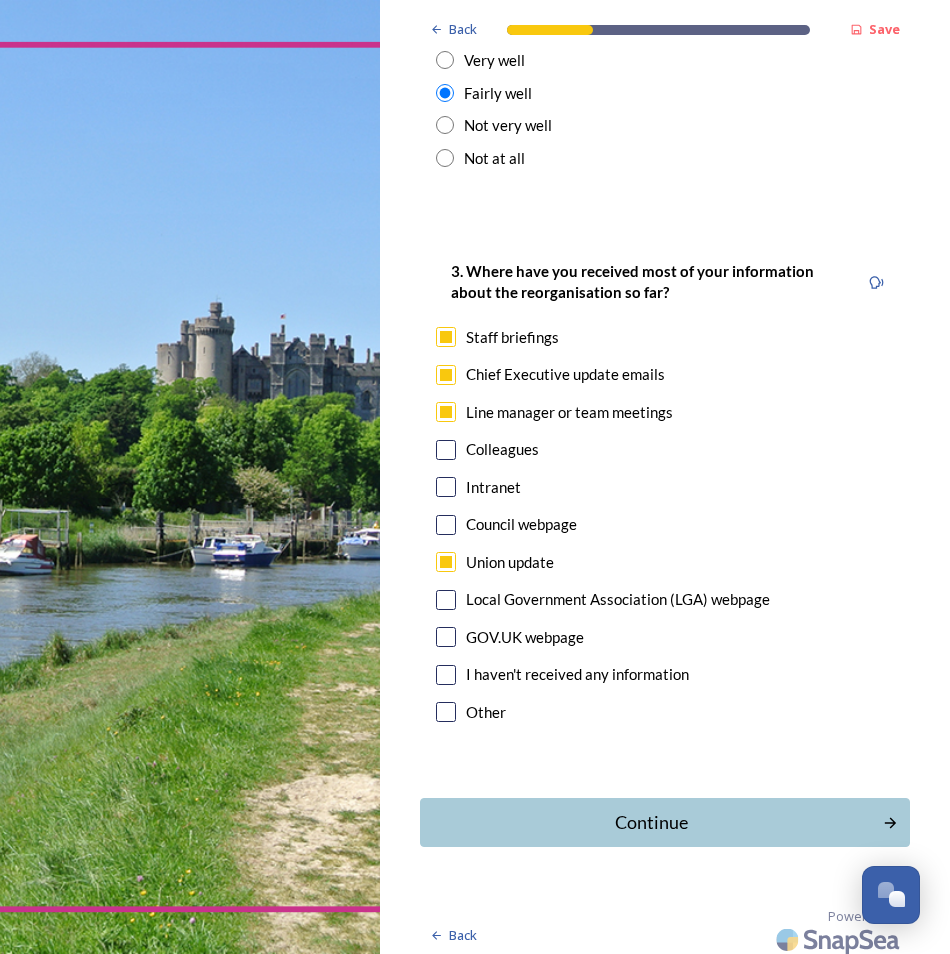 scroll, scrollTop: 917, scrollLeft: 0, axis: vertical 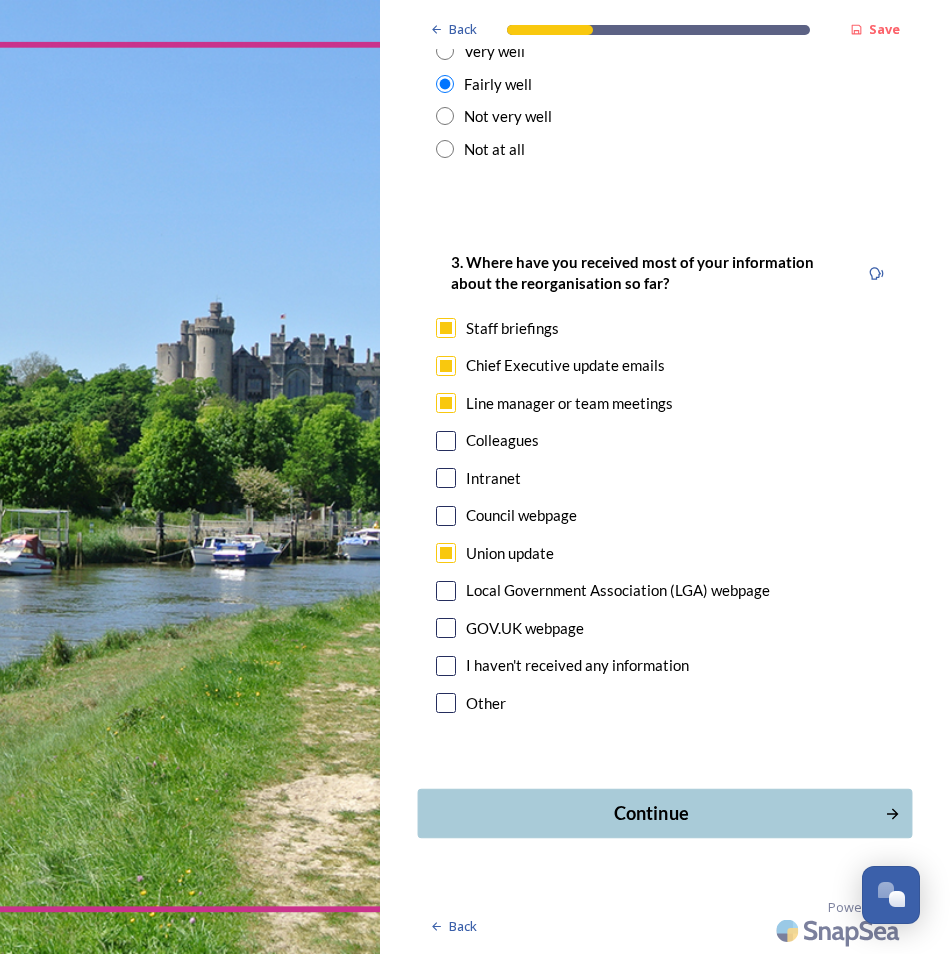 click on "Continue" at bounding box center [651, 813] 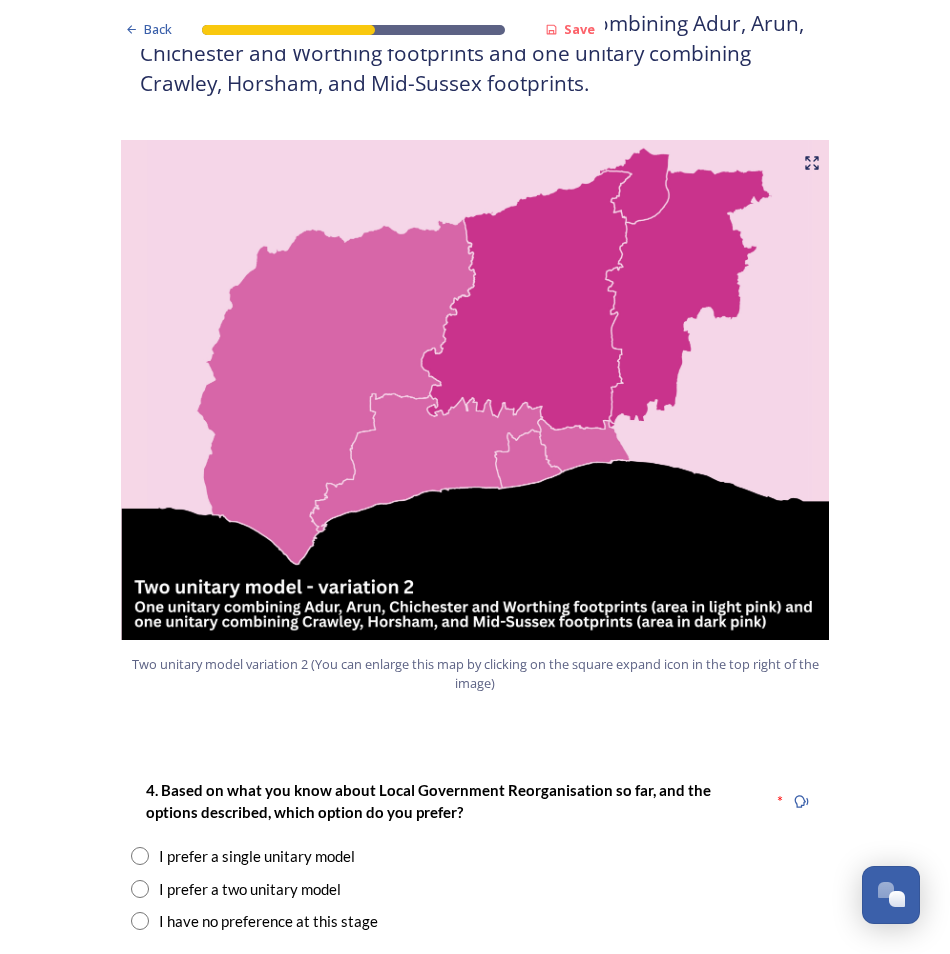 scroll, scrollTop: 2000, scrollLeft: 0, axis: vertical 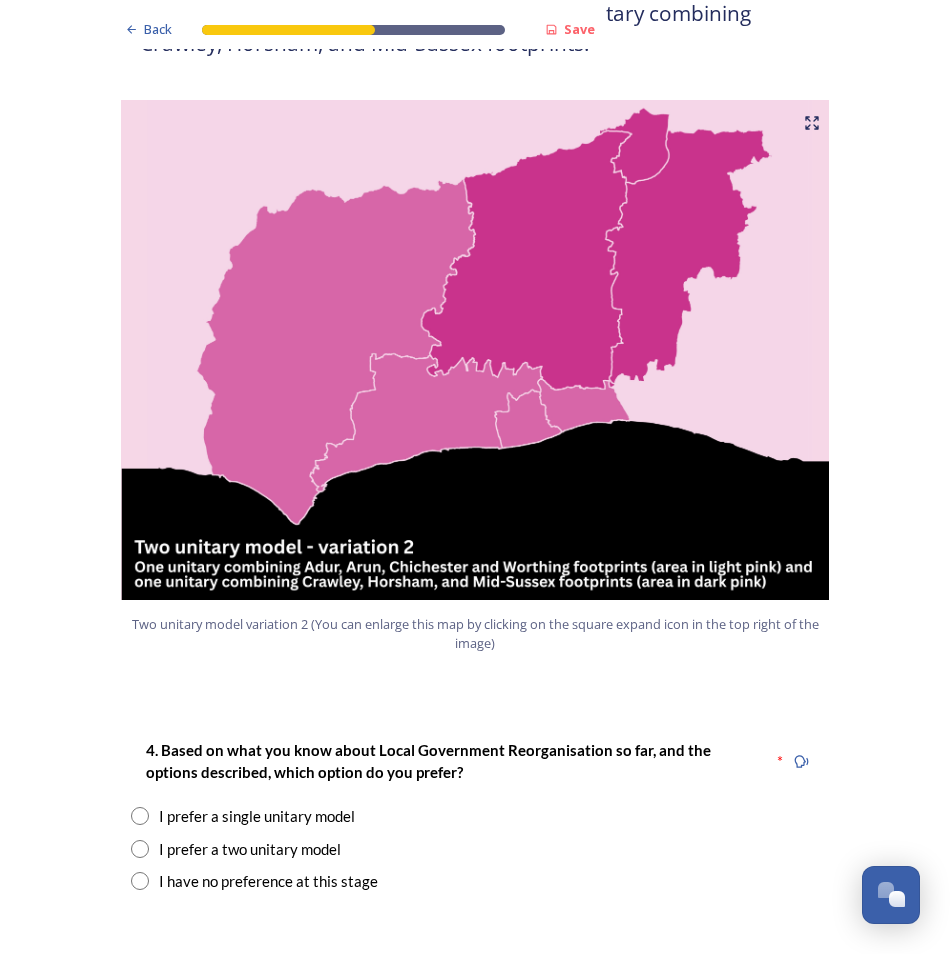 click at bounding box center [140, 816] 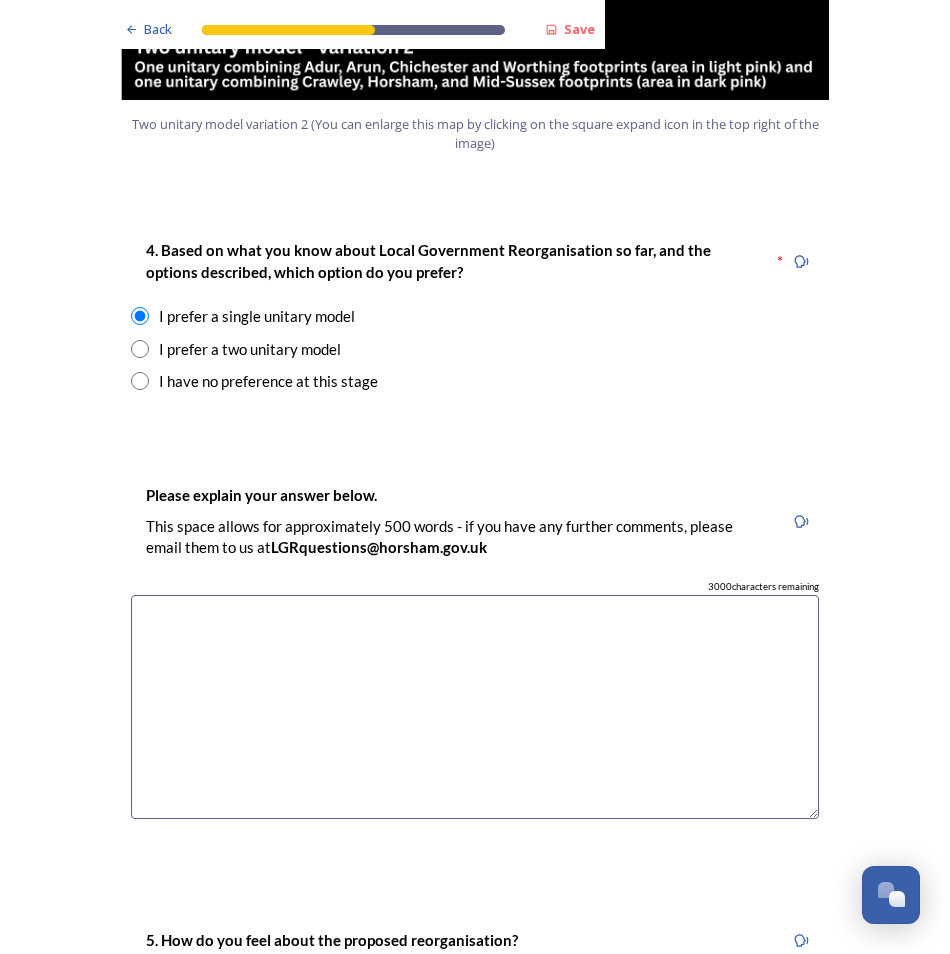 scroll, scrollTop: 2400, scrollLeft: 0, axis: vertical 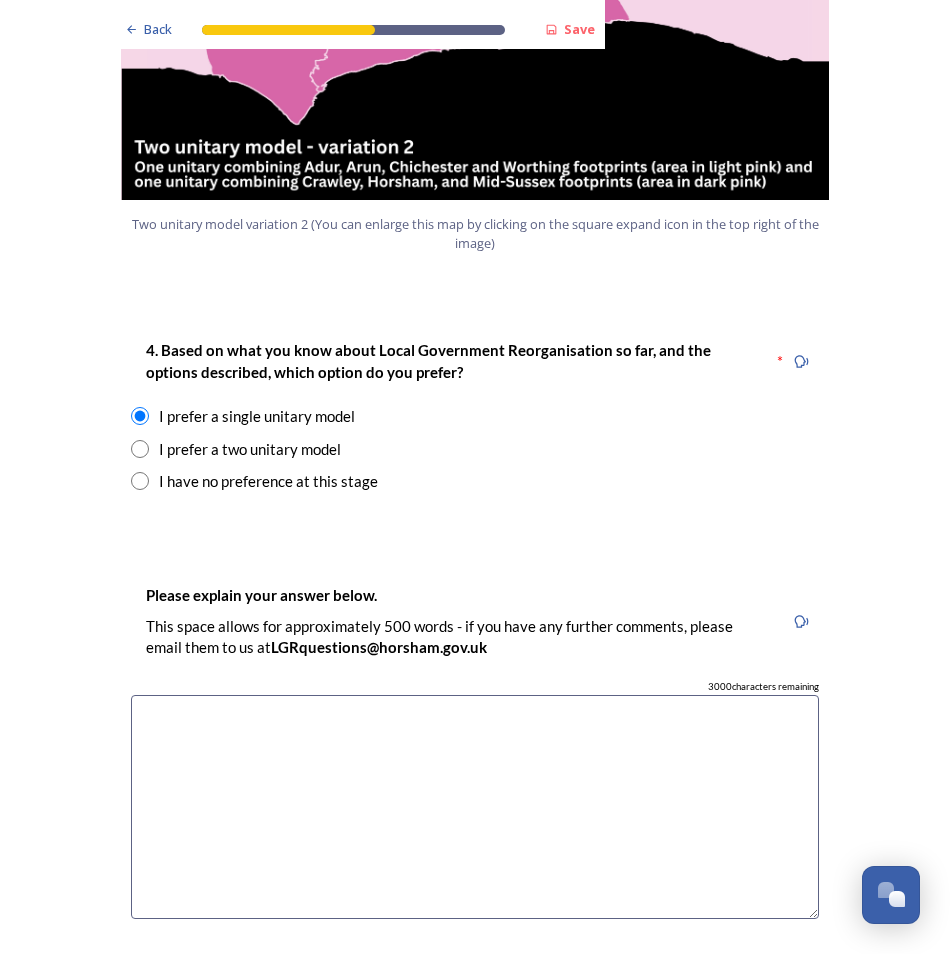 click at bounding box center [475, 807] 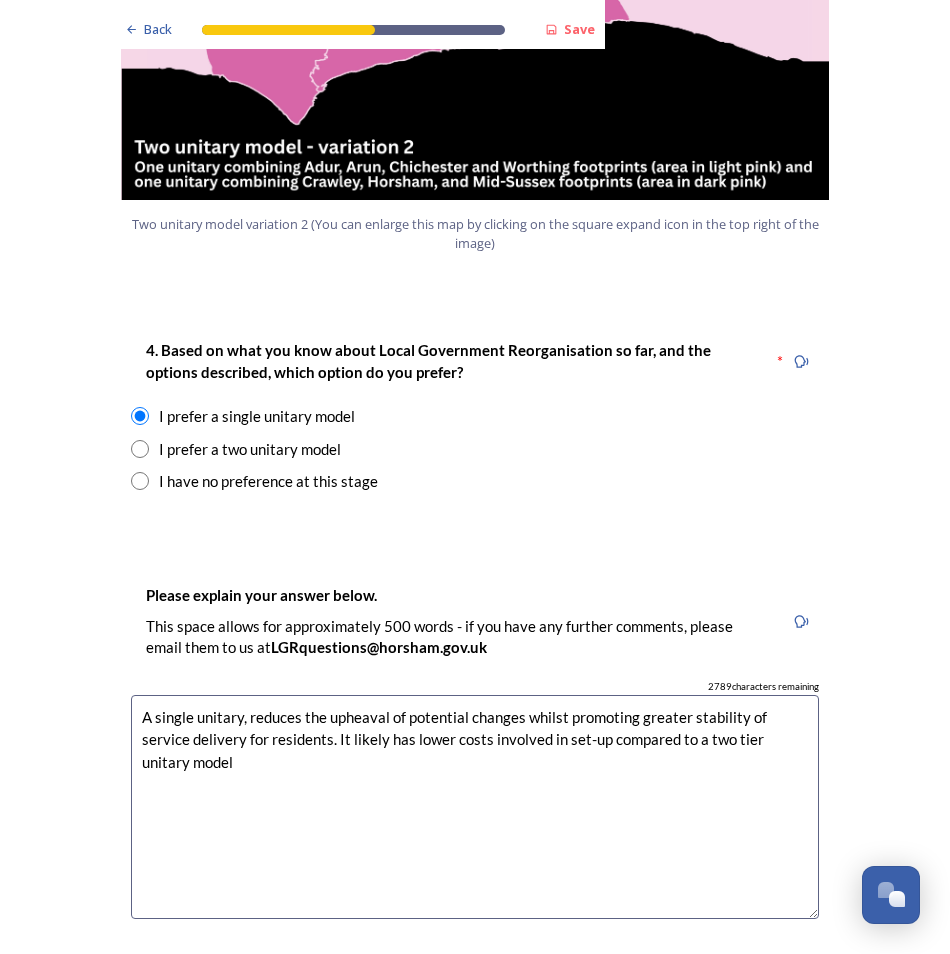 click on "A single unitary, reduces the upheaval of potential changes whilst promoting greater stability of service delivery for residents. It likely has lower costs involved in set-up compared to a two tier unitary model" at bounding box center [475, 807] 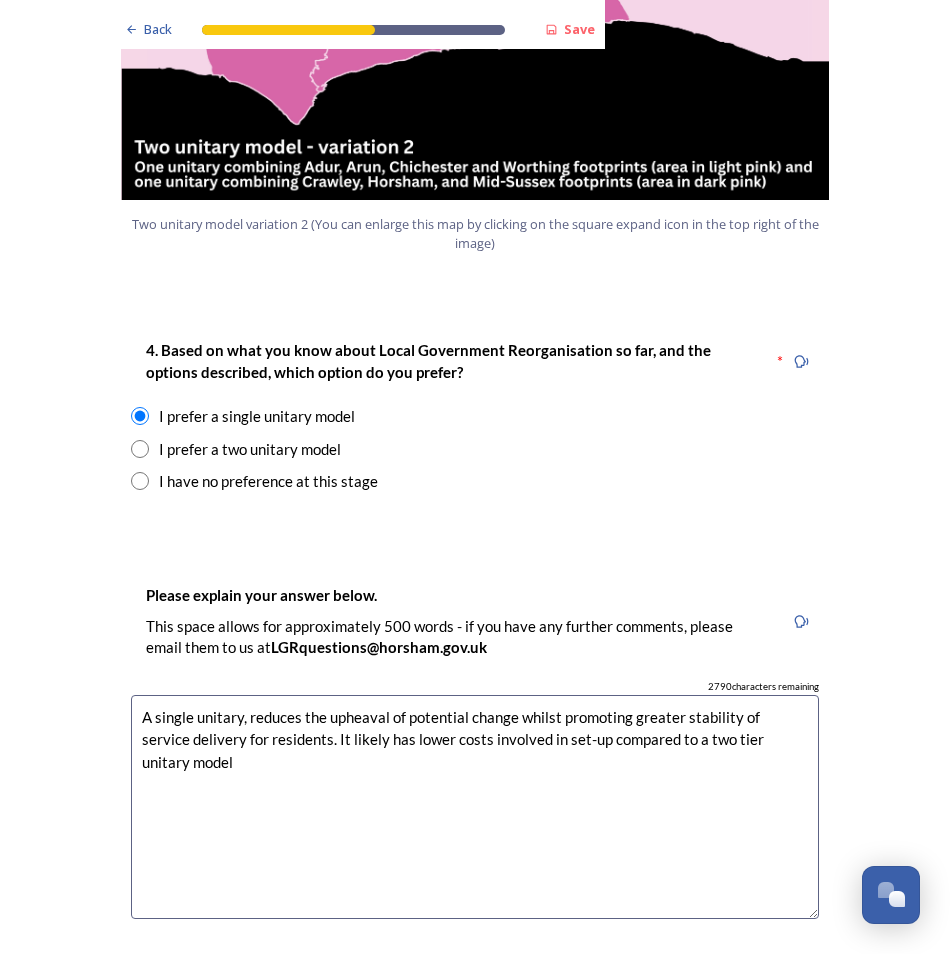 click on "A single unitary, reduces the upheaval of potential change whilst promoting greater stability of service delivery for residents. It likely has lower costs involved in set-up compared to a two tier unitary model" at bounding box center (475, 807) 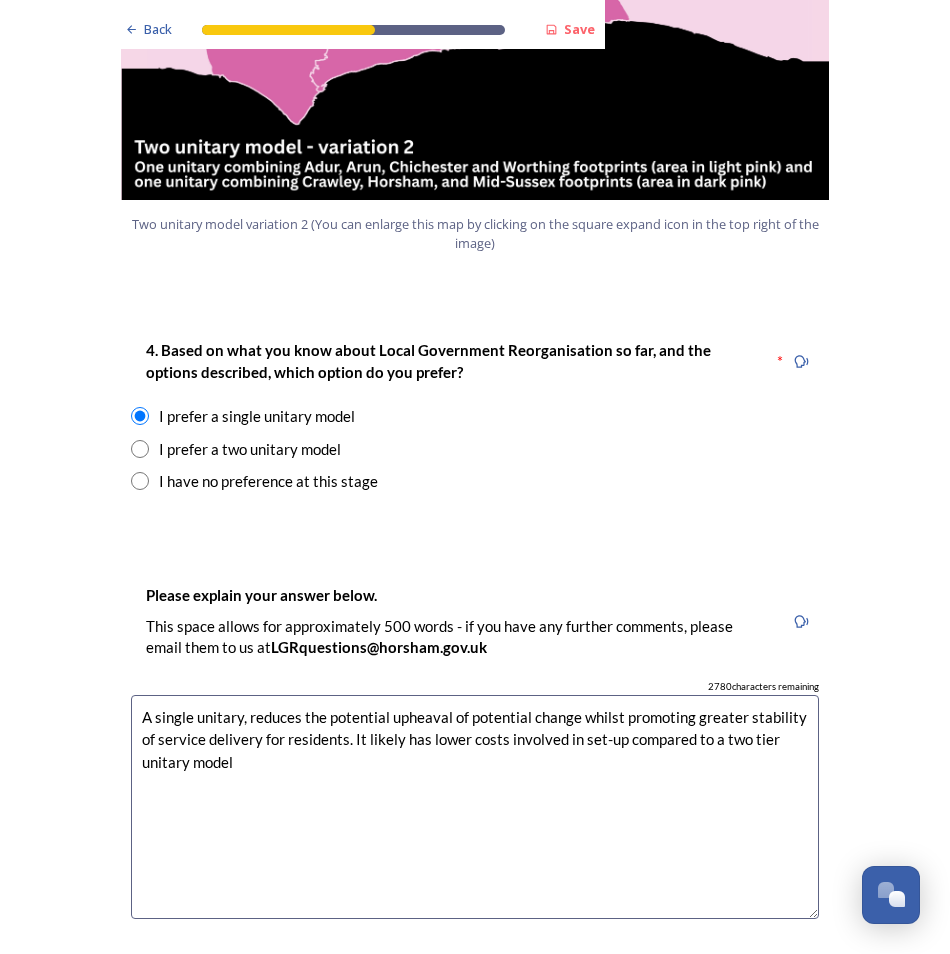 click on "A single unitary, reduces the potential upheaval of potential change whilst promoting greater stability of service delivery for residents. It likely has lower costs involved in set-up compared to a two tier unitary model" at bounding box center [475, 807] 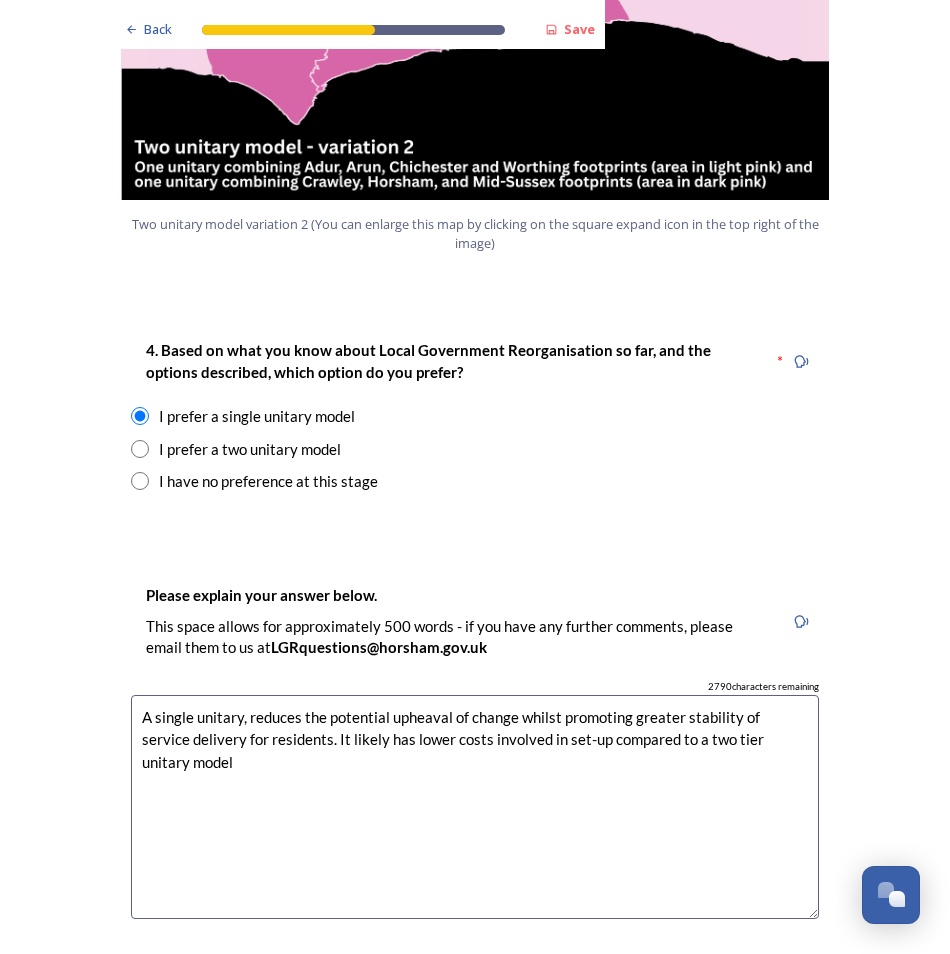 click on "A single unitary, reduces the potential upheaval of change whilst promoting greater stability of service delivery for residents. It likely has lower costs involved in set-up compared to a two tier unitary model" at bounding box center [475, 807] 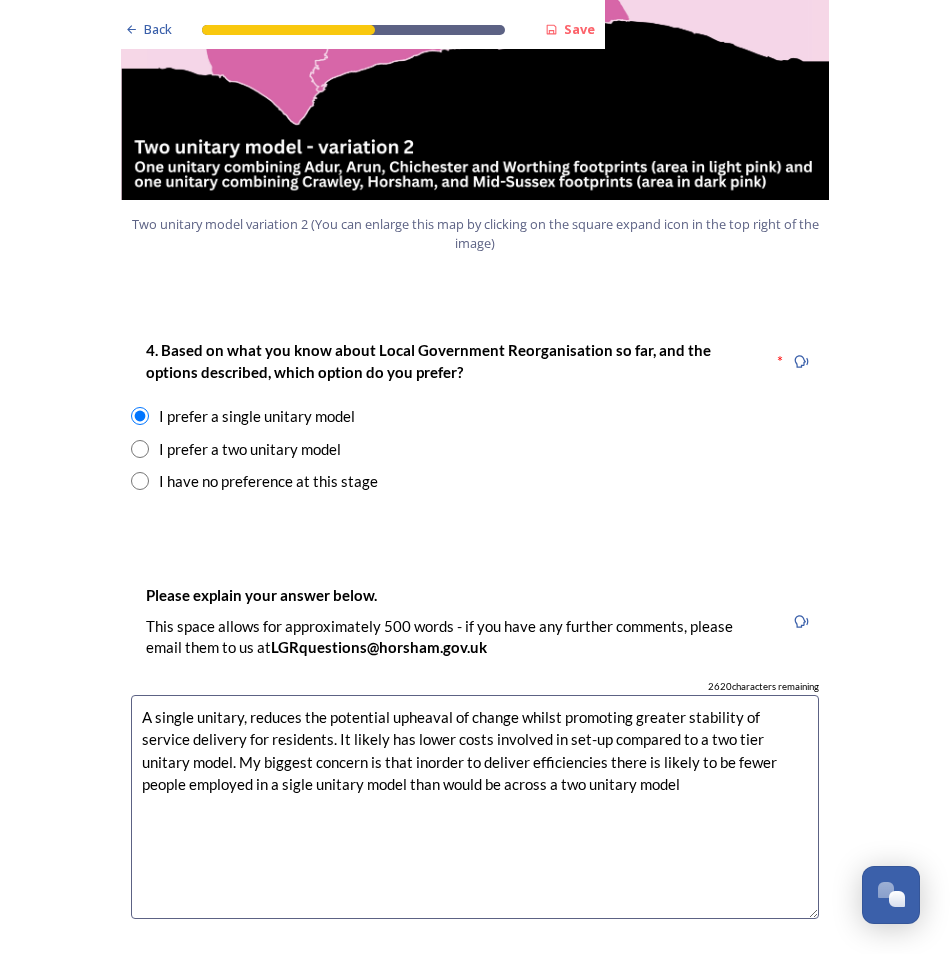 click on "A single unitary, reduces the potential upheaval of change whilst promoting greater stability of service delivery for residents. It likely has lower costs involved in set-up compared to a two tier unitary model. My biggest concern is that inorder to deliver efficiencies there is likely to be fewer people employed in a sigle unitary model than would be across a two unitary model" at bounding box center (475, 807) 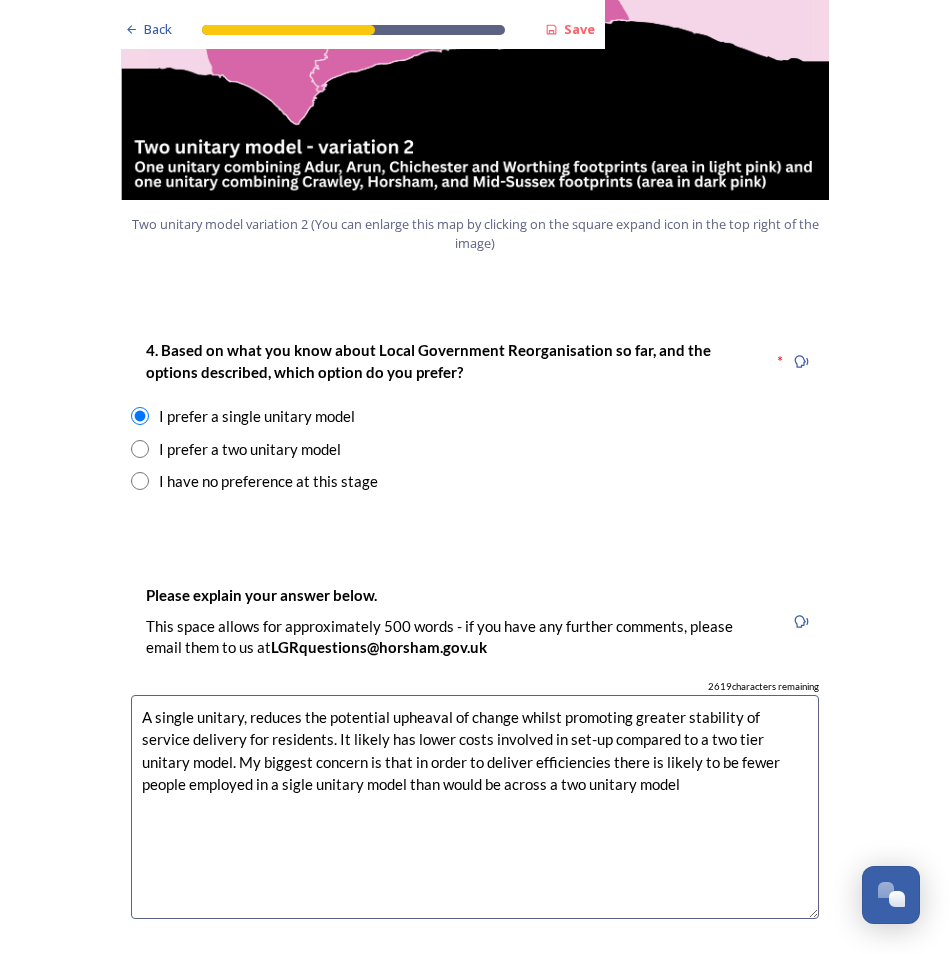 click on "A single unitary, reduces the potential upheaval of change whilst promoting greater stability of service delivery for residents. It likely has lower costs involved in set-up compared to a two tier unitary model. My biggest concern is that in order to deliver efficiencies there is likely to be fewer people employed in a sigle unitary model than would be across a two unitary model" at bounding box center (475, 807) 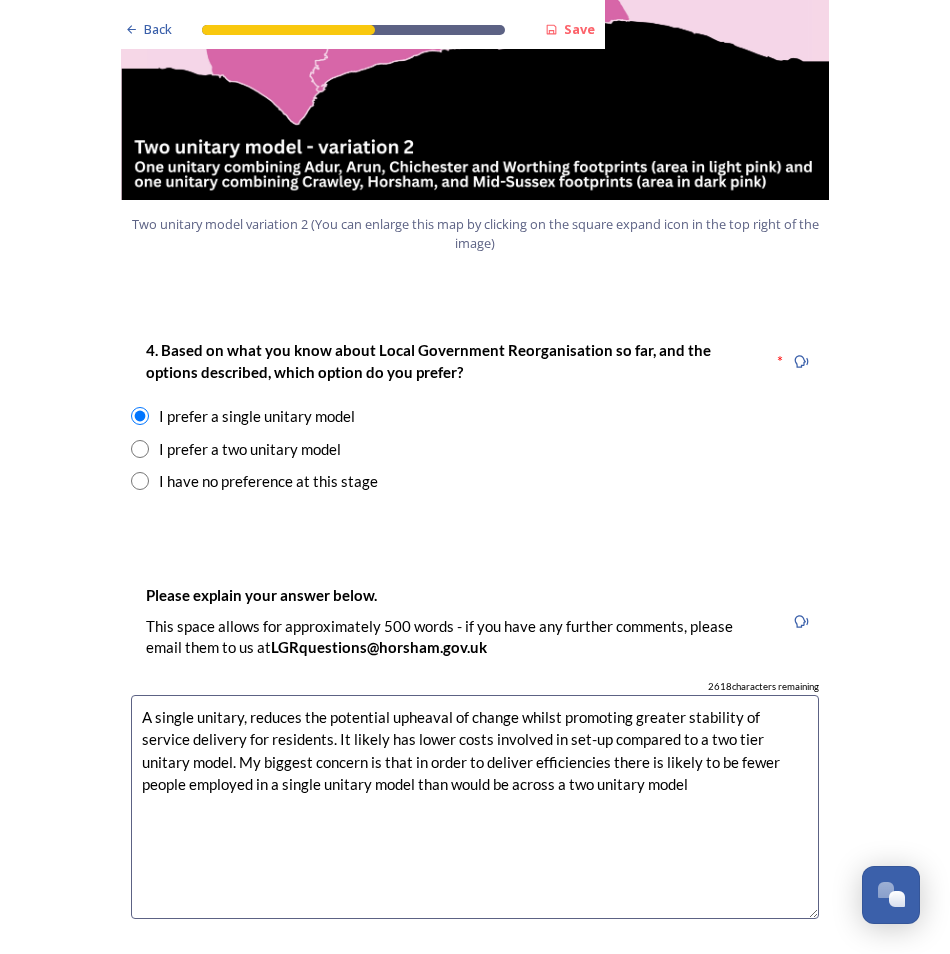 click on "A single unitary, reduces the potential upheaval of change whilst promoting greater stability of service delivery for residents. It likely has lower costs involved in set-up compared to a two tier unitary model. My biggest concern is that in order to deliver efficiencies there is likely to be fewer people employed in a single unitary model than would be across a two unitary model" at bounding box center [475, 807] 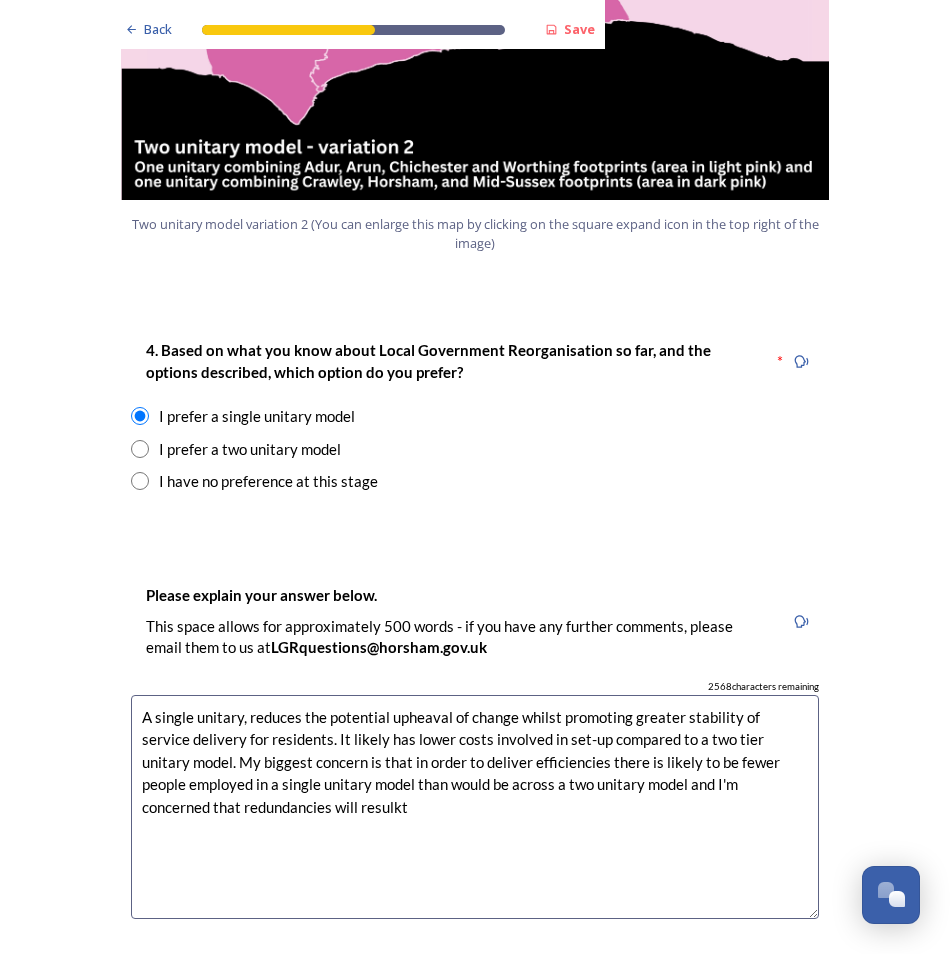 click on "A single unitary, reduces the potential upheaval of change whilst promoting greater stability of service delivery for residents. It likely has lower costs involved in set-up compared to a two tier unitary model. My biggest concern is that in order to deliver efficiencies there is likely to be fewer people employed in a single unitary model than would be across a two unitary model and I'm concerned that redundancies will resulkt" at bounding box center (475, 807) 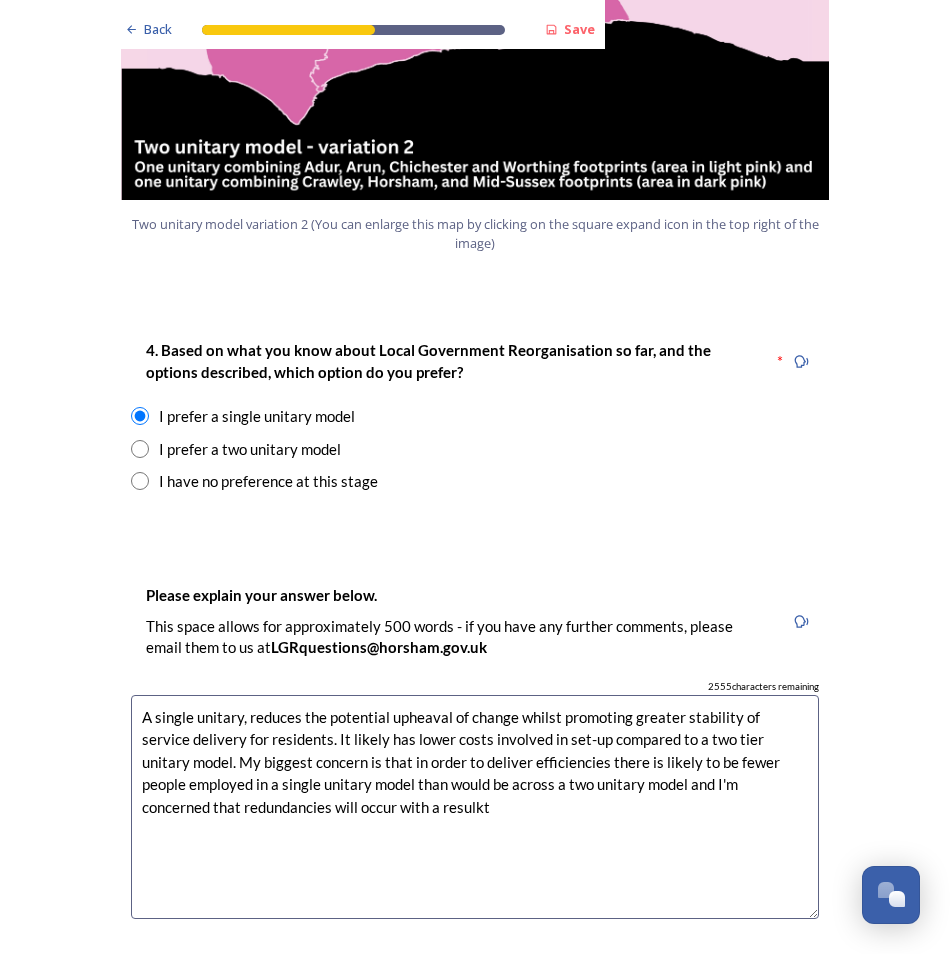 click on "A single unitary, reduces the potential upheaval of change whilst promoting greater stability of service delivery for residents. It likely has lower costs involved in set-up compared to a two tier unitary model. My biggest concern is that in order to deliver efficiencies there is likely to be fewer people employed in a single unitary model than would be across a two unitary model and I'm concerned that redundancies will occur with a resulkt" at bounding box center [475, 807] 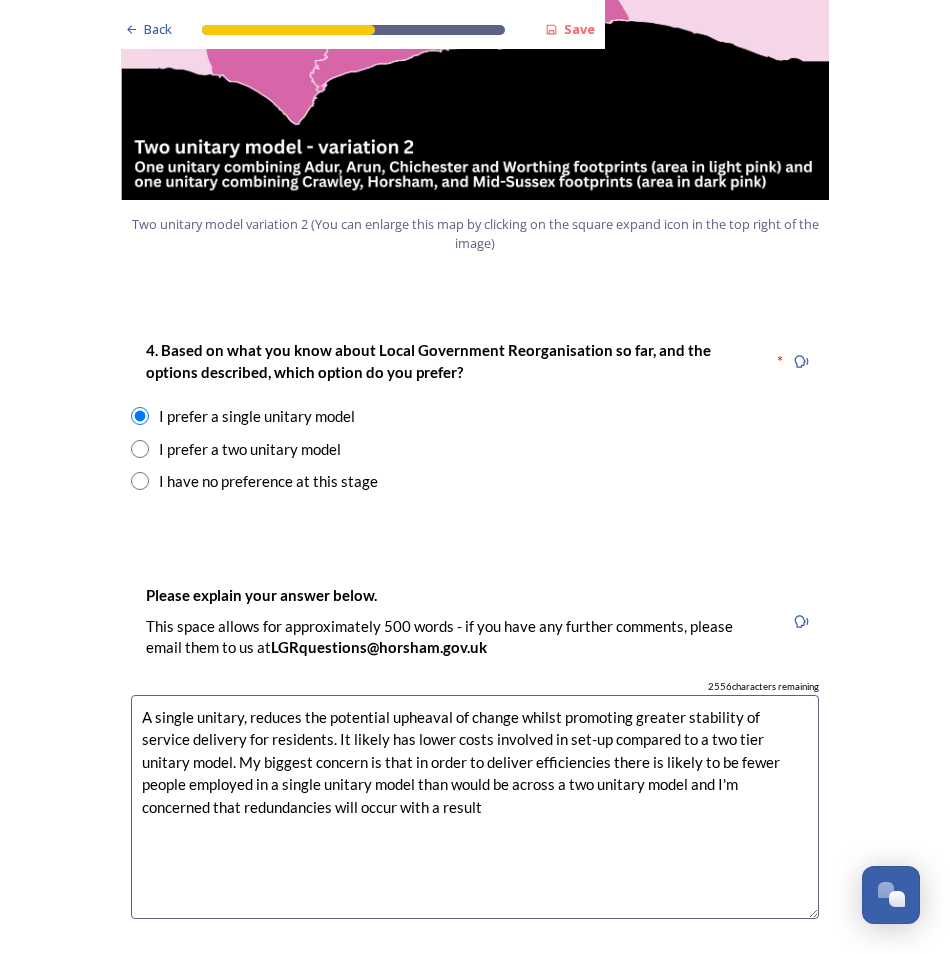 click on "A single unitary, reduces the potential upheaval of change whilst promoting greater stability of service delivery for residents. It likely has lower costs involved in set-up compared to a two tier unitary model. My biggest concern is that in order to deliver efficiencies there is likely to be fewer people employed in a single unitary model than would be across a two unitary model and I'm concerned that redundancies will occur with a result" at bounding box center [475, 807] 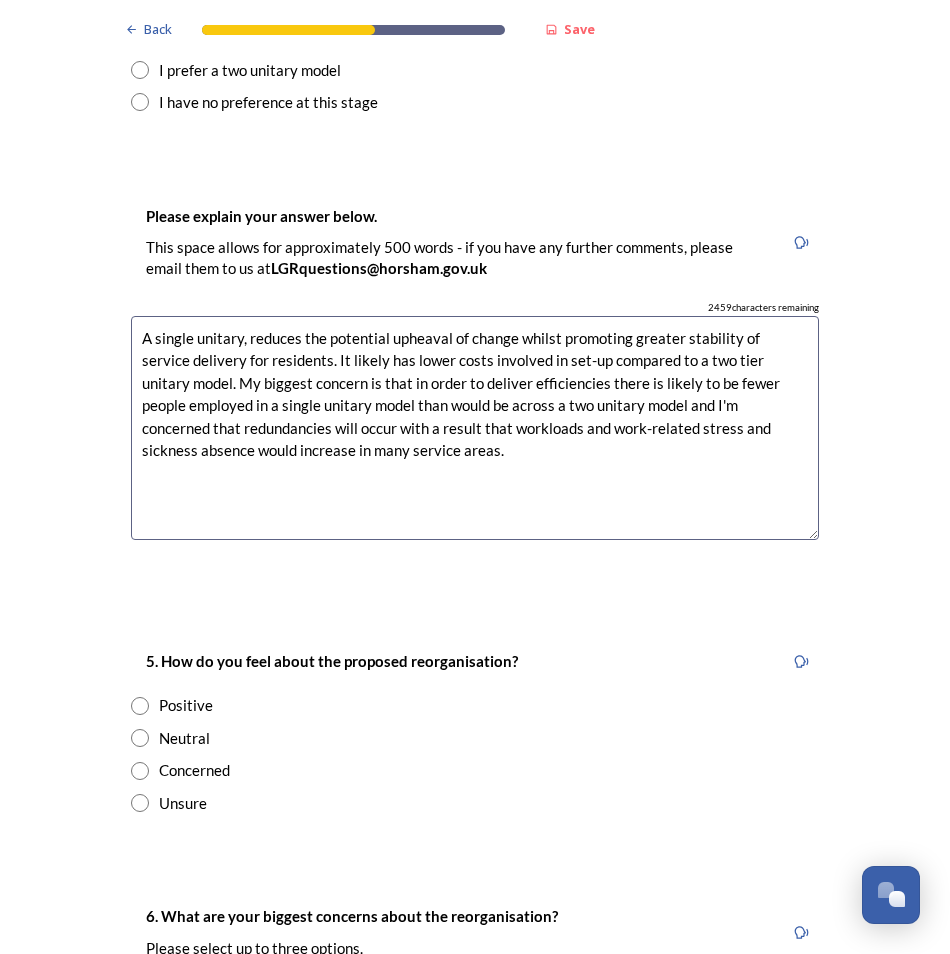 scroll, scrollTop: 2800, scrollLeft: 0, axis: vertical 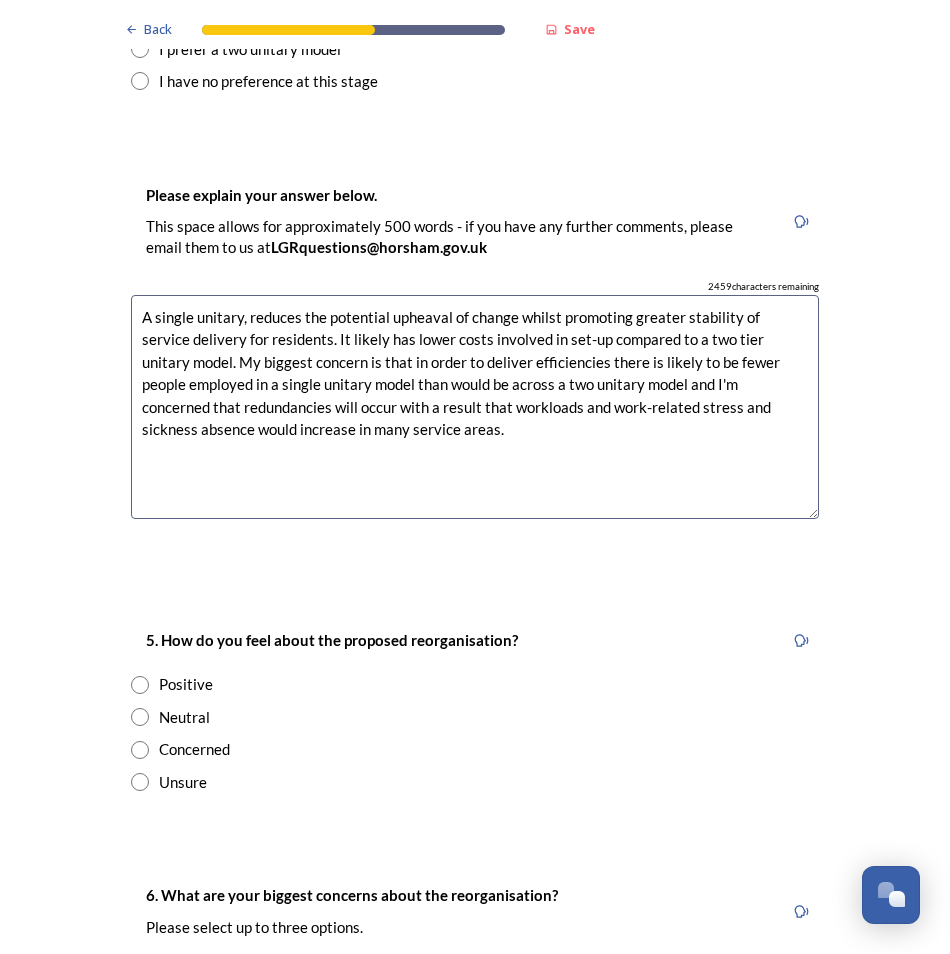 type on "A single unitary, reduces the potential upheaval of change whilst promoting greater stability of service delivery for residents. It likely has lower costs involved in set-up compared to a two tier unitary model. My biggest concern is that in order to deliver efficiencies there is likely to be fewer people employed in a single unitary model than would be across a two unitary model and I'm concerned that redundancies will occur with a result that workloads and work-related stress and sickness absence would increase in many service areas." 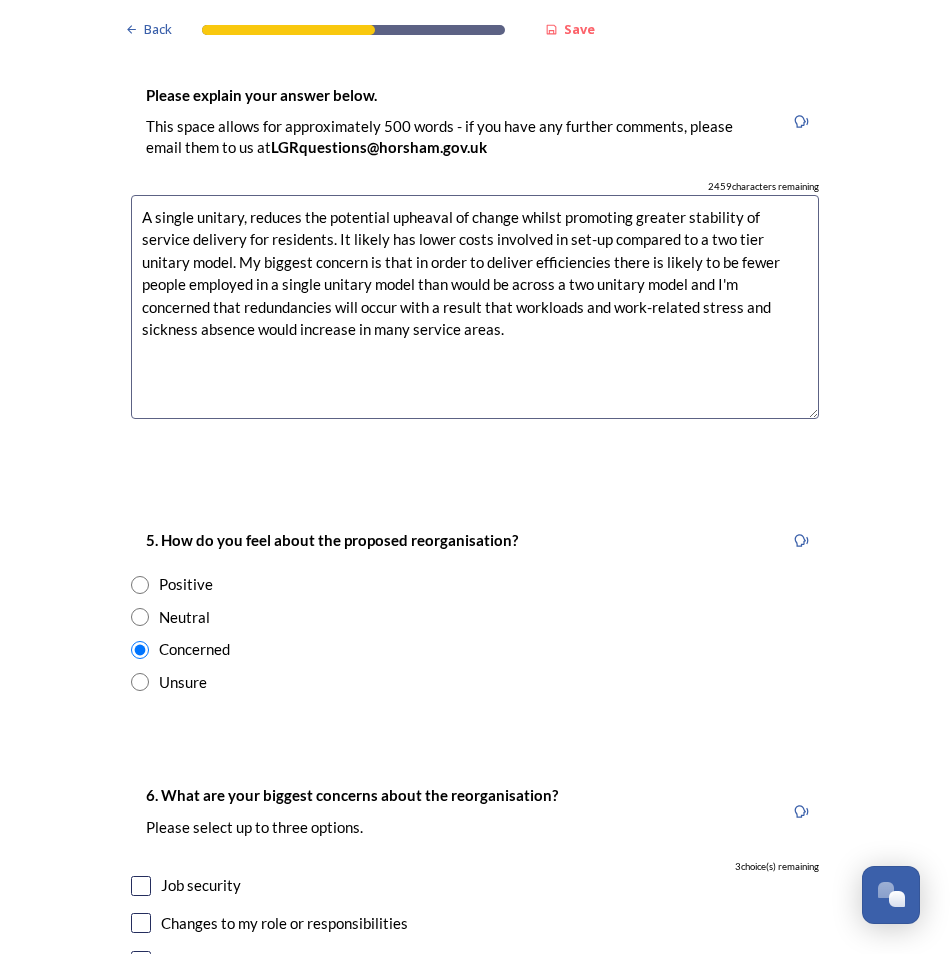 scroll, scrollTop: 3000, scrollLeft: 0, axis: vertical 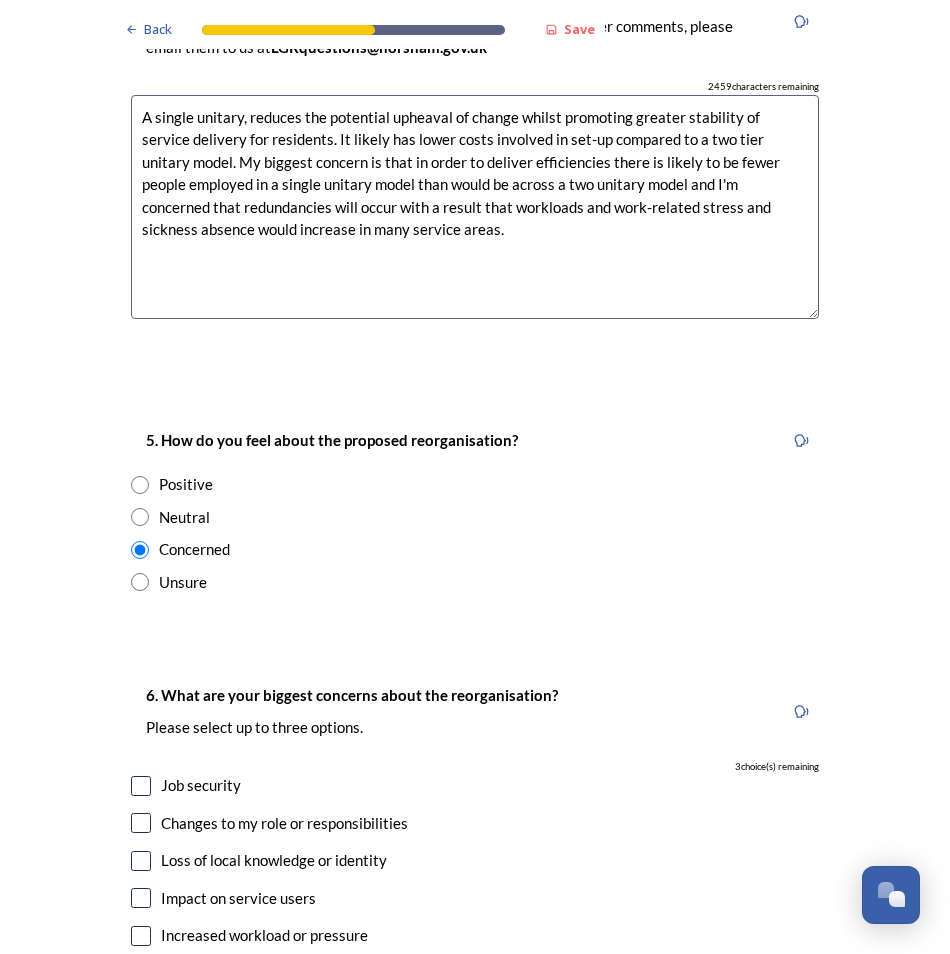 click at bounding box center (141, 786) 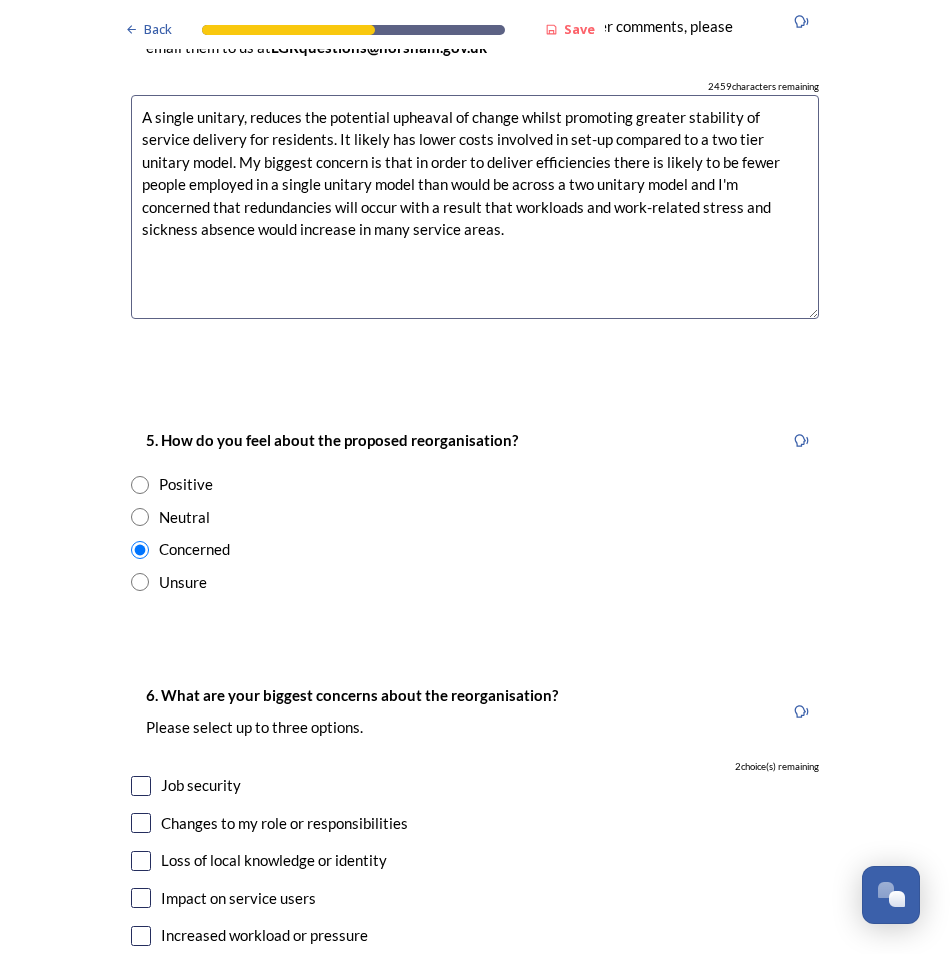 checkbox on "true" 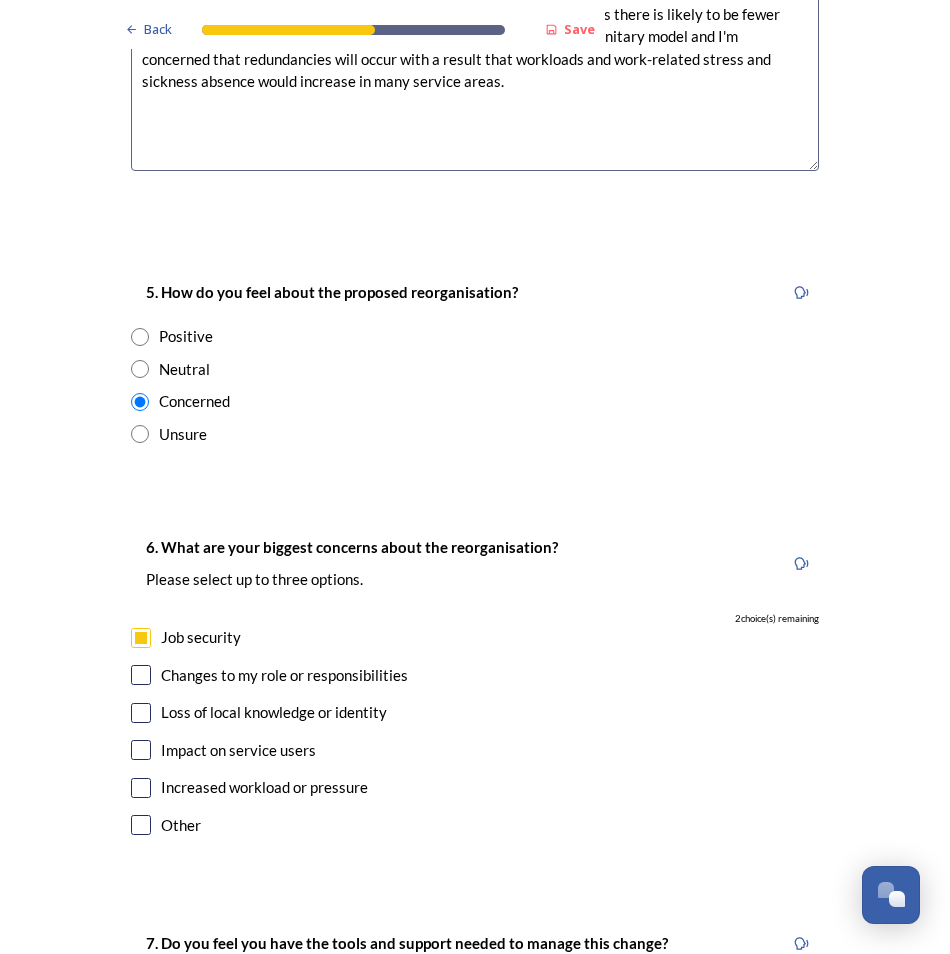 scroll, scrollTop: 3200, scrollLeft: 0, axis: vertical 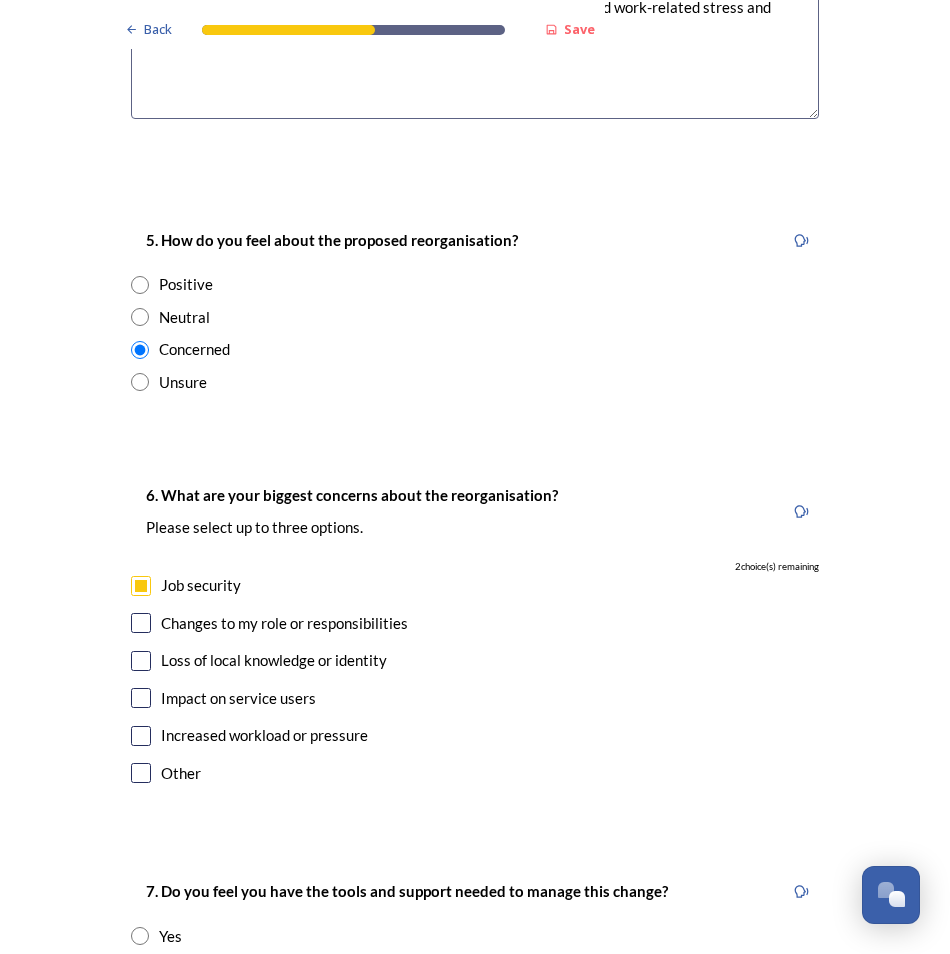 click at bounding box center [141, 698] 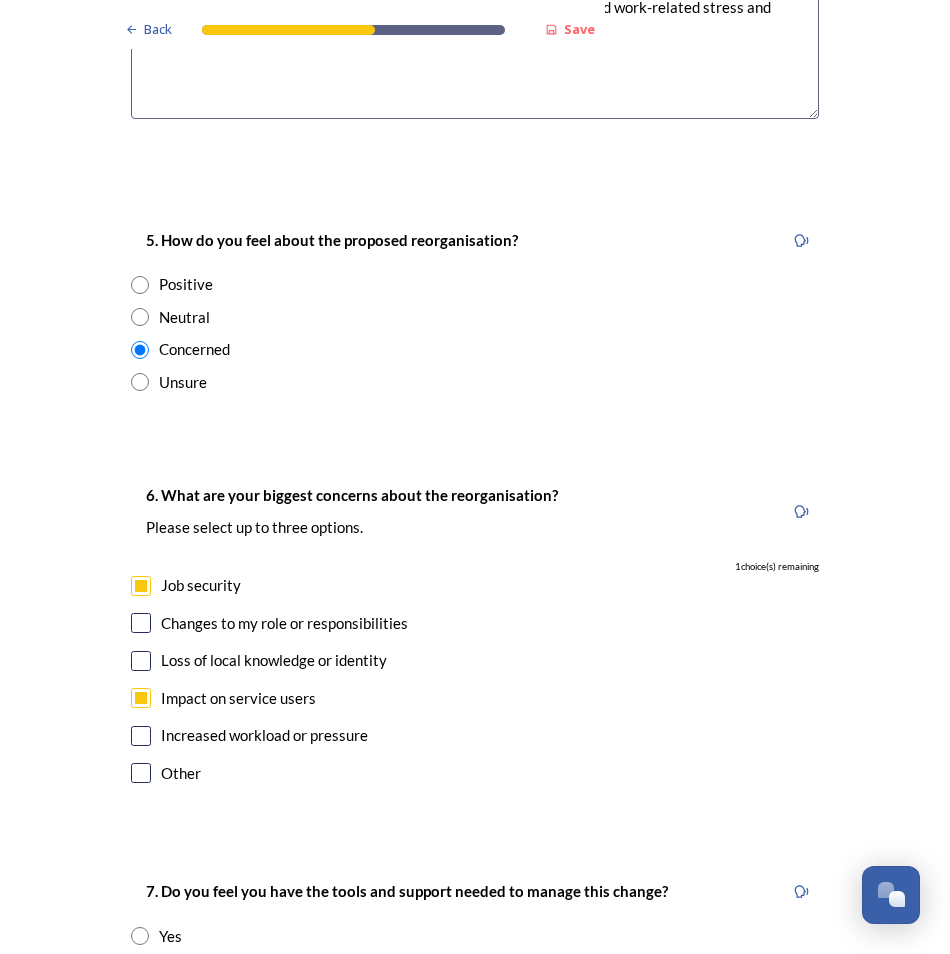 click at bounding box center (141, 736) 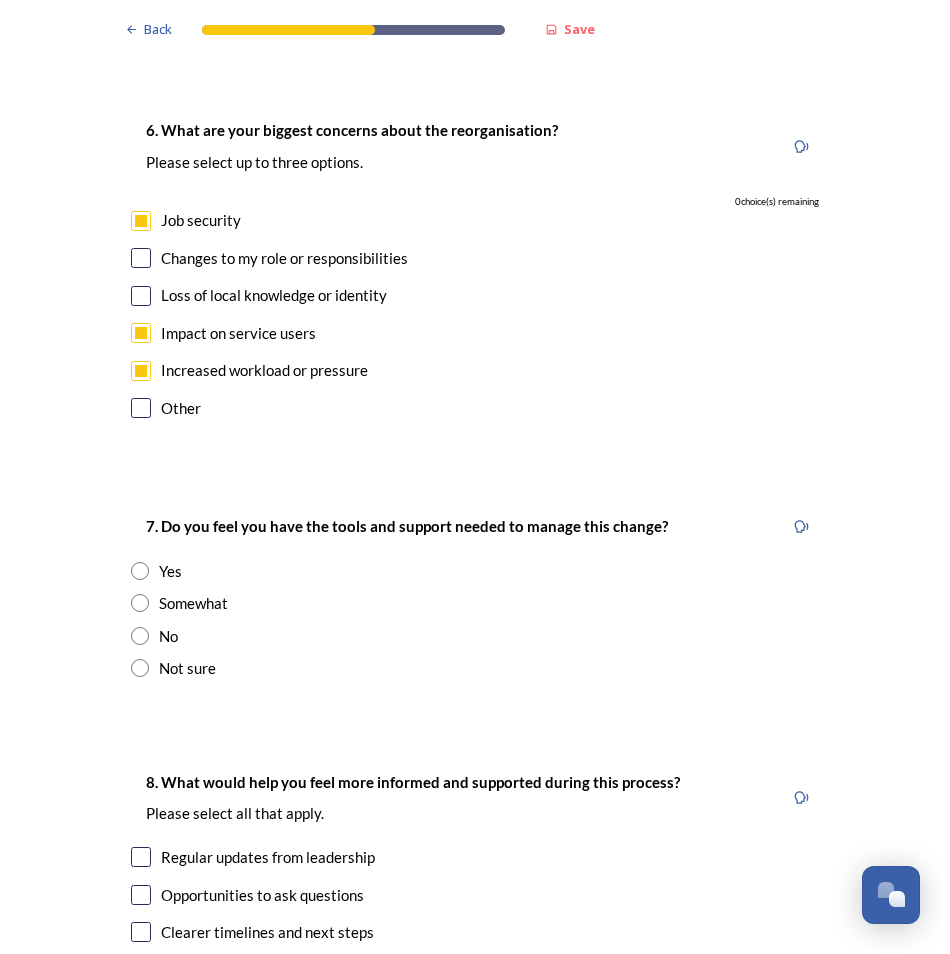 scroll, scrollTop: 3600, scrollLeft: 0, axis: vertical 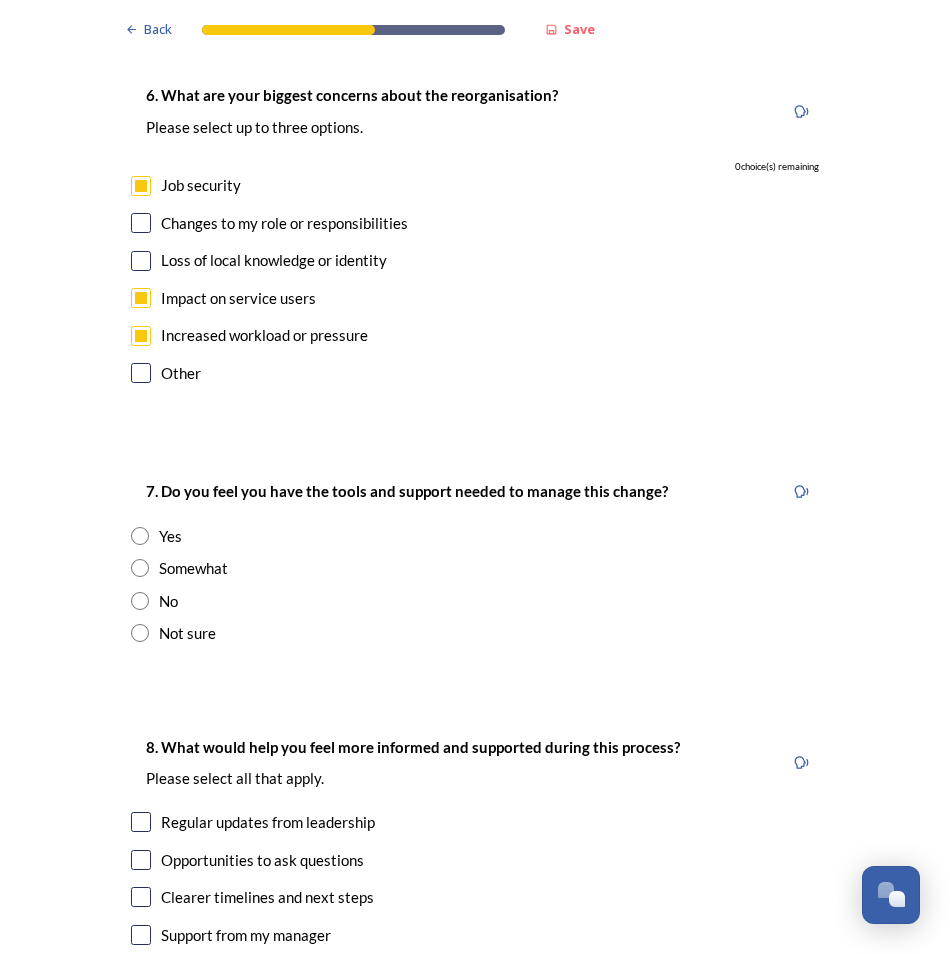 click at bounding box center [140, 568] 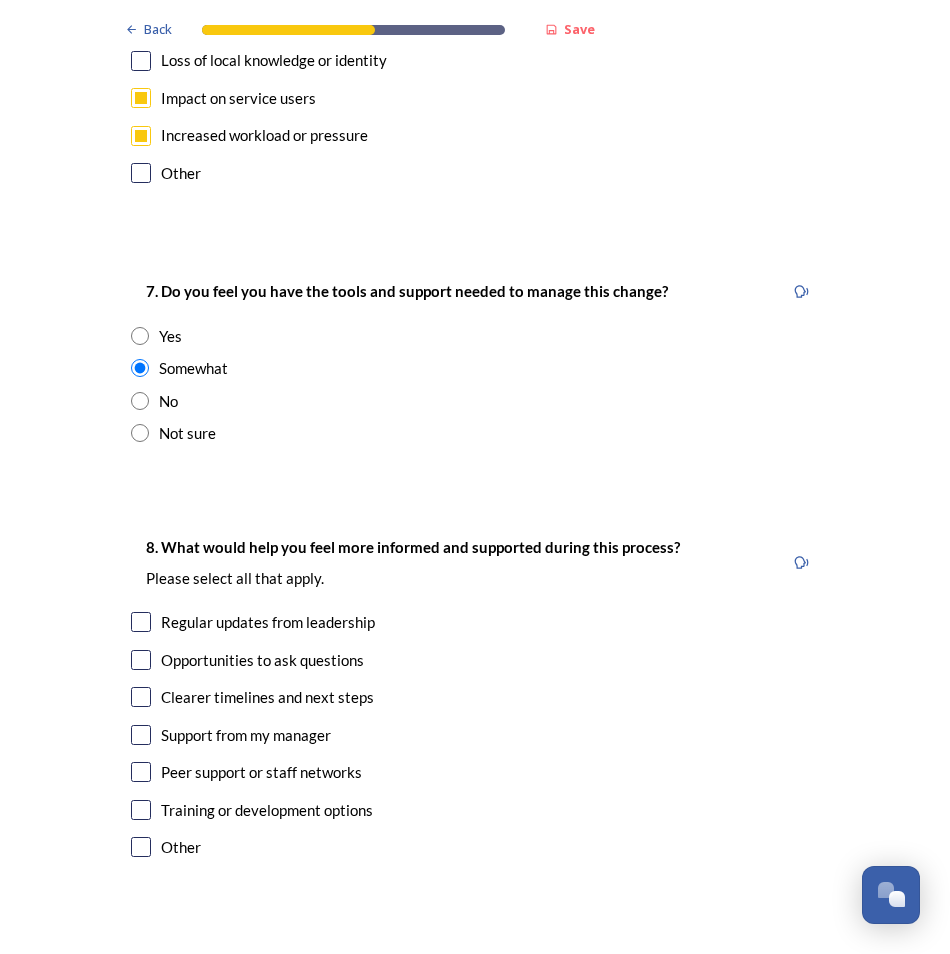 scroll, scrollTop: 3900, scrollLeft: 0, axis: vertical 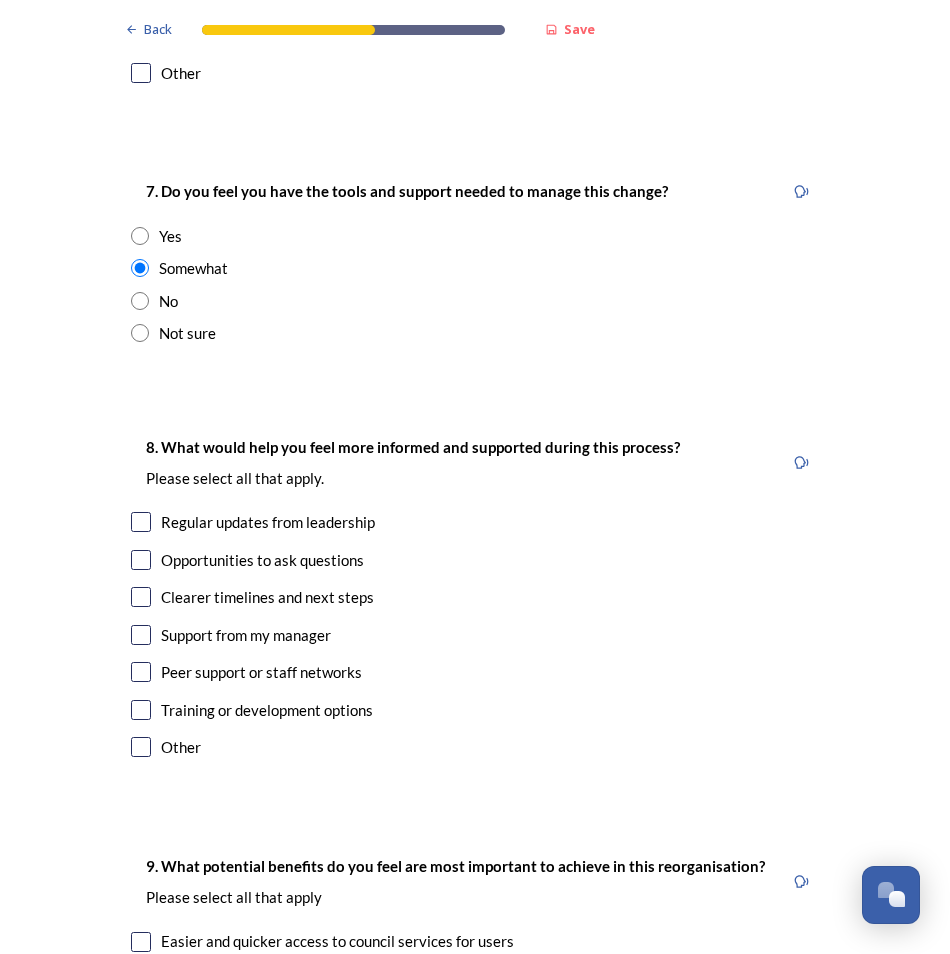 click at bounding box center (141, 522) 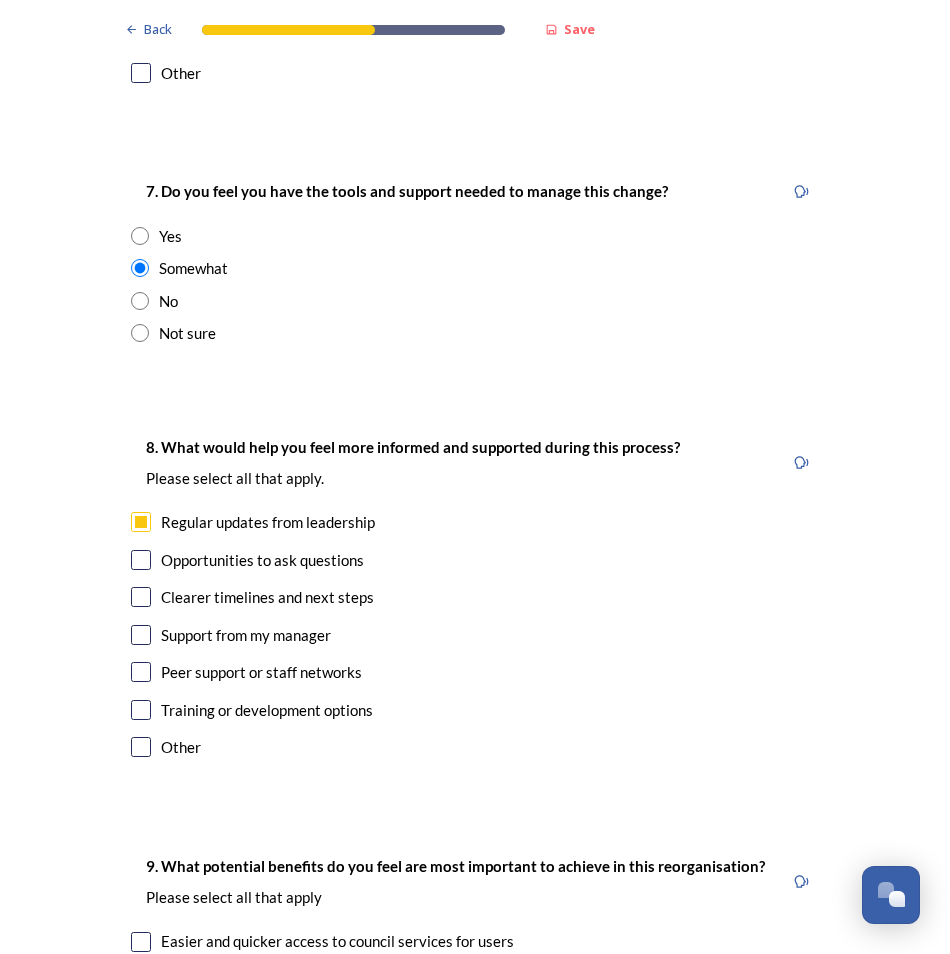 click at bounding box center (141, 560) 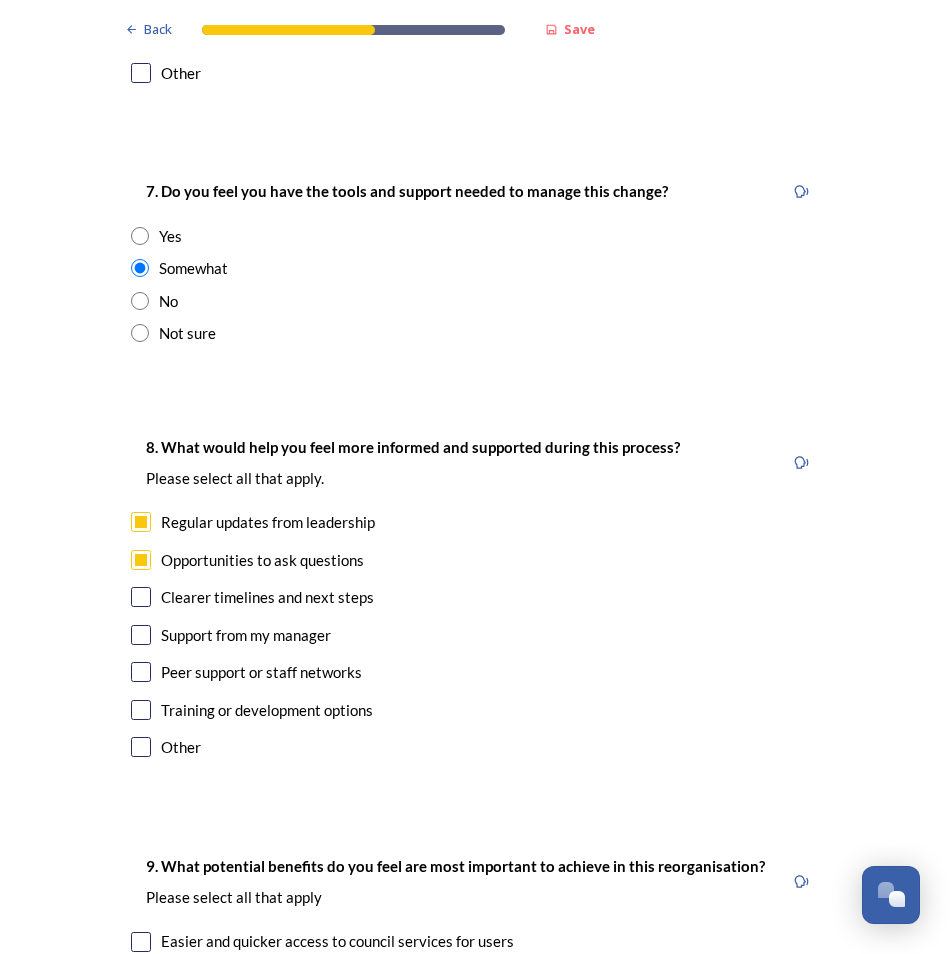 click at bounding box center [141, 597] 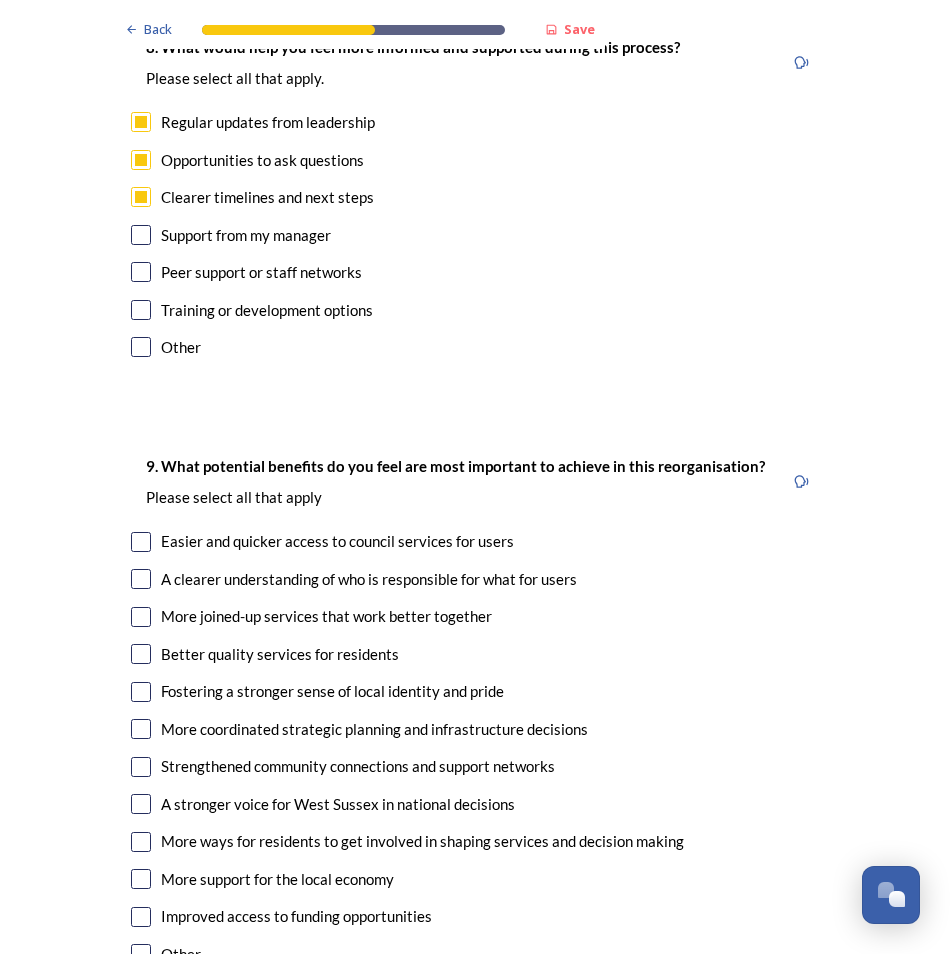 scroll, scrollTop: 4200, scrollLeft: 0, axis: vertical 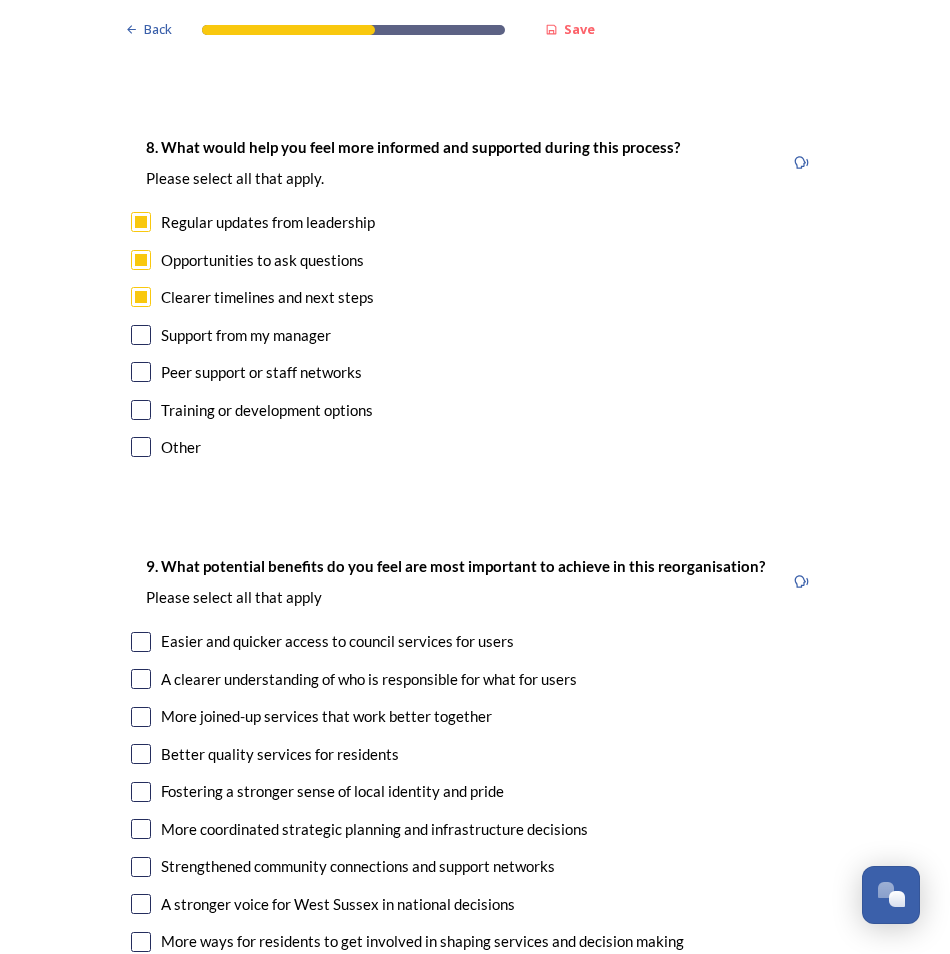 click at bounding box center [141, 717] 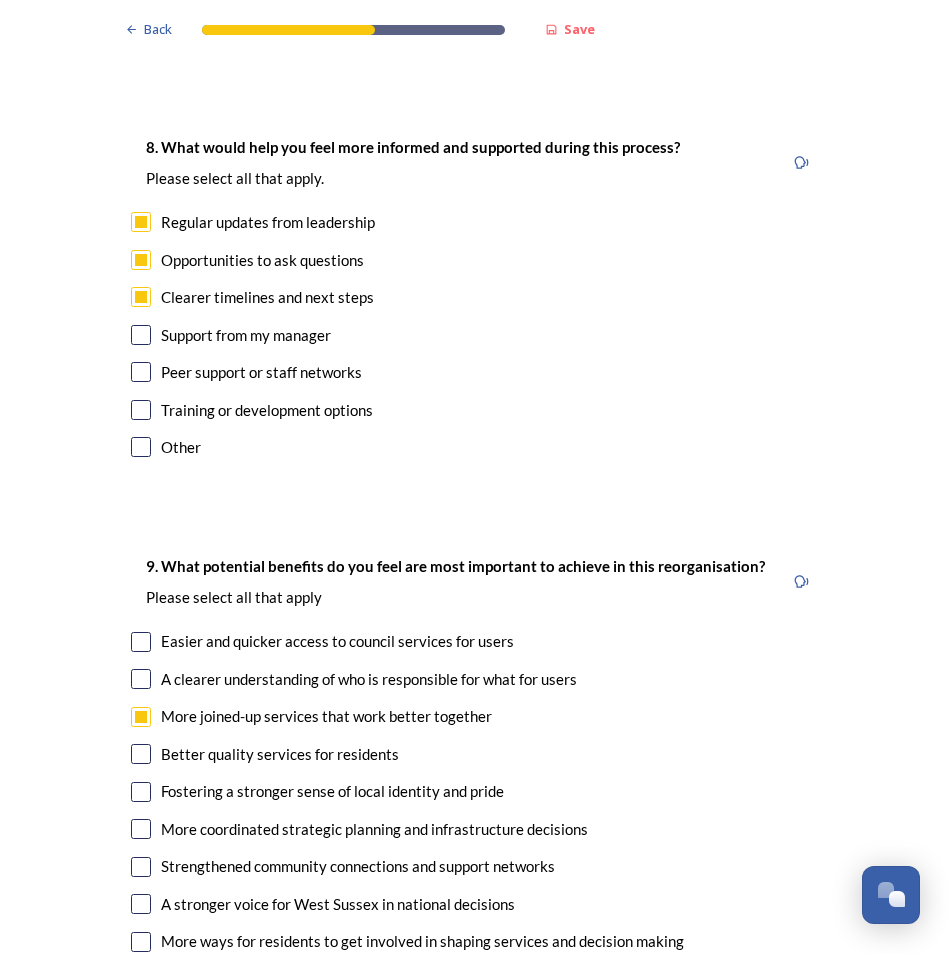 click at bounding box center [141, 642] 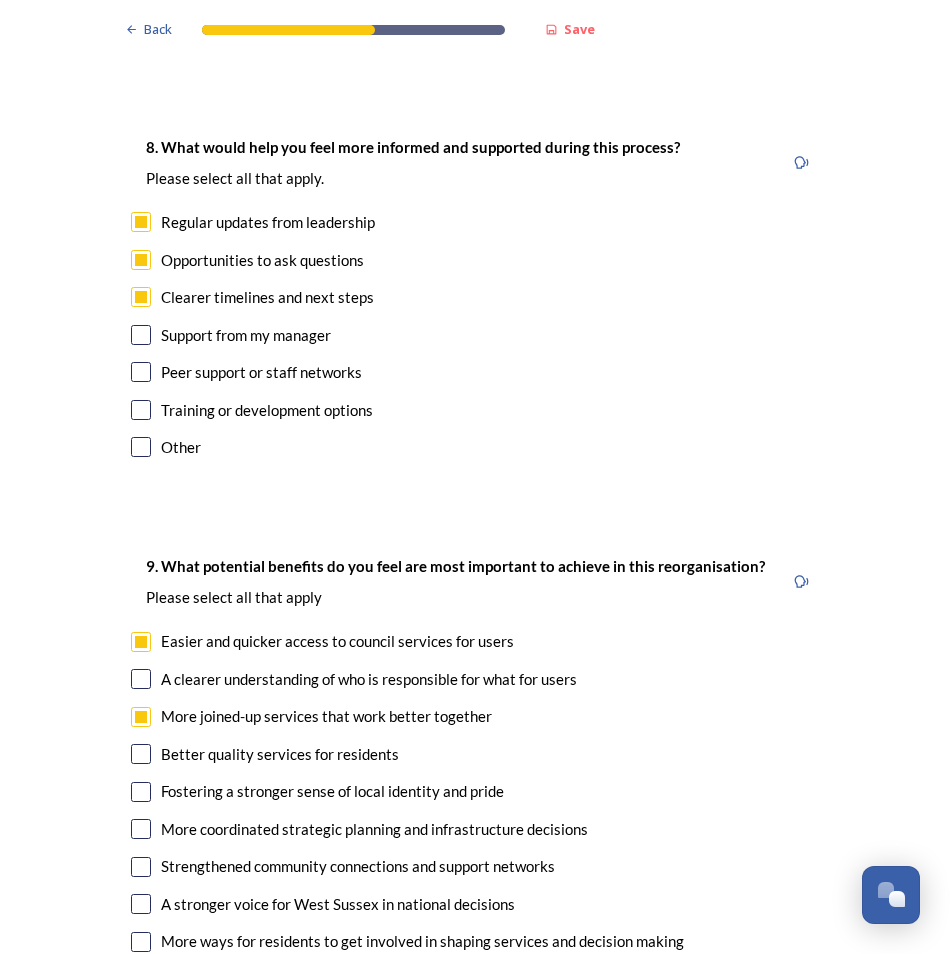 click at bounding box center (141, 754) 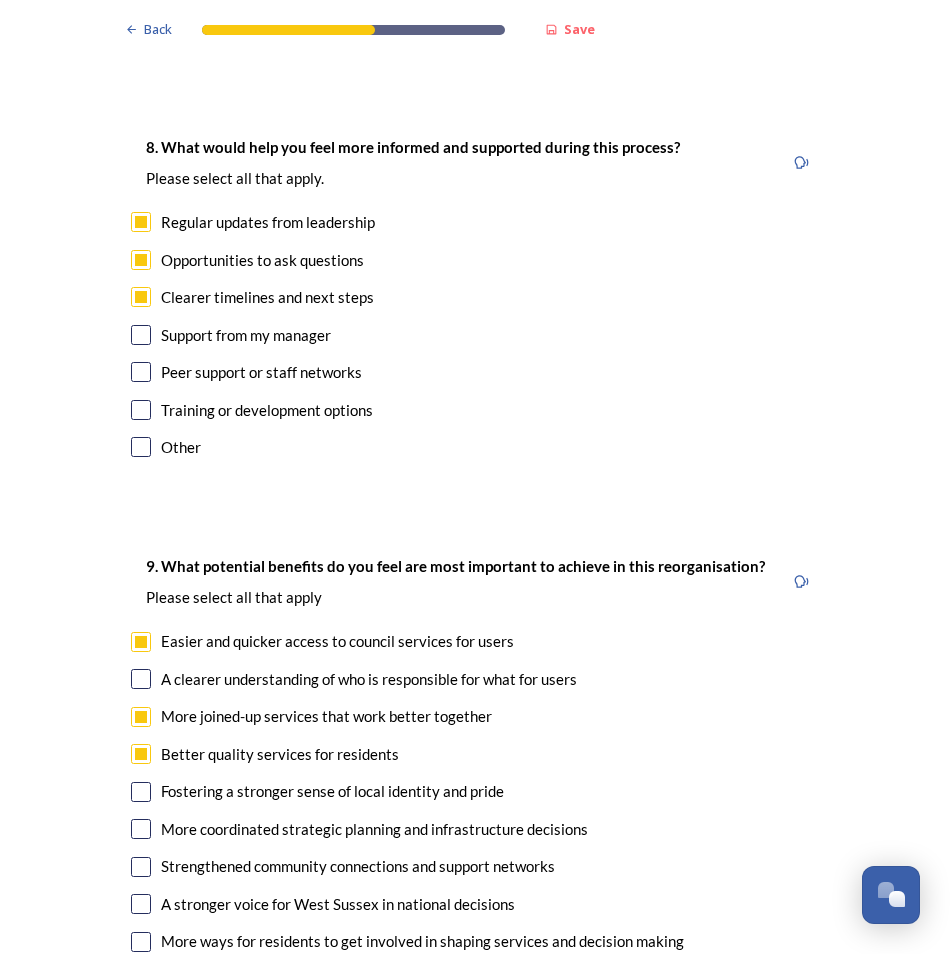 click at bounding box center [141, 829] 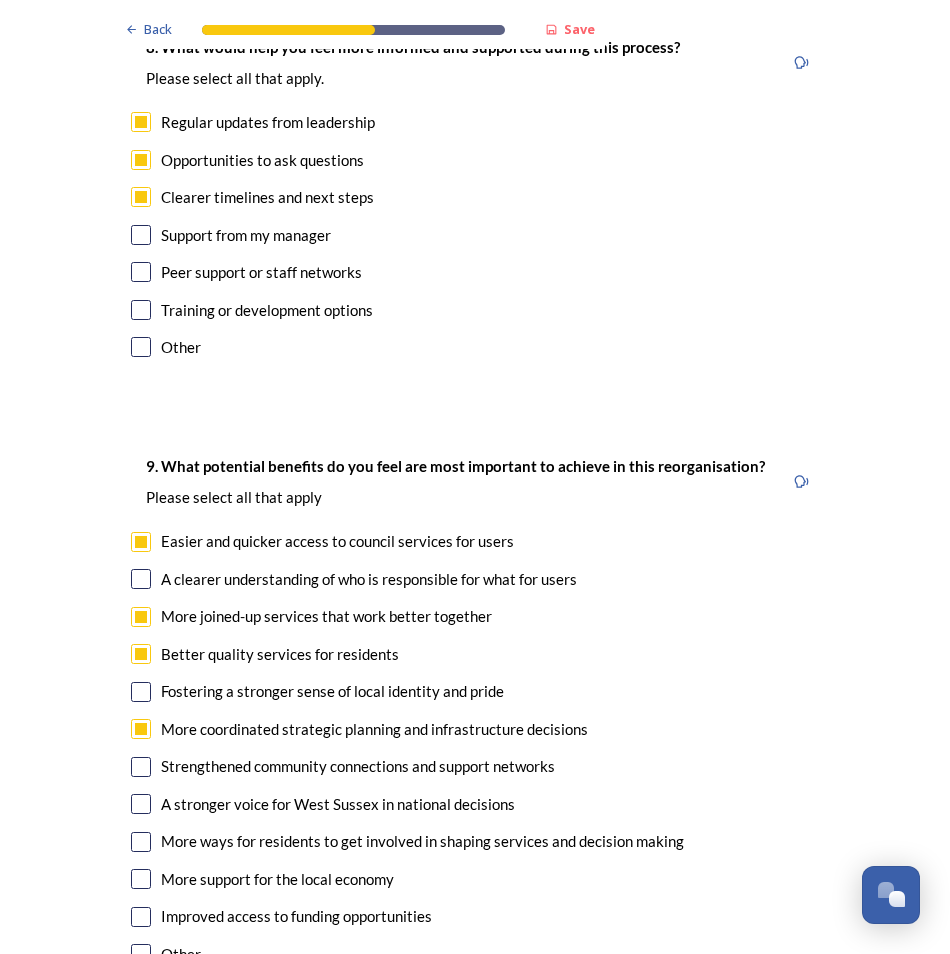 scroll, scrollTop: 4400, scrollLeft: 0, axis: vertical 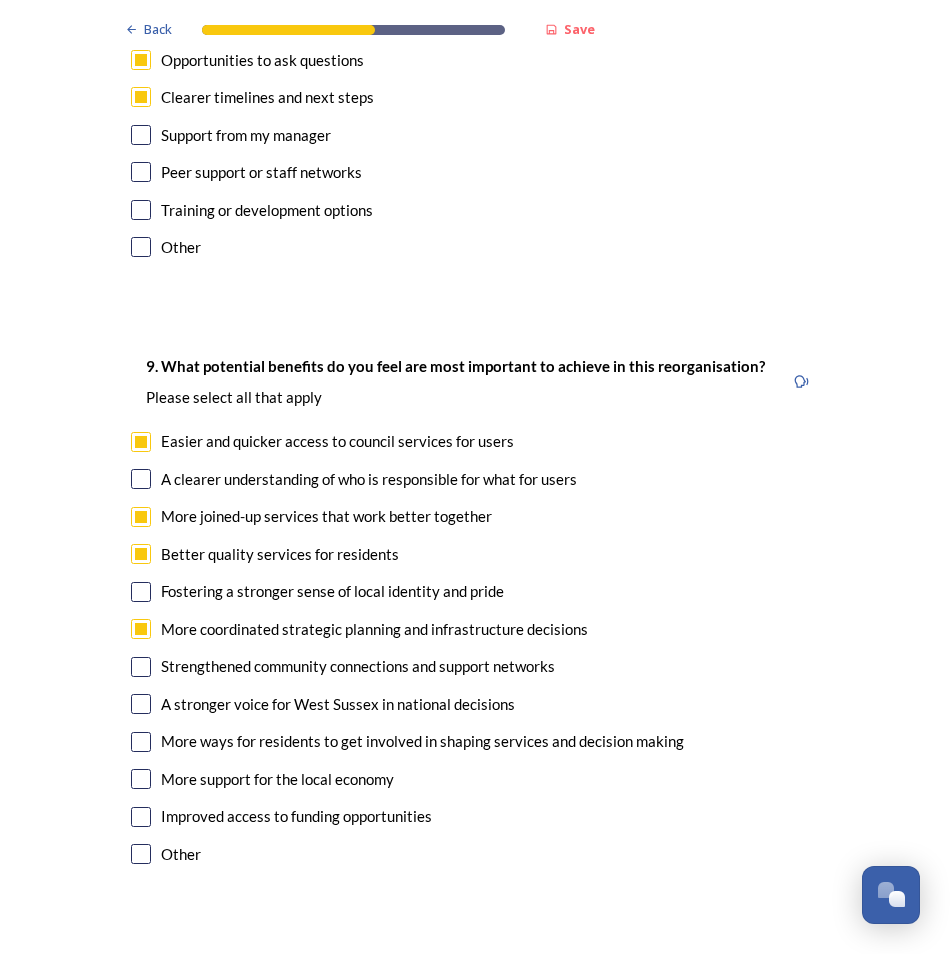 click at bounding box center (141, 704) 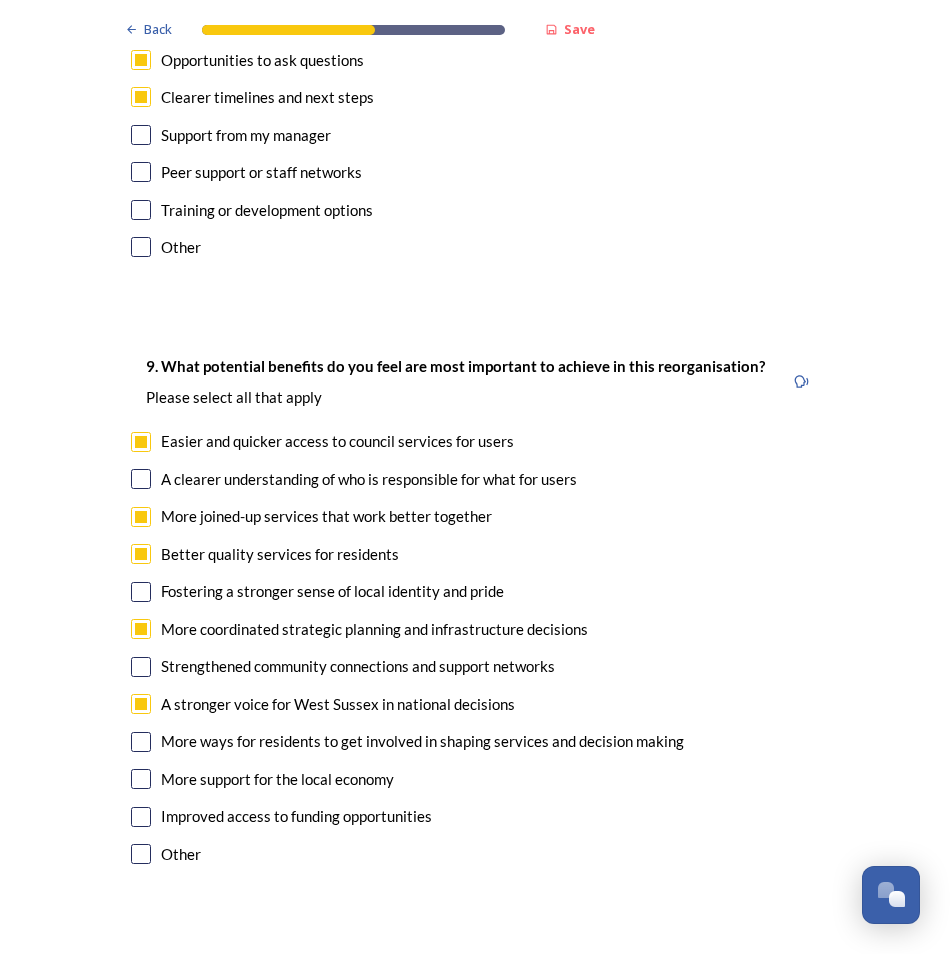 click at bounding box center (141, 779) 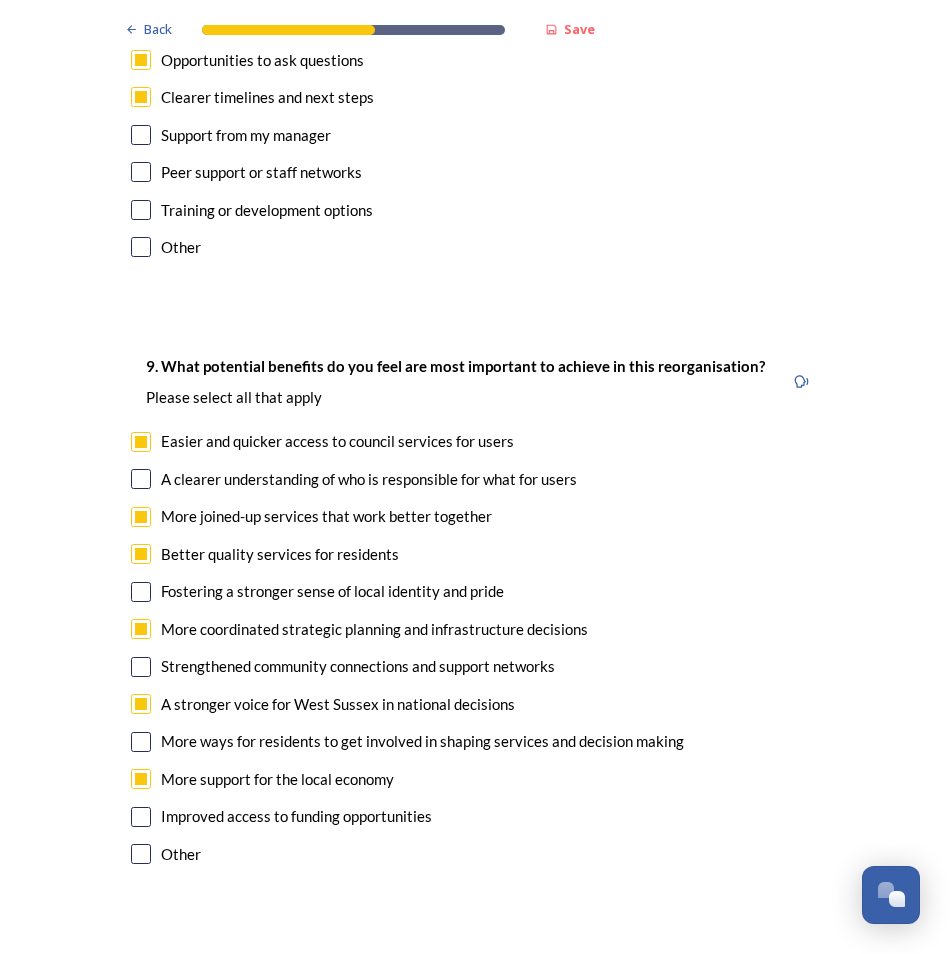 click at bounding box center (141, 817) 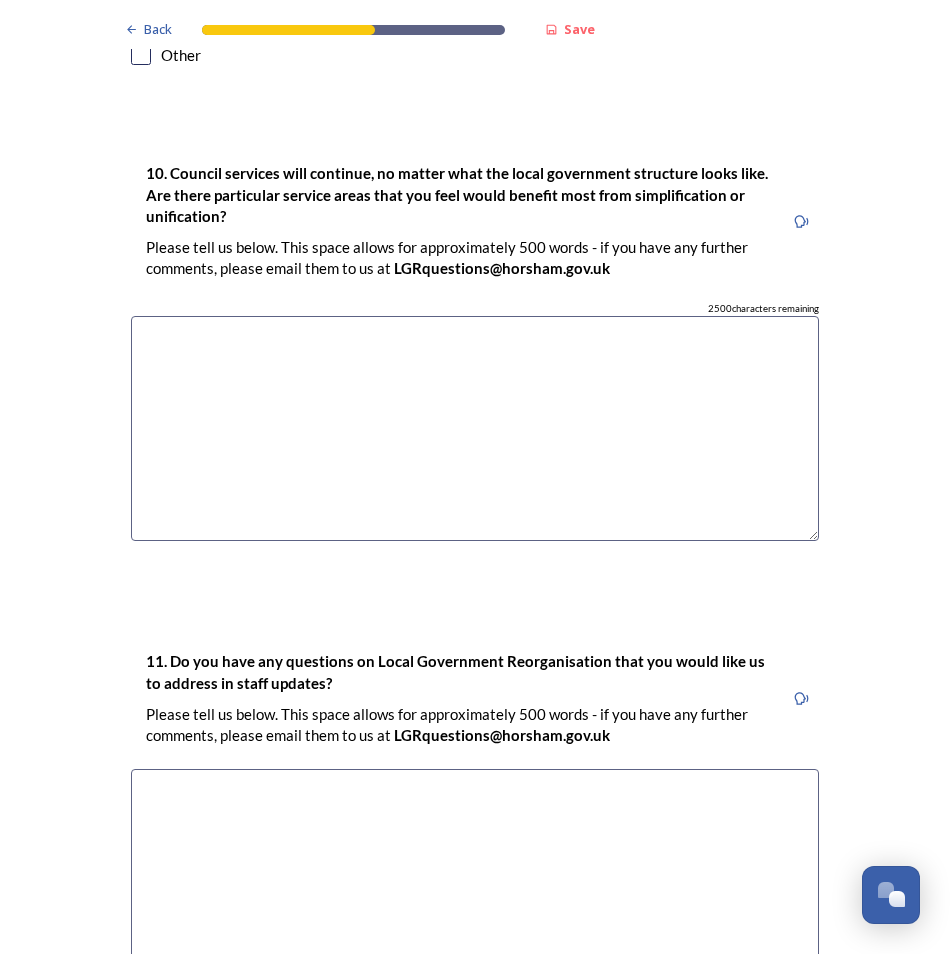 scroll, scrollTop: 5200, scrollLeft: 0, axis: vertical 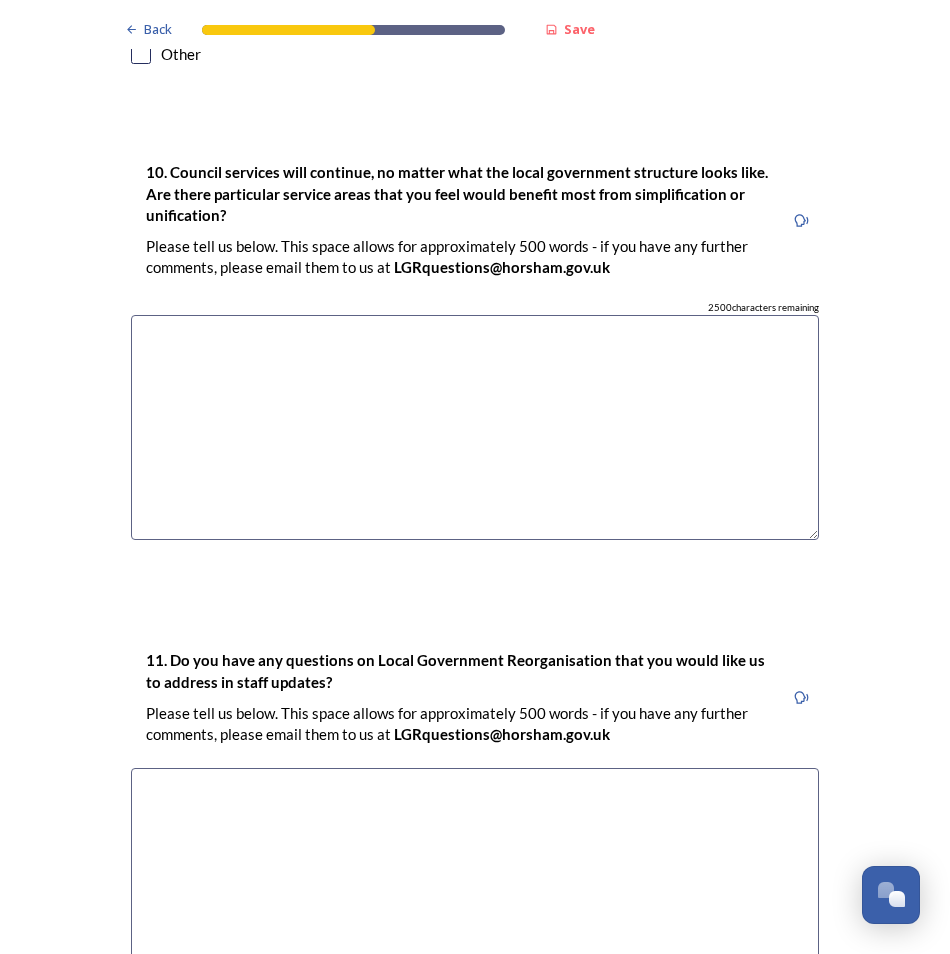 click at bounding box center [475, 427] 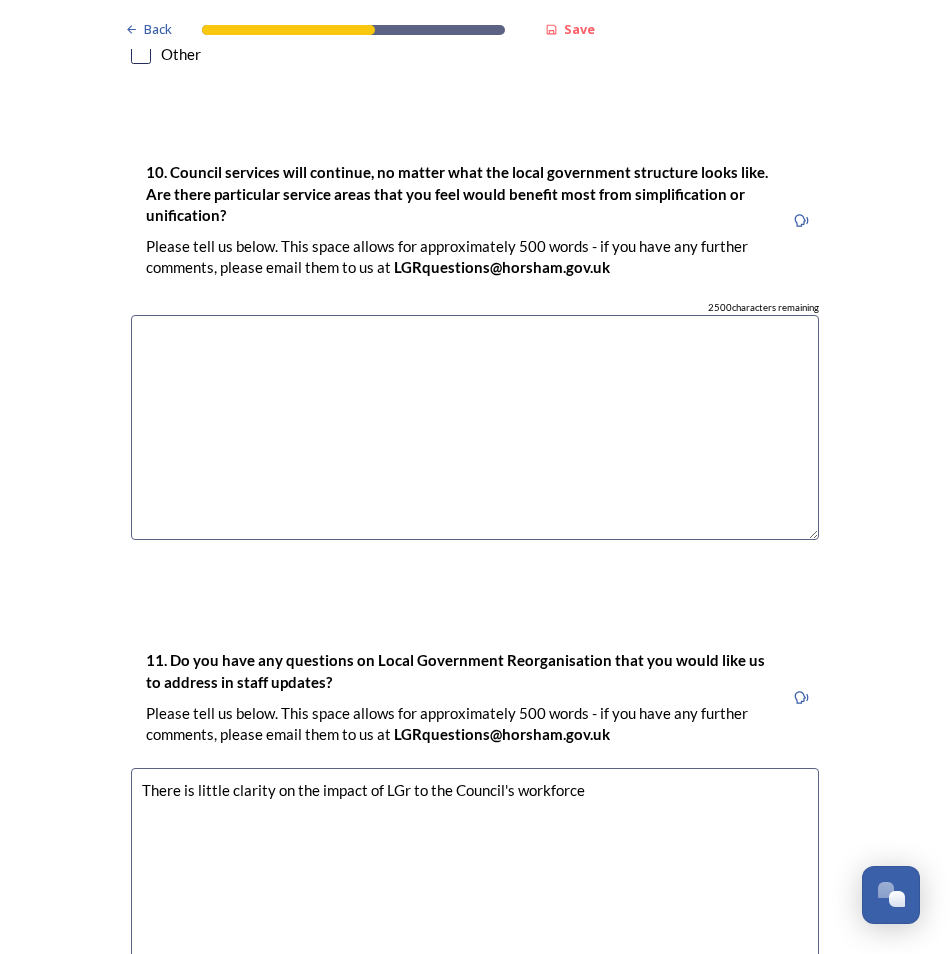click on "There is little clarity on the impact of LGr to the Council's workforce" at bounding box center (475, 880) 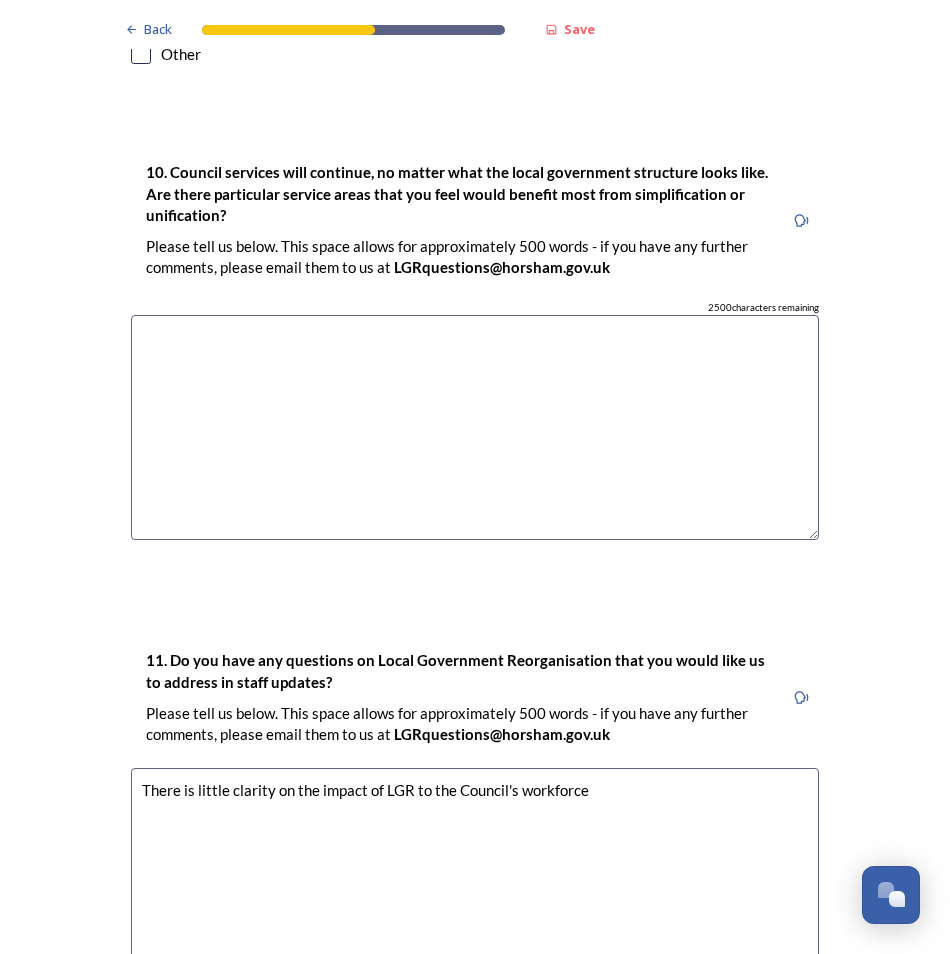 click on "There is little clarity on the impact of LGR to the Council's workforce" at bounding box center [475, 880] 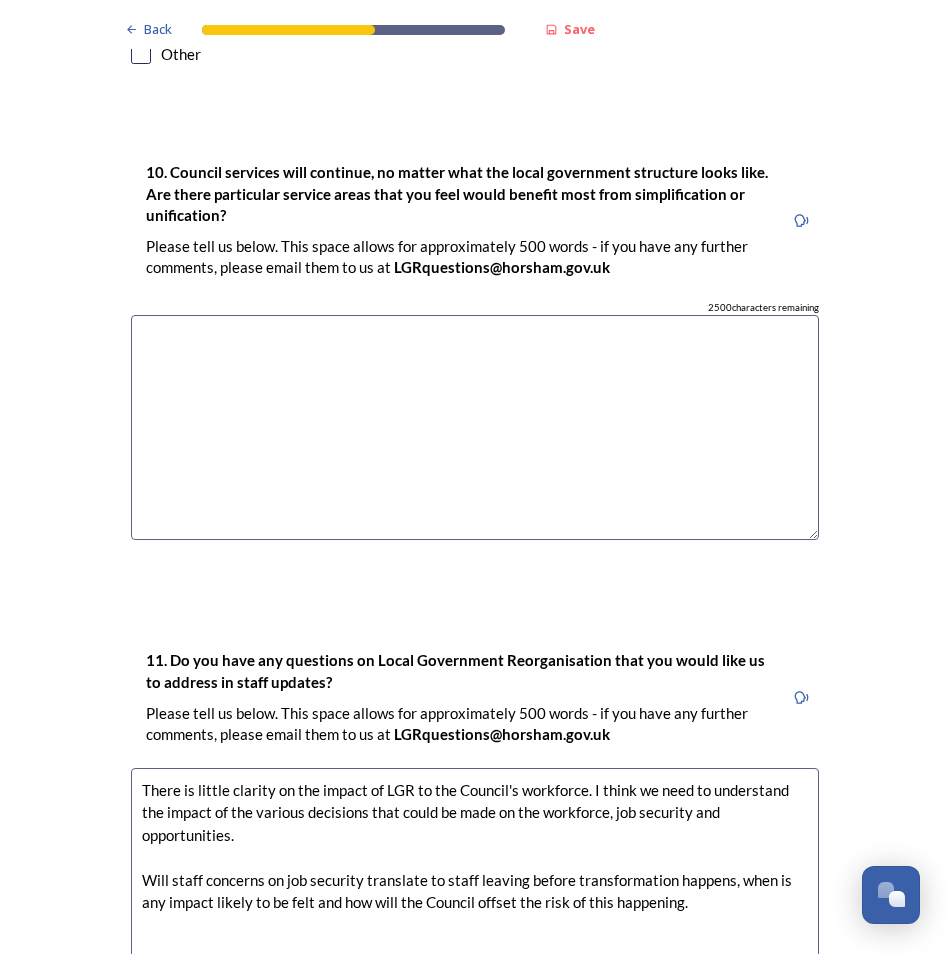 click on "There is little clarity on the impact of LGR to the Council's workforce. I think we need to understand the impact of the various decisions that could be made on the workforce, job security and opportunities.
Will staff concerns on job security translate to staff leaving before transformation happens, when is any impact likely to be felt and how will the Council offset the risk of this happening." at bounding box center [475, 880] 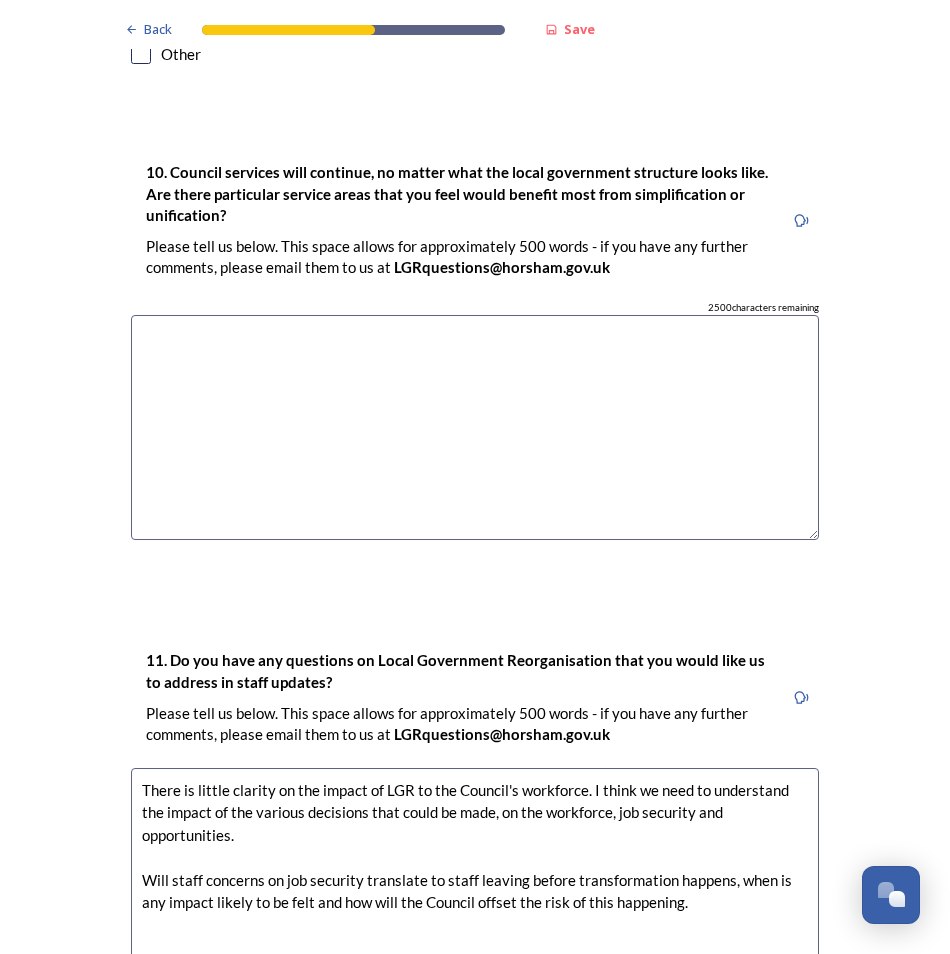 click on "There is little clarity on the impact of LGR to the Council's workforce. I think we need to understand the impact of the various decisions that could be made, on the workforce, job security and opportunities.
Will staff concerns on job security translate to staff leaving before transformation happens, when is any impact likely to be felt and how will the Council offset the risk of this happening." at bounding box center [475, 880] 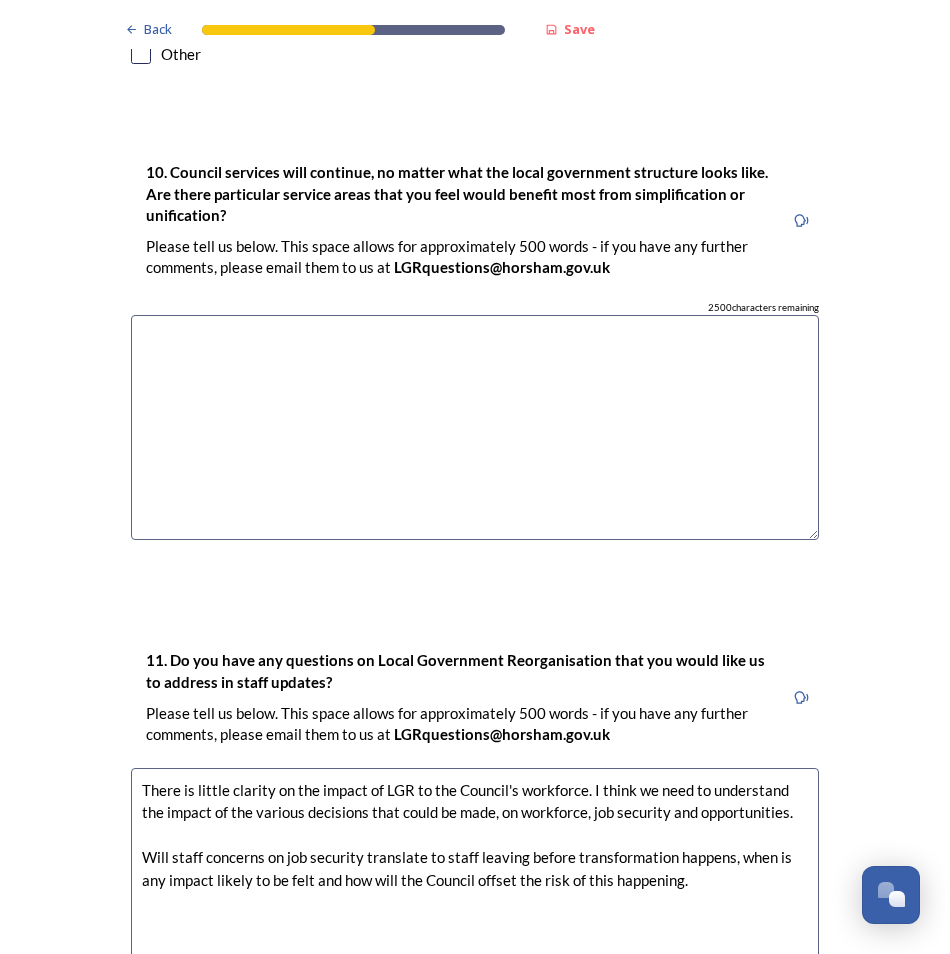 click on "There is little clarity on the impact of LGR to the Council's workforce. I think we need to understand the impact of the various decisions that could be made, on workforce, job security and opportunities.
Will staff concerns on job security translate to staff leaving before transformation happens, when is any impact likely to be felt and how will the Council offset the risk of this happening." at bounding box center [475, 880] 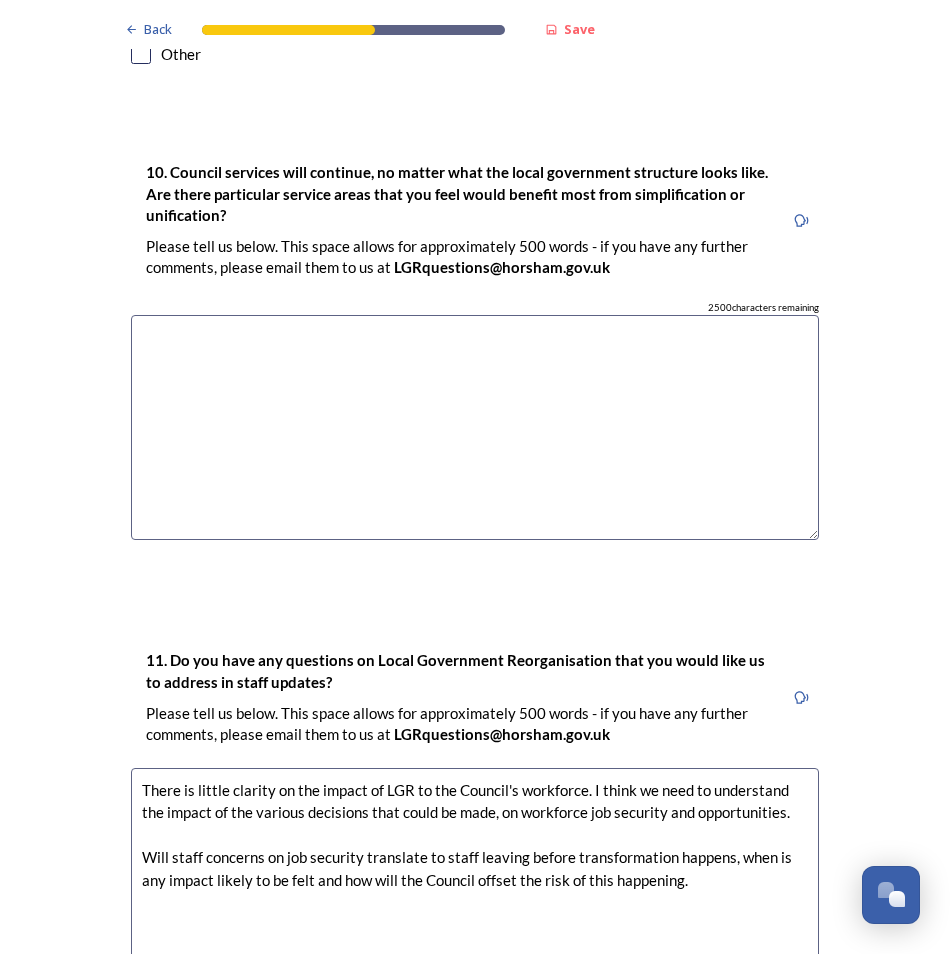 click on "There is little clarity on the impact of LGR to the Council's workforce. I think we need to understand the impact of the various decisions that could be made, on workforce job security and opportunities.
Will staff concerns on job security translate to staff leaving before transformation happens, when is any impact likely to be felt and how will the Council offset the risk of this happening." at bounding box center [475, 880] 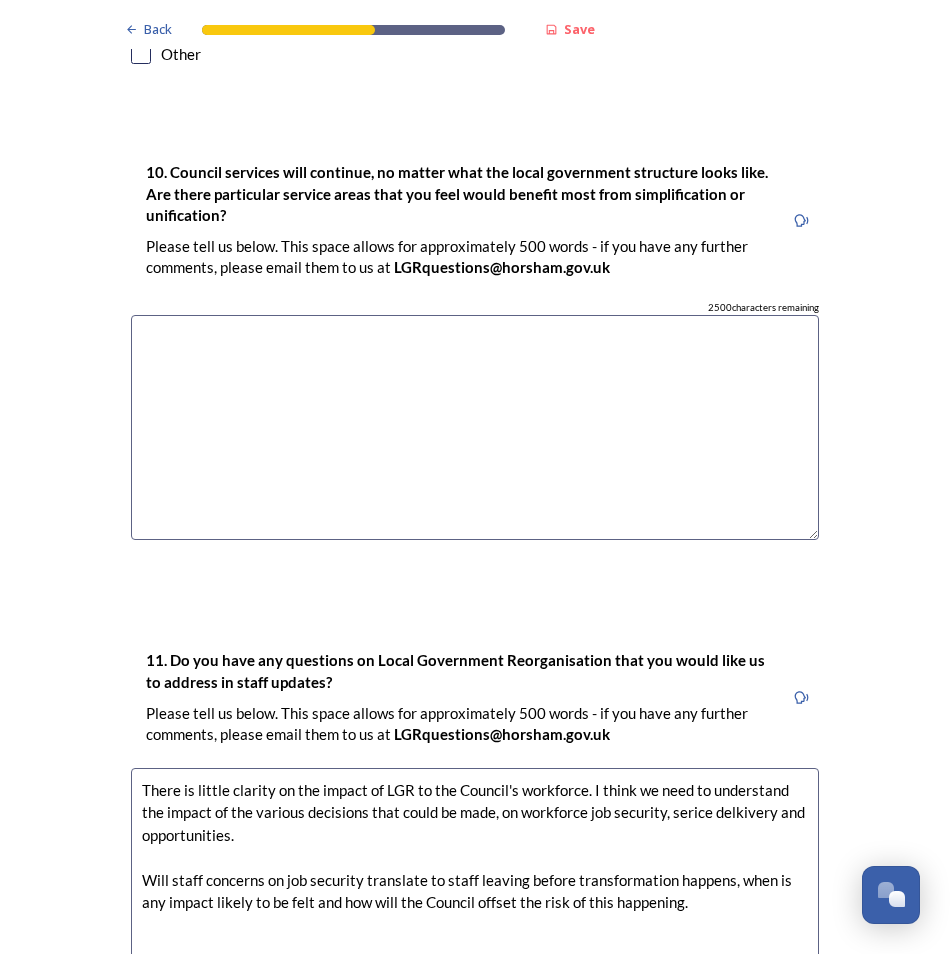click on "There is little clarity on the impact of LGR to the Council's workforce. I think we need to understand the impact of the various decisions that could be made, on workforce job security, serice delkivery and opportunities.
Will staff concerns on job security translate to staff leaving before transformation happens, when is any impact likely to be felt and how will the Council offset the risk of this happening." at bounding box center [475, 880] 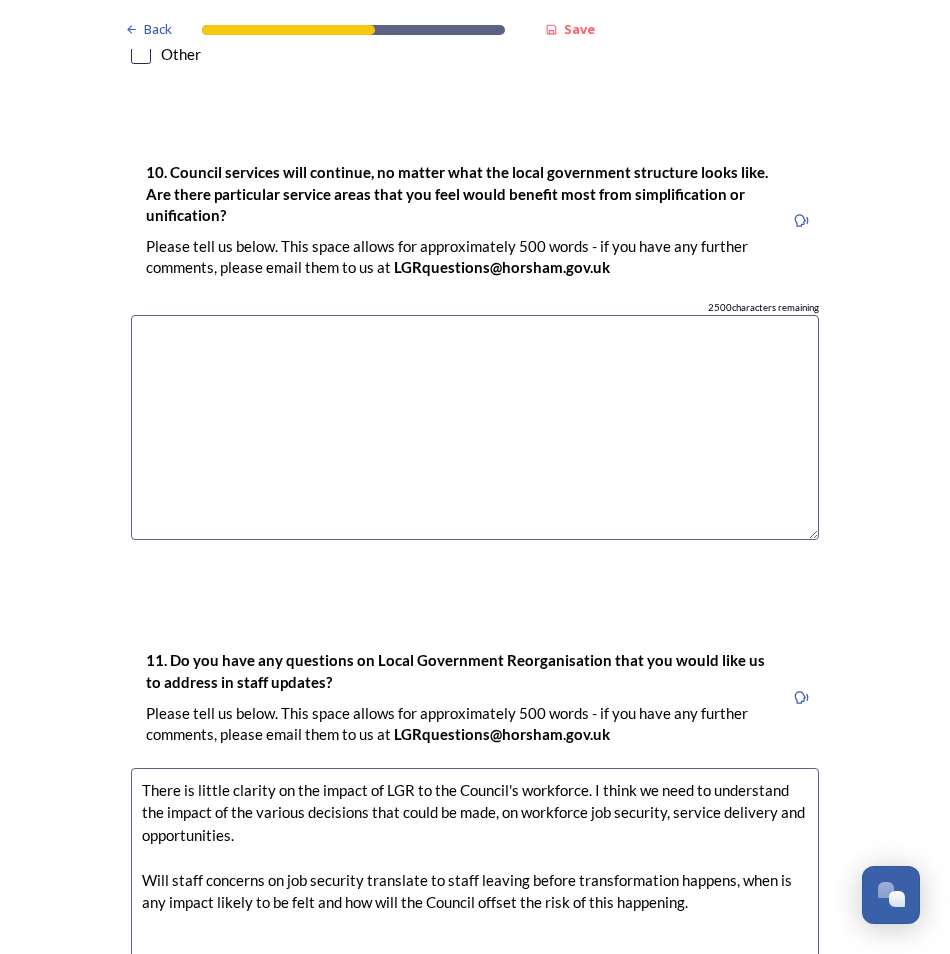 click on "There is little clarity on the impact of LGR to the Council's workforce. I think we need to understand the impact of the various decisions that could be made, on workforce job security, service delivery and opportunities.
Will staff concerns on job security translate to staff leaving before transformation happens, when is any impact likely to be felt and how will the Council offset the risk of this happening." at bounding box center (475, 880) 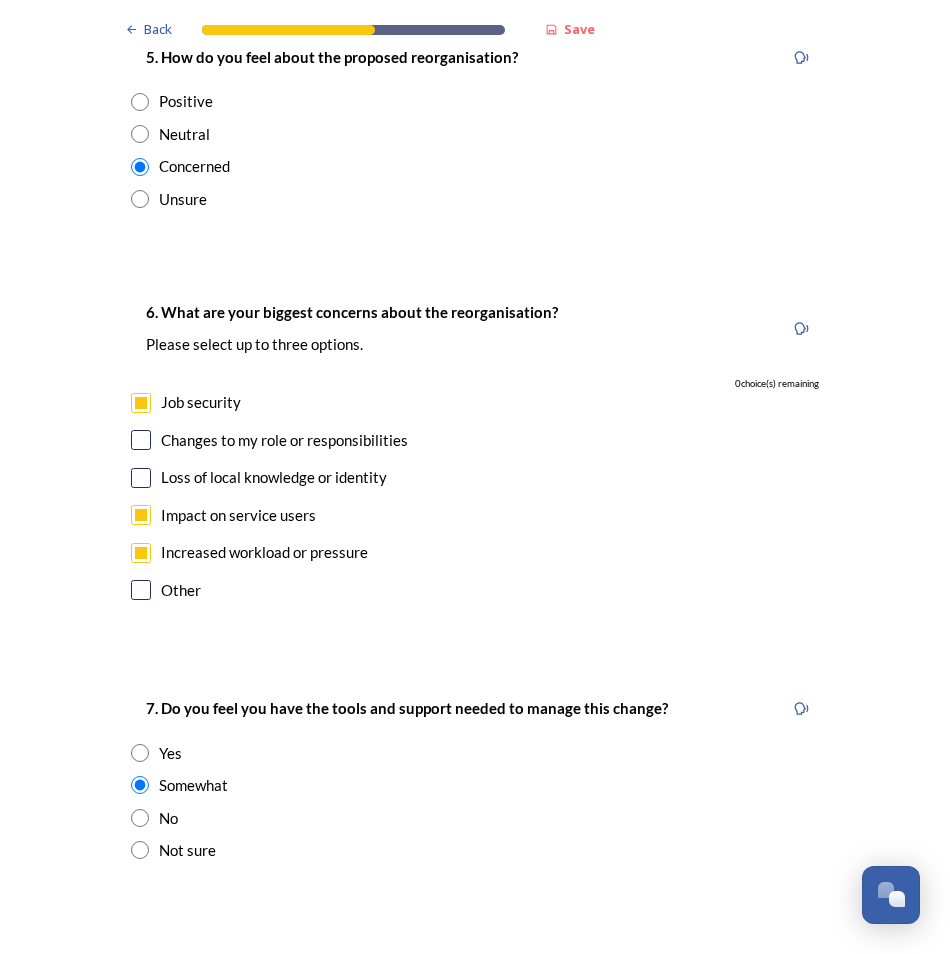 scroll, scrollTop: 3400, scrollLeft: 0, axis: vertical 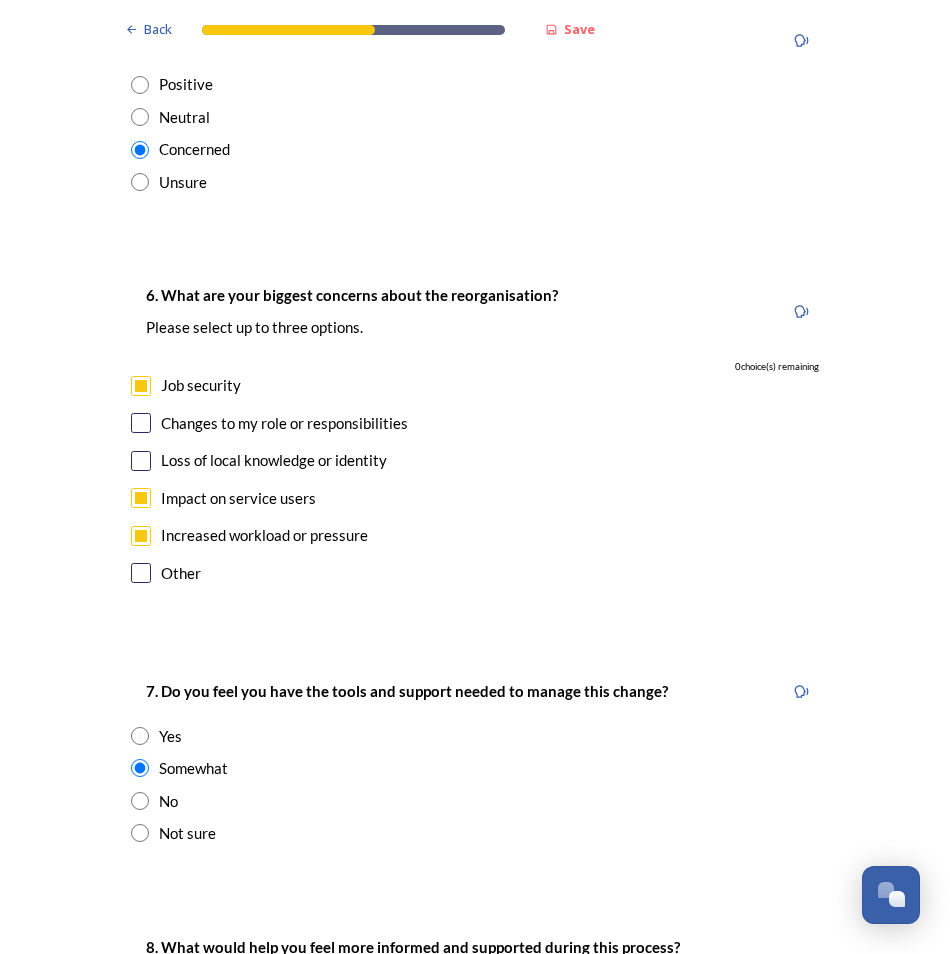 type on "There is little clarity on the impact of LGR to the Council's workforce. I think we need to understand the impact of the various decisions that could be made, on workforce job security, service delivery and opportunities.
Will staff concerns on job security translate to staff leaving before transformation happens, when is any impact likely to be felt and how will the Council offset the risk of this happening." 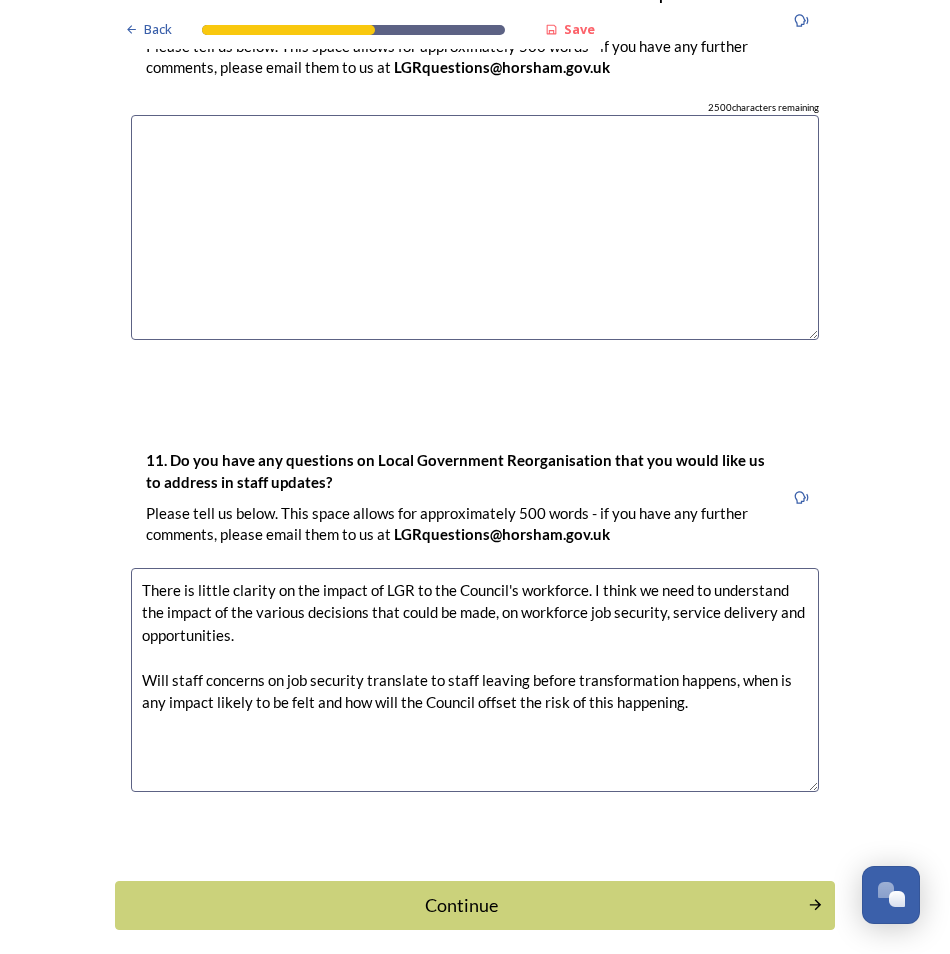 scroll, scrollTop: 5492, scrollLeft: 0, axis: vertical 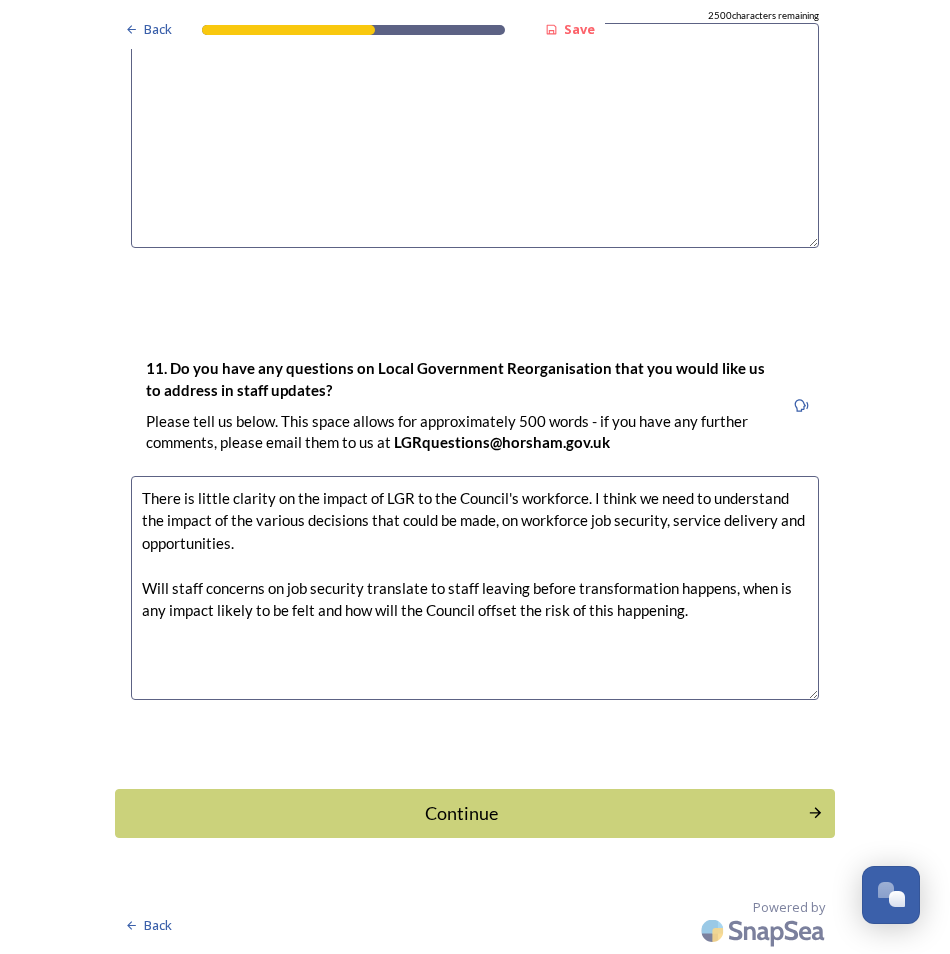 click on "There is little clarity on the impact of LGR to the Council's workforce. I think we need to understand the impact of the various decisions that could be made, on workforce job security, service delivery and opportunities.
Will staff concerns on job security translate to staff leaving before transformation happens, when is any impact likely to be felt and how will the Council offset the risk of this happening." at bounding box center [475, 588] 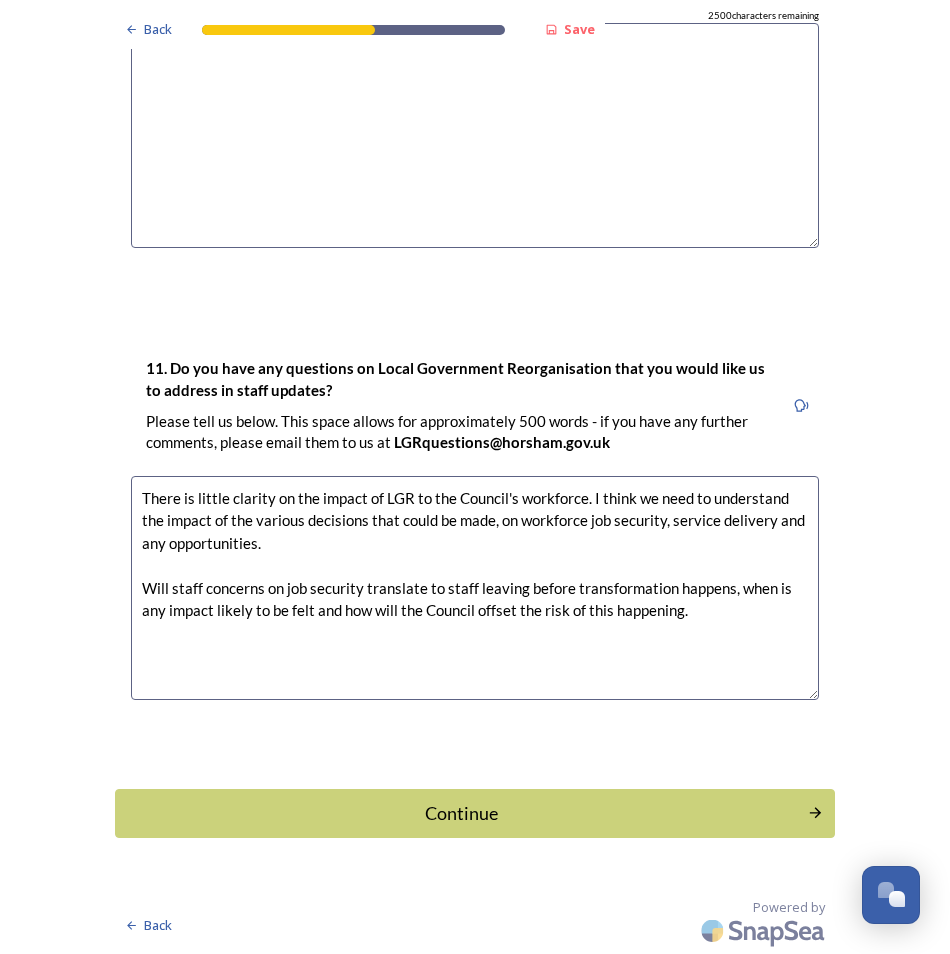 click on "There is little clarity on the impact of LGR to the Council's workforce. I think we need to understand the impact of the various decisions that could be made, on workforce job security, service delivery and any opportunities.
Will staff concerns on job security translate to staff leaving before transformation happens, when is any impact likely to be felt and how will the Council offset the risk of this happening." at bounding box center (475, 588) 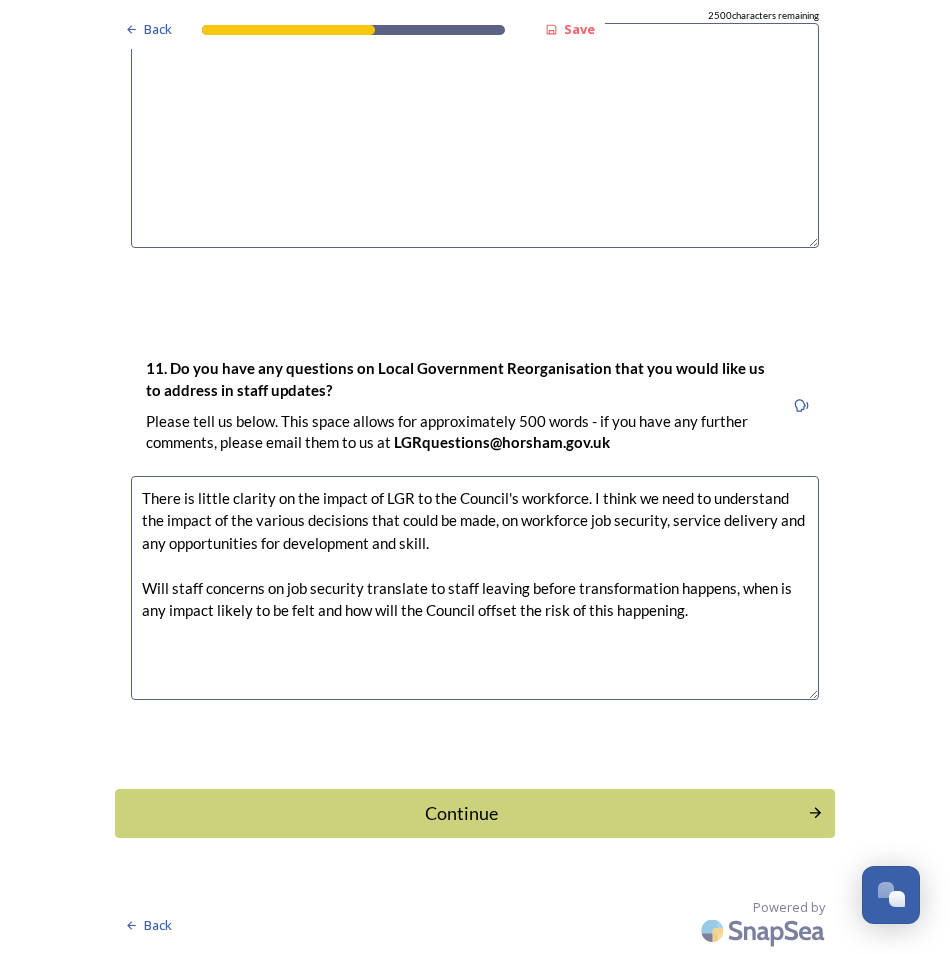 click on "There is little clarity on the impact of LGR to the Council's workforce. I think we need to understand the impact of the various decisions that could be made, on workforce job security, service delivery and any opportunities for development and skill.
Will staff concerns on job security translate to staff leaving before transformation happens, when is any impact likely to be felt and how will the Council offset the risk of this happening." at bounding box center [475, 588] 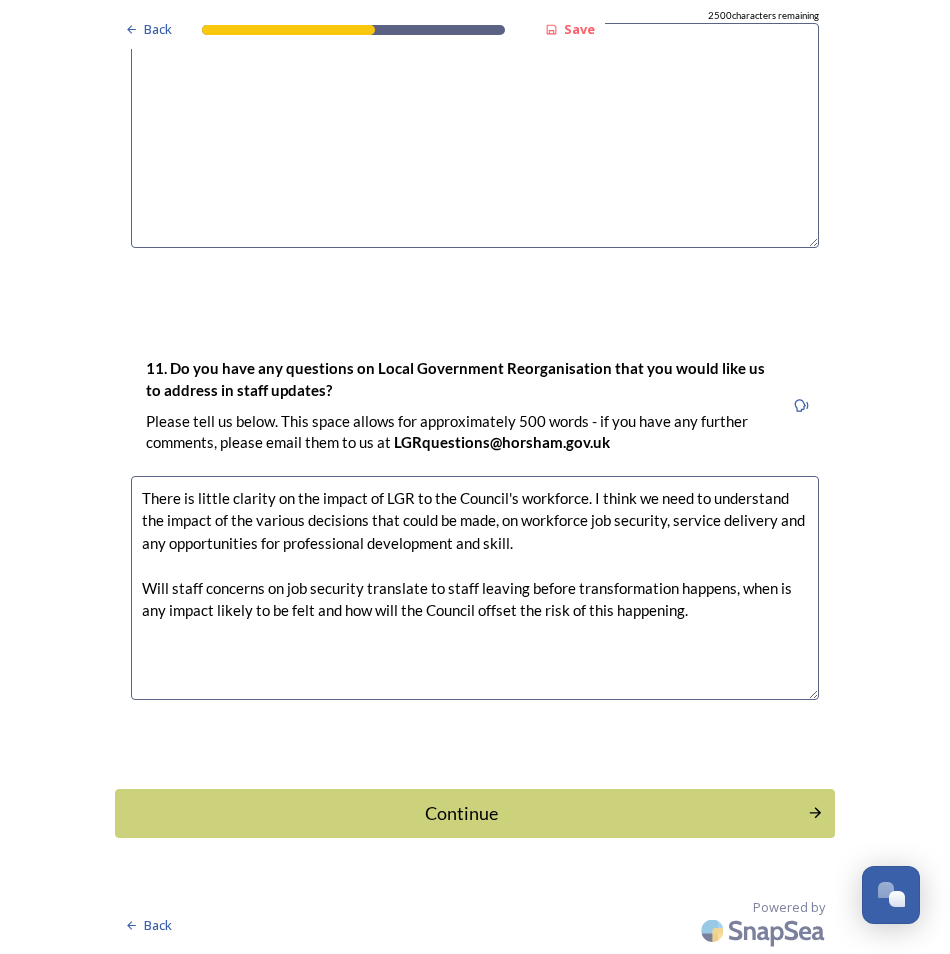 click on "There is little clarity on the impact of LGR to the Council's workforce. I think we need to understand the impact of the various decisions that could be made, on workforce job security, service delivery and any opportunities for professional development and skill.
Will staff concerns on job security translate to staff leaving before transformation happens, when is any impact likely to be felt and how will the Council offset the risk of this happening." at bounding box center [475, 588] 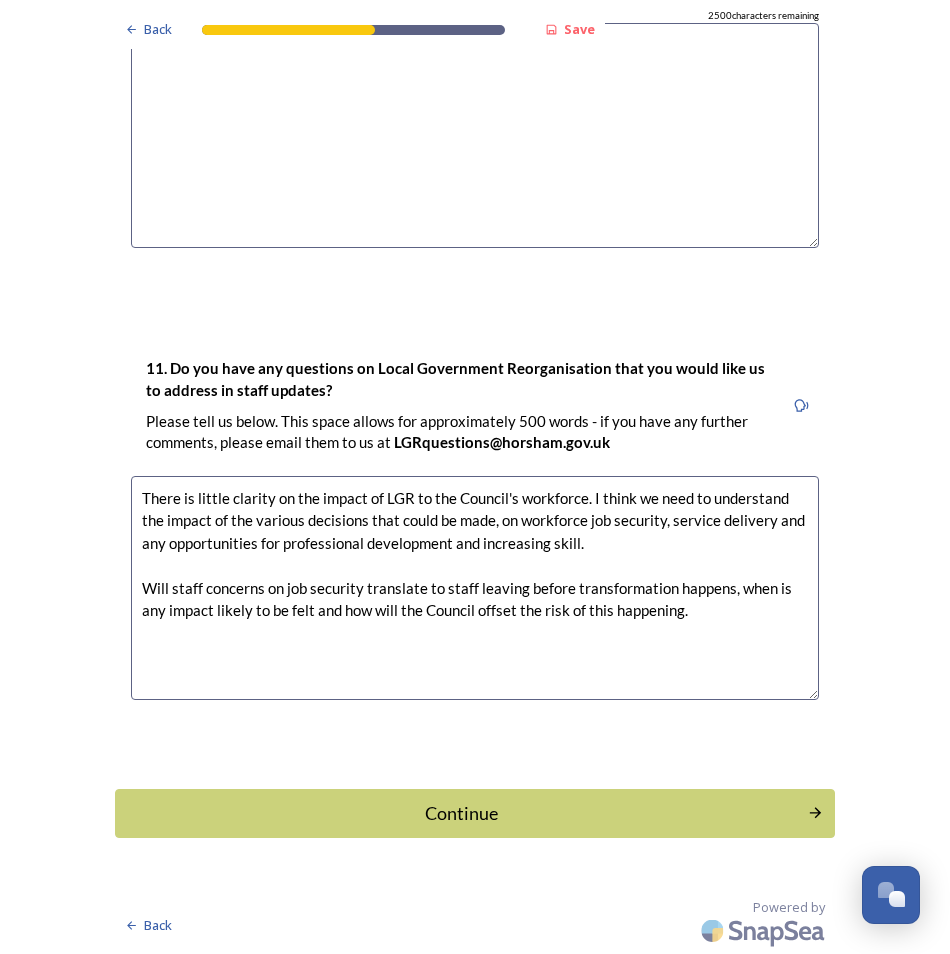 click on "There is little clarity on the impact of LGR to the Council's workforce. I think we need to understand the impact of the various decisions that could be made, on workforce job security, service delivery and any opportunities for professional development and increasing skill.
Will staff concerns on job security translate to staff leaving before transformation happens, when is any impact likely to be felt and how will the Council offset the risk of this happening." at bounding box center [475, 588] 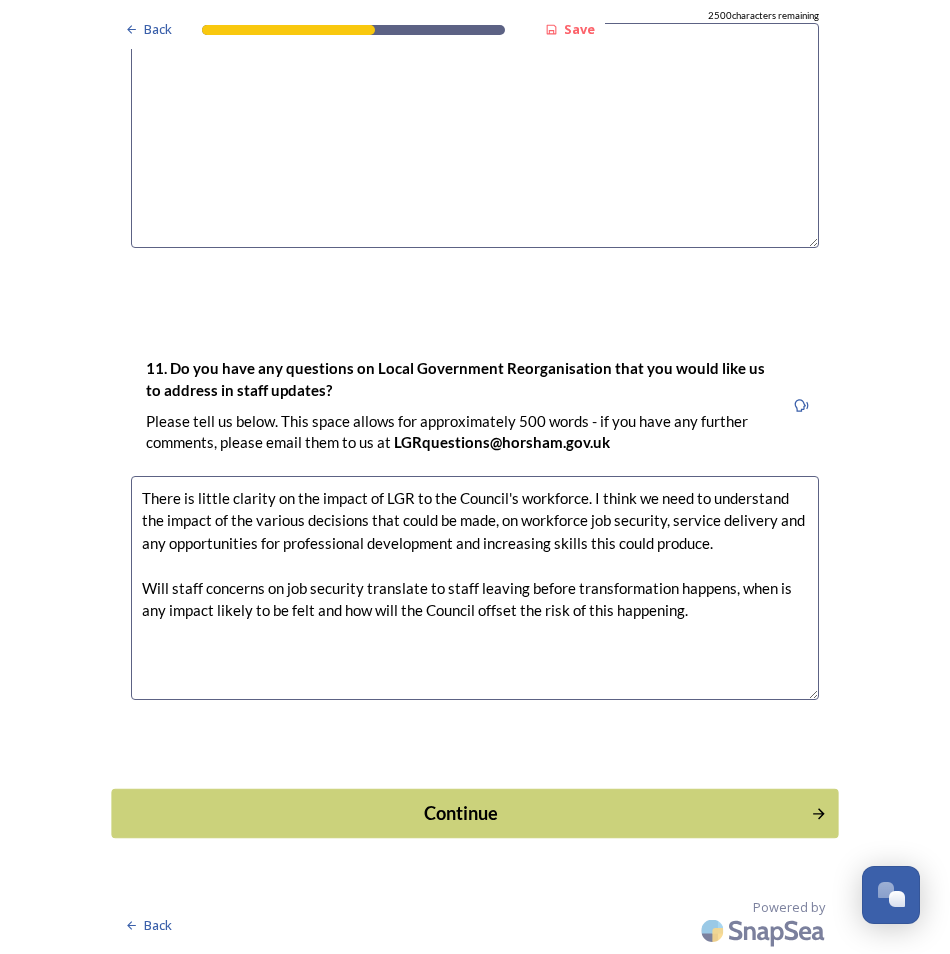 type on "There is little clarity on the impact of LGR to the Council's workforce. I think we need to understand the impact of the various decisions that could be made, on workforce job security, service delivery and any opportunities for professional development and increasing skills this could produce.
Will staff concerns on job security translate to staff leaving before transformation happens, when is any impact likely to be felt and how will the Council offset the risk of this happening." 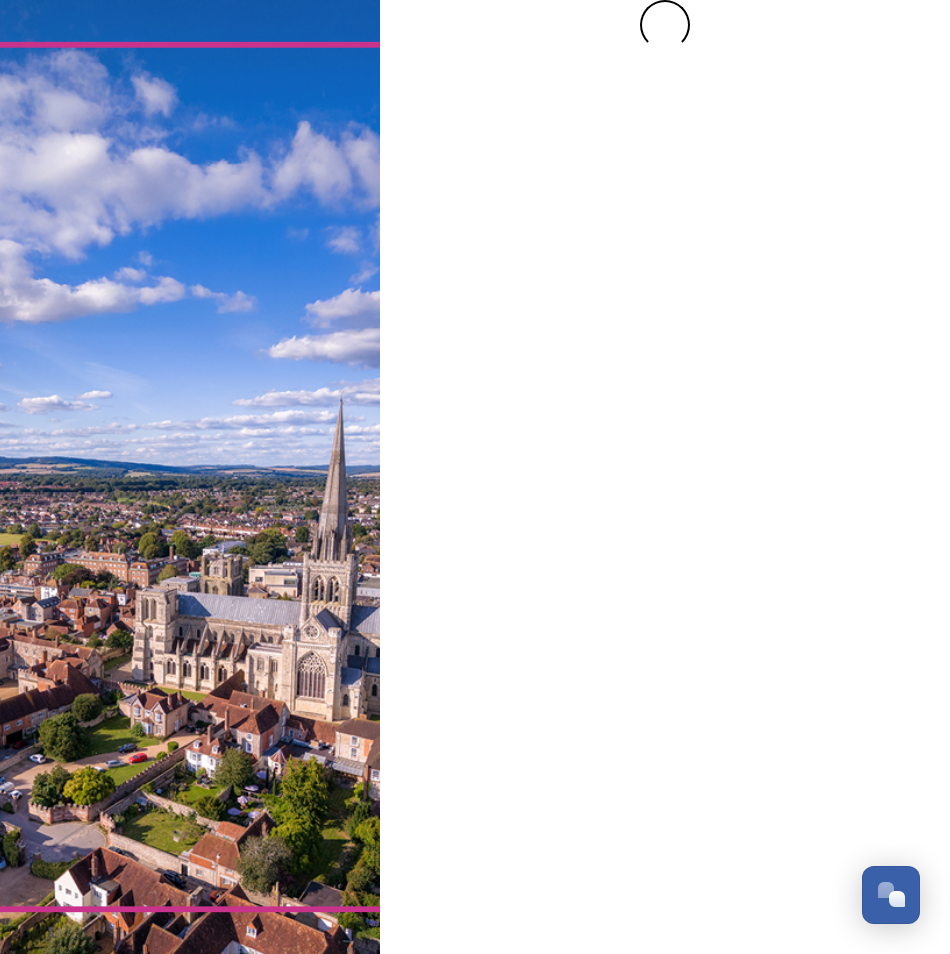 scroll, scrollTop: 0, scrollLeft: 0, axis: both 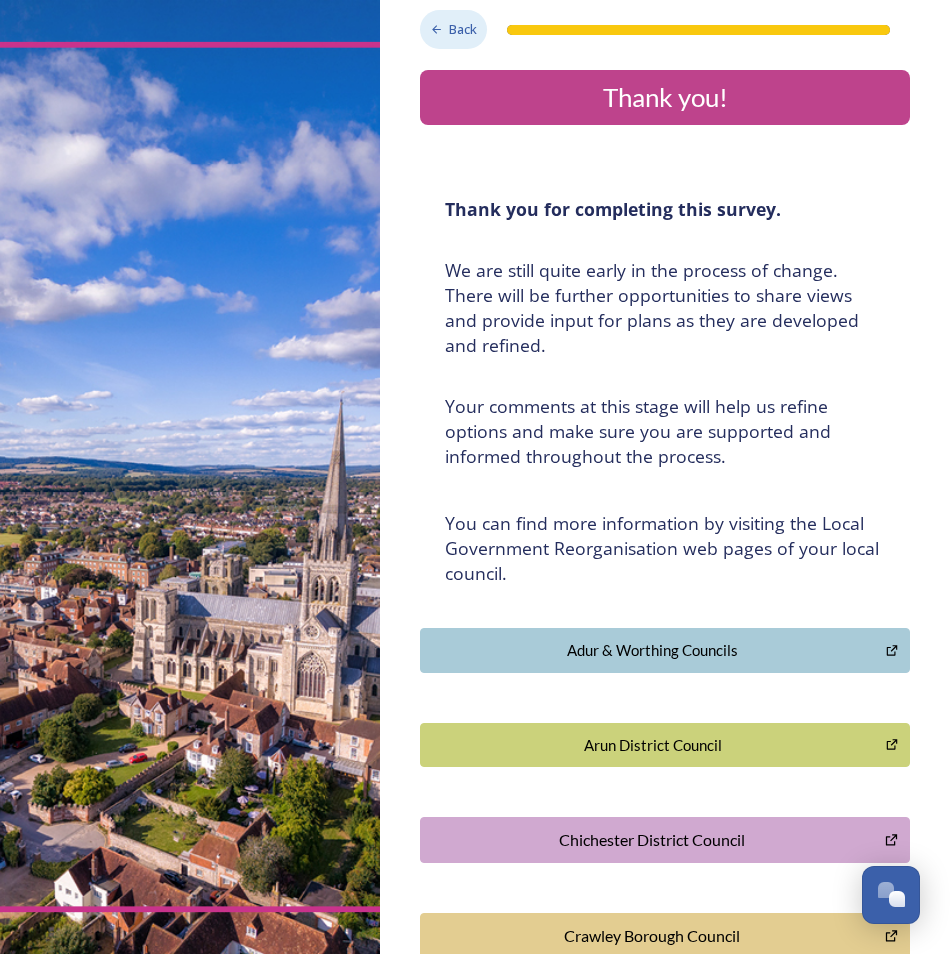click on "Back" at bounding box center (463, 29) 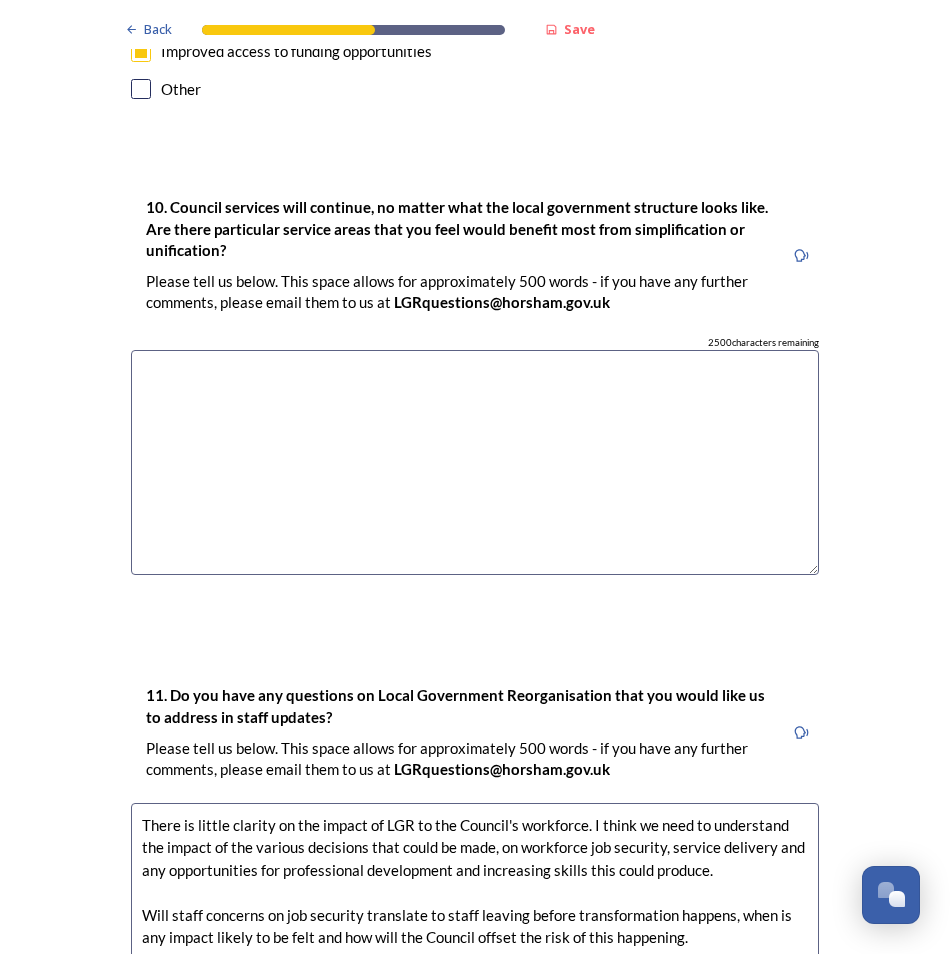 scroll, scrollTop: 5200, scrollLeft: 0, axis: vertical 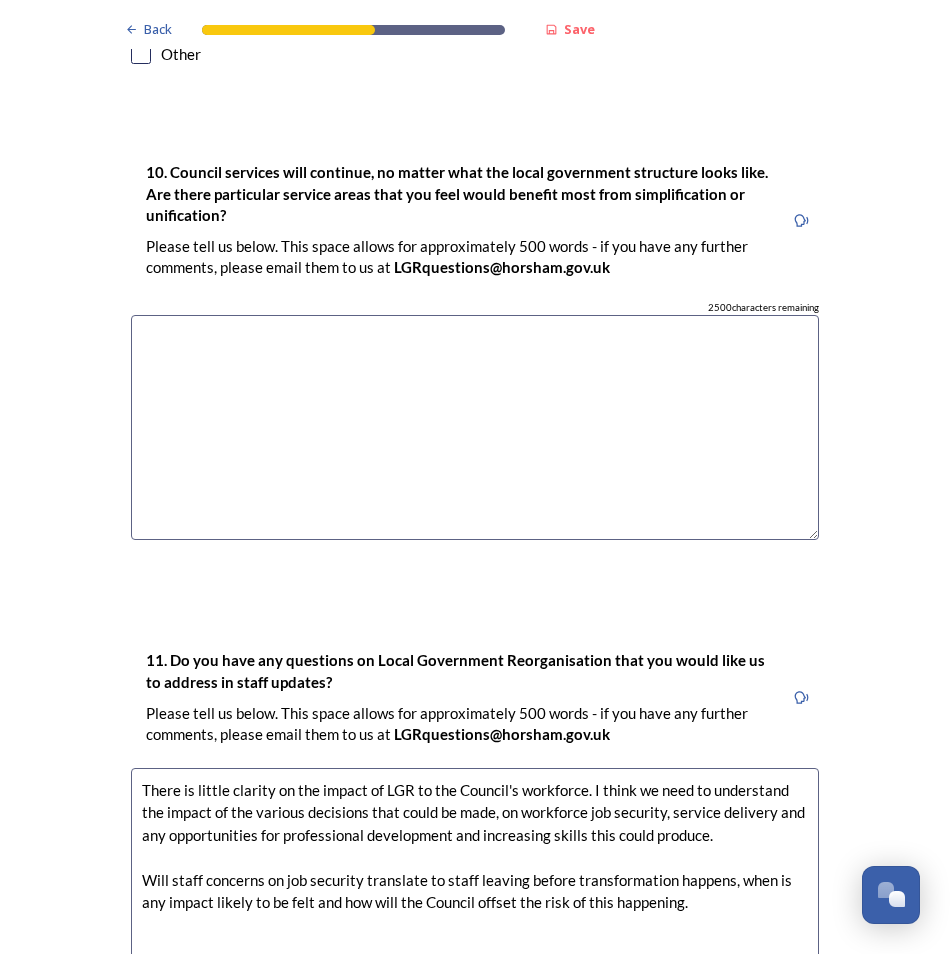 click at bounding box center (475, 427) 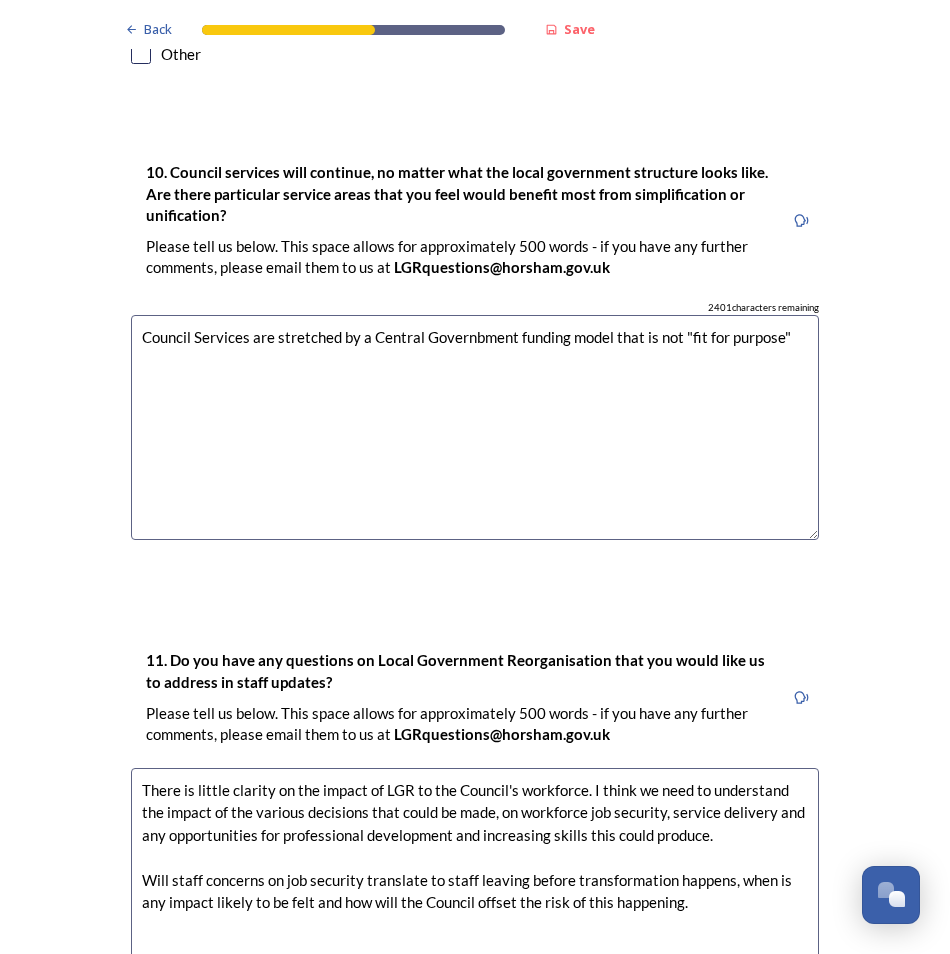 click on "Council Services are stretched by a Central Governbment funding model that is not "fit for purpose"" at bounding box center [475, 427] 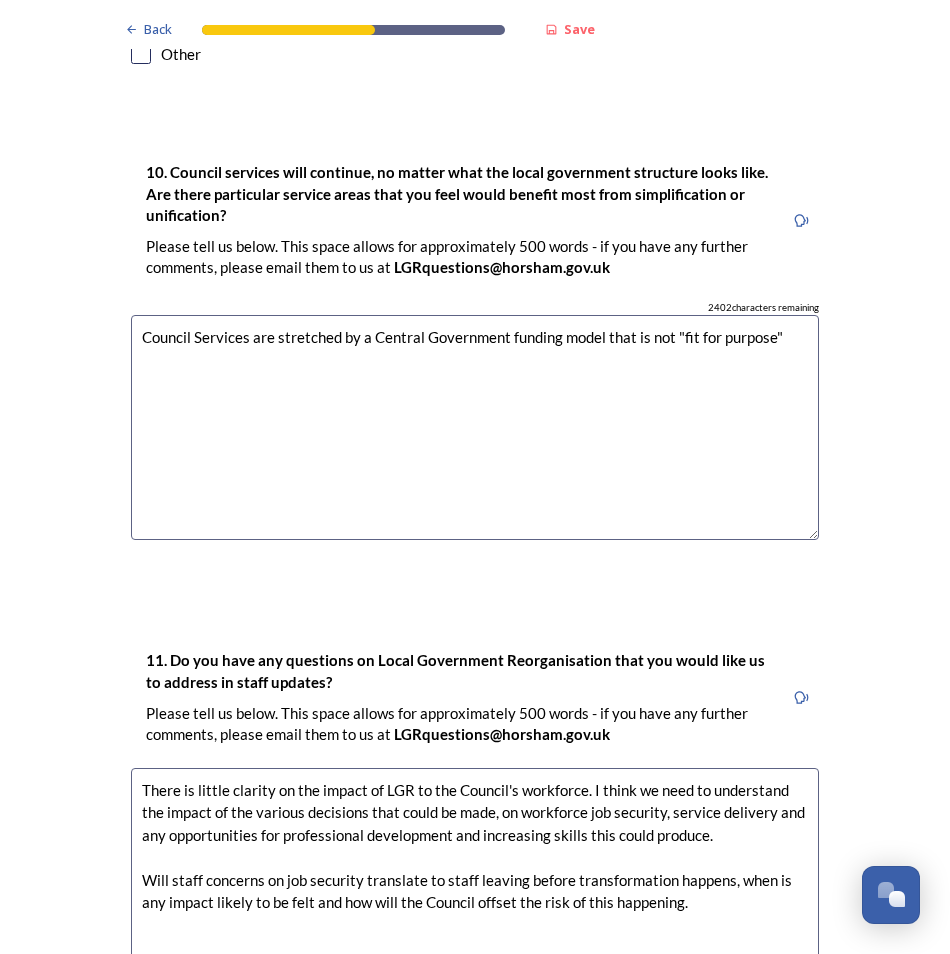 click on "Council Services are stretched by a Central Government funding model that is not "fit for purpose"" at bounding box center [475, 427] 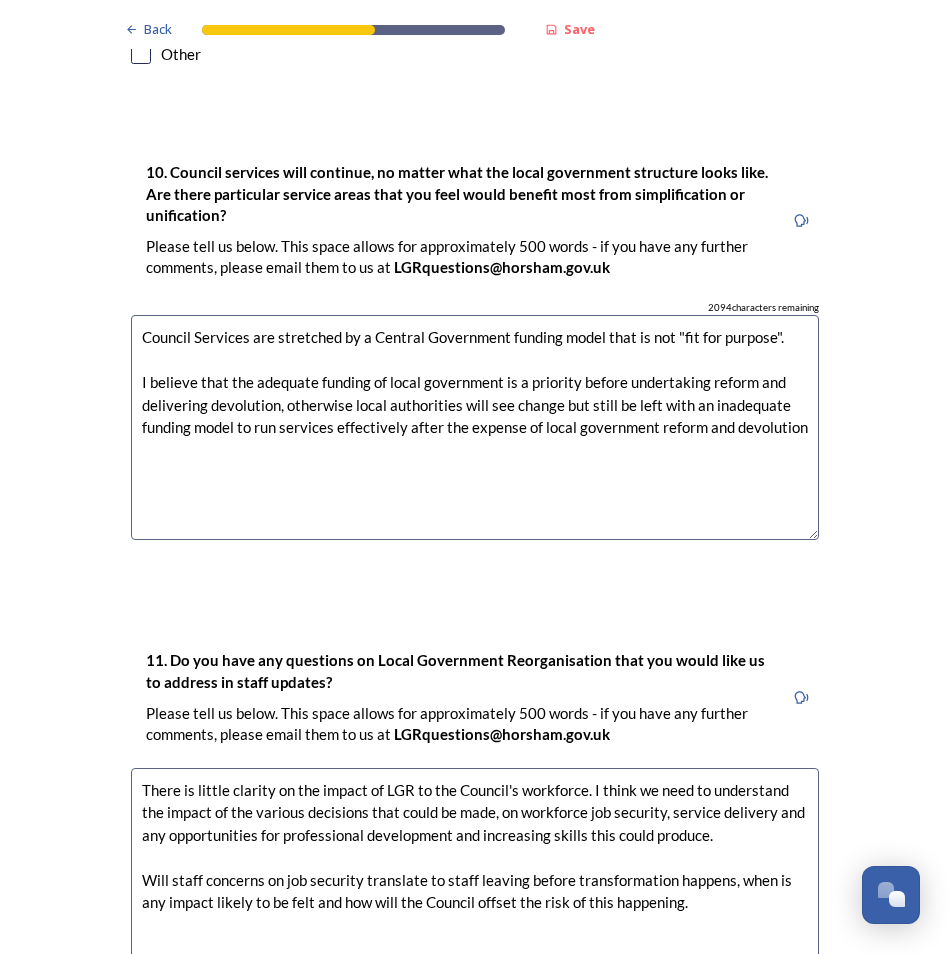 click on "Council Services are stretched by a Central Government funding model that is not "fit for purpose".
I believe that the adequate funding of local government is a priority before undertaking reform and delivering devolution, otherwise local authorities will see change but still be left with an inadequate funding model to run services effectively after the expense of local government reform and devolution" at bounding box center [475, 427] 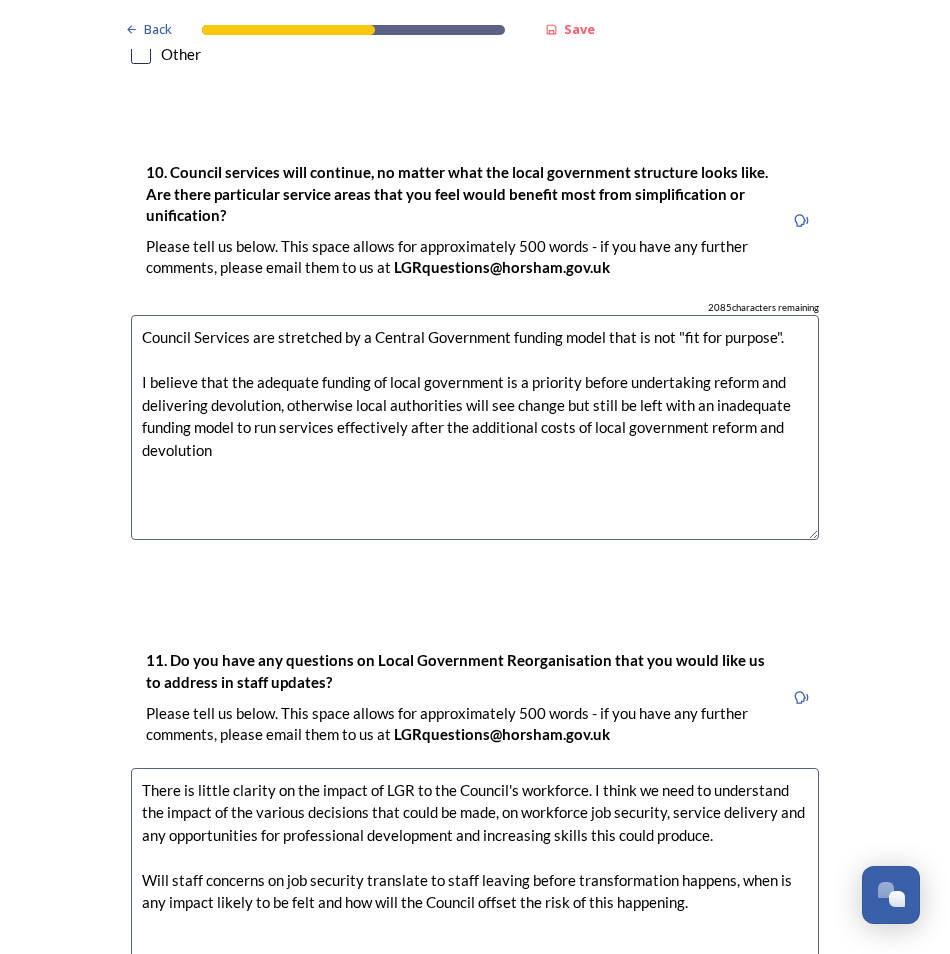 click on "Council Services are stretched by a Central Government funding model that is not "fit for purpose".
I believe that the adequate funding of local government is a priority before undertaking reform and delivering devolution, otherwise local authorities will see change but still be left with an inadequate funding model to run services effectively after the additional costs of local government reform and devolution" at bounding box center (475, 427) 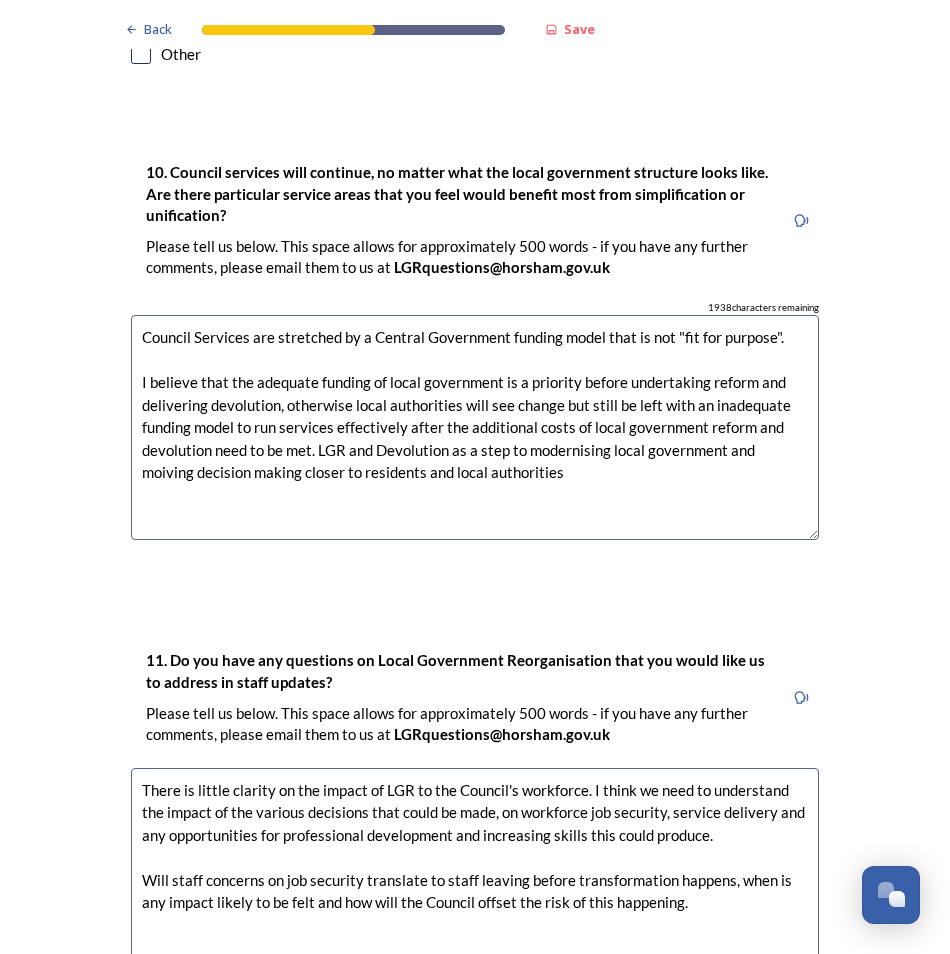 click on "Council Services are stretched by a Central Government funding model that is not "fit for purpose".
I believe that the adequate funding of local government is a priority before undertaking reform and delivering devolution, otherwise local authorities will see change but still be left with an inadequate funding model to run services effectively after the additional costs of local government reform and devolution need to be met. LGR and Devolution as a step to modernising local government and moiving decision making closer to residents and local authorities" at bounding box center (475, 427) 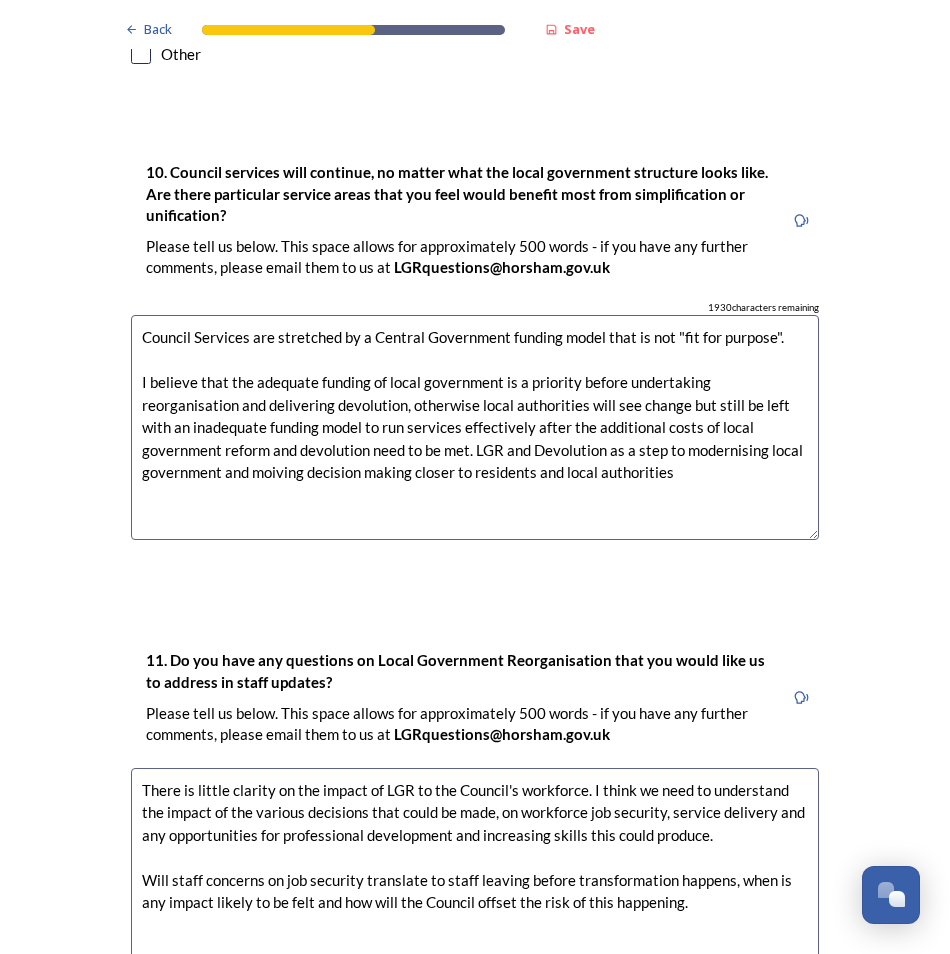 click on "Council Services are stretched by a Central Government funding model that is not "fit for purpose".
I believe that the adequate funding of local government is a priority before undertaking reorganisation and delivering devolution, otherwise local authorities will see change but still be left with an inadequate funding model to run services effectively after the additional costs of local government reform and devolution need to be met. LGR and Devolution as a step to modernising local government and moiving decision making closer to residents and local authorities" at bounding box center (475, 427) 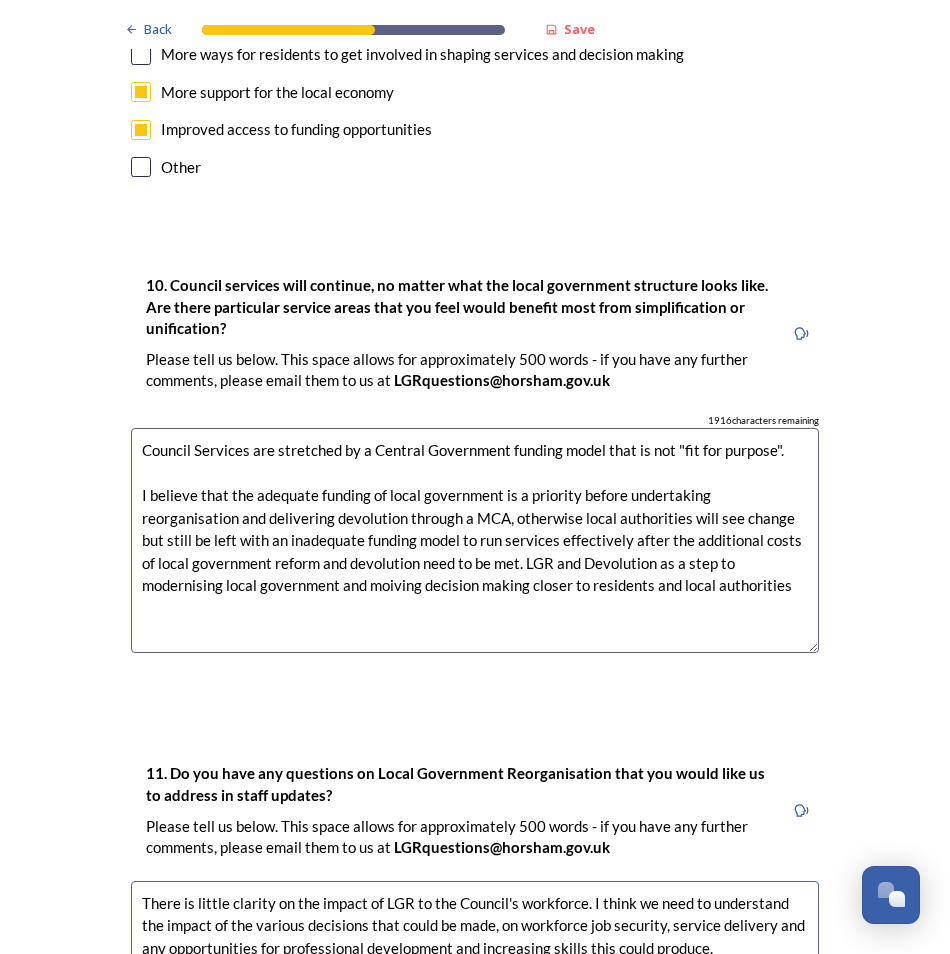 scroll, scrollTop: 5100, scrollLeft: 0, axis: vertical 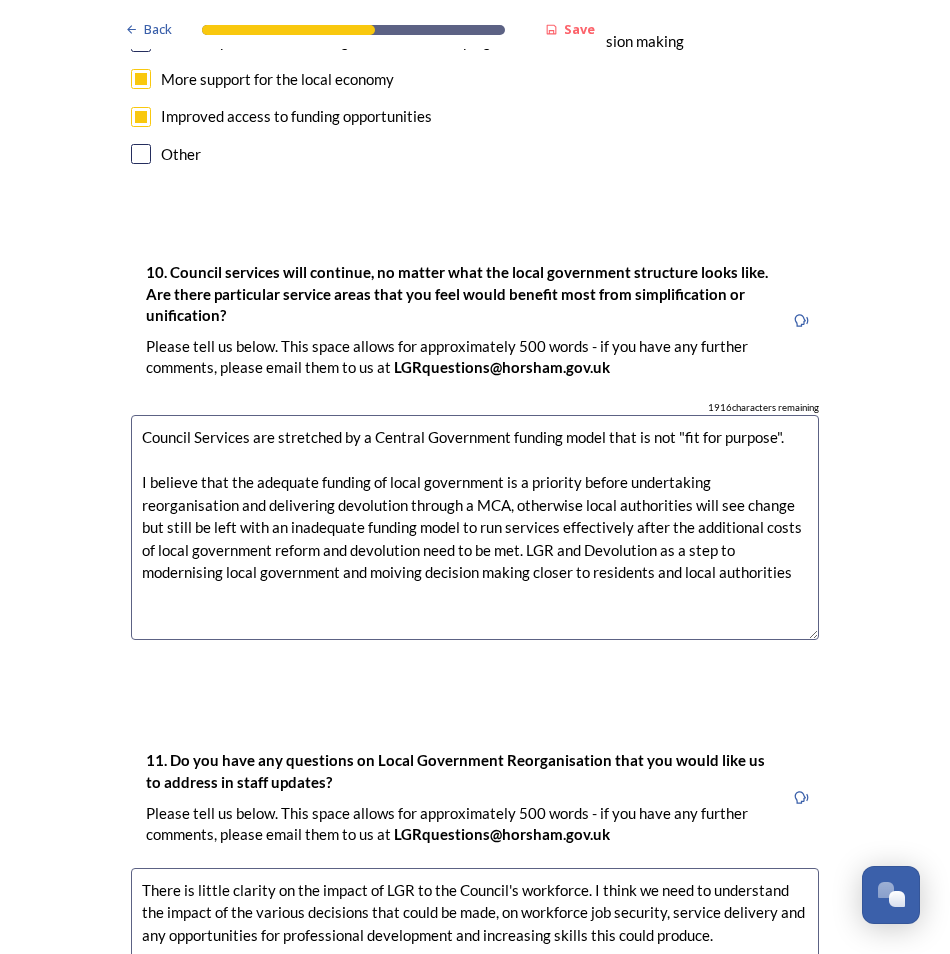 click on "Council Services are stretched by a Central Government funding model that is not "fit for purpose".
I believe that the adequate funding of local government is a priority before undertaking reorganisation and delivering devolution through a MCA, otherwise local authorities will see change but still be left with an inadequate funding model to run services effectively after the additional costs of local government reform and devolution need to be met. LGR and Devolution as a step to modernising local government and moiving decision making closer to residents and local authorities" at bounding box center (475, 527) 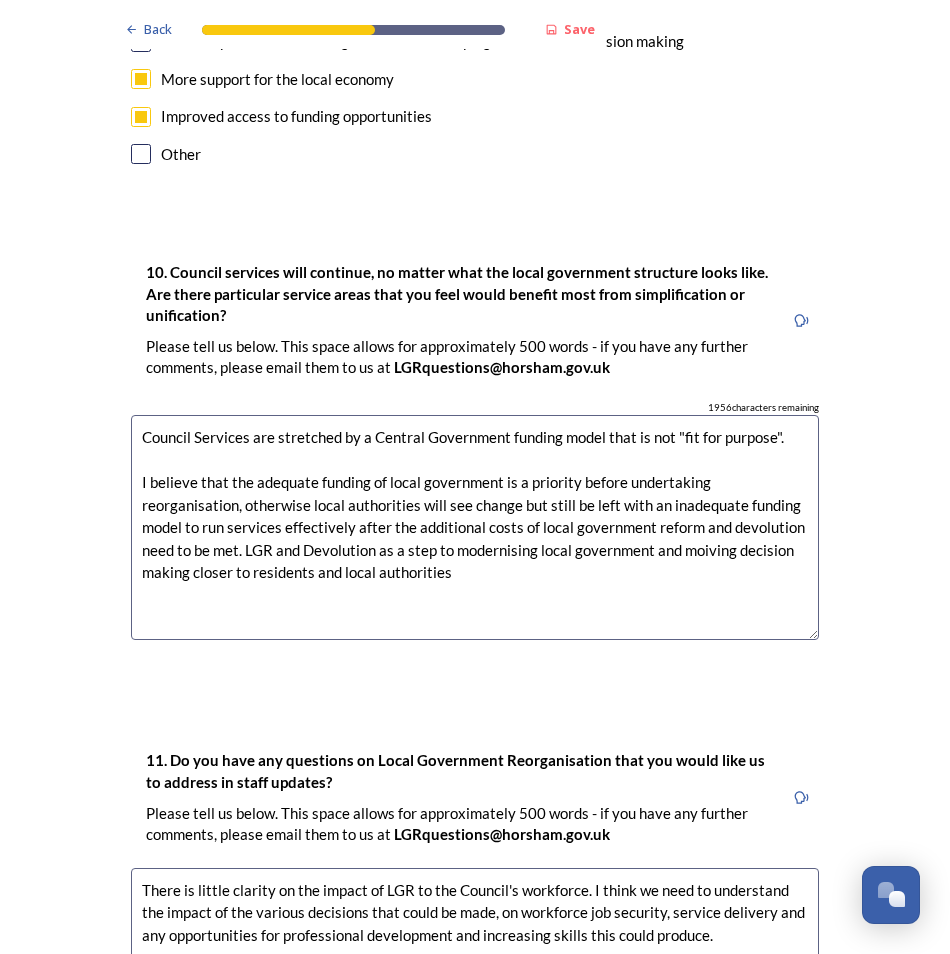 click on "Council Services are stretched by a Central Government funding model that is not "fit for purpose".
I believe that the adequate funding of local government is a priority before undertaking reorganisation, otherwise local authorities will see change but still be left with an inadequate funding model to run services effectively after the additional costs of local government reform and devolution need to be met. LGR and Devolution as a step to modernising local government and moiving decision making closer to residents and local authorities" at bounding box center (475, 527) 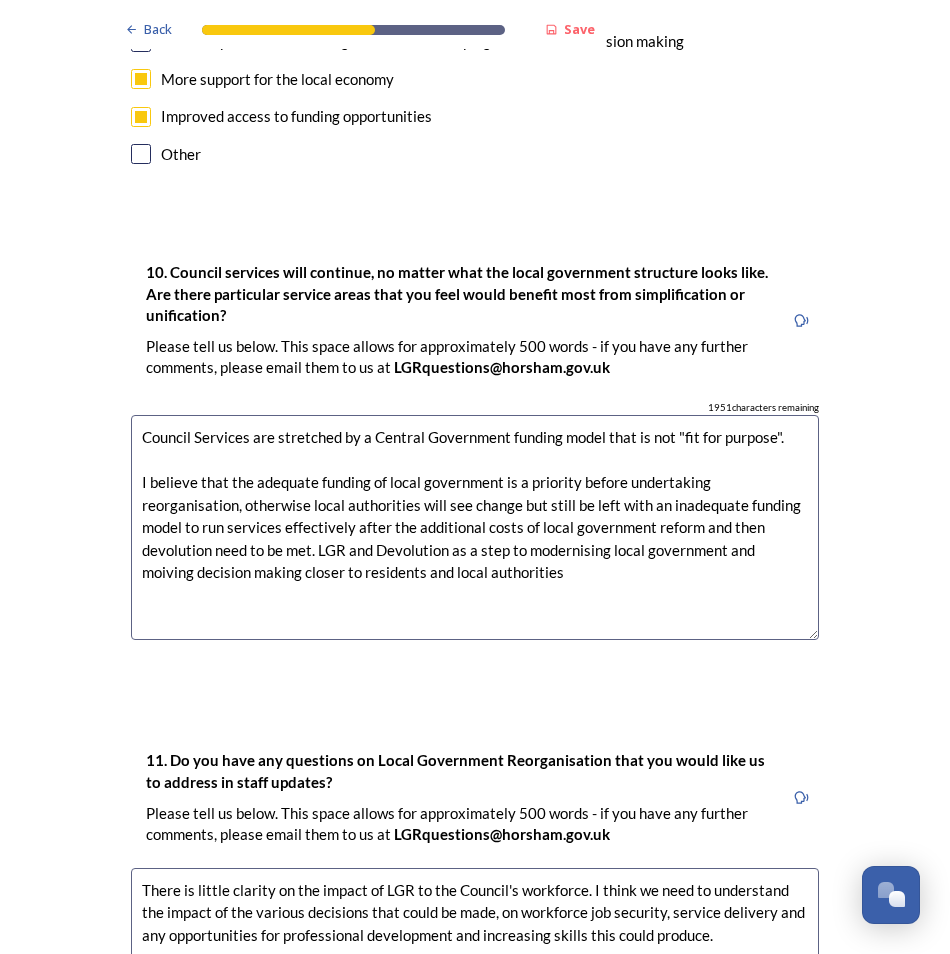 click on "Council Services are stretched by a Central Government funding model that is not "fit for purpose".
I believe that the adequate funding of local government is a priority before undertaking reorganisation, otherwise local authorities will see change but still be left with an inadequate funding model to run services effectively after the additional costs of local government reform and then devolution need to be met. LGR and Devolution as a step to modernising local government and moiving decision making closer to residents and local authorities" at bounding box center (475, 527) 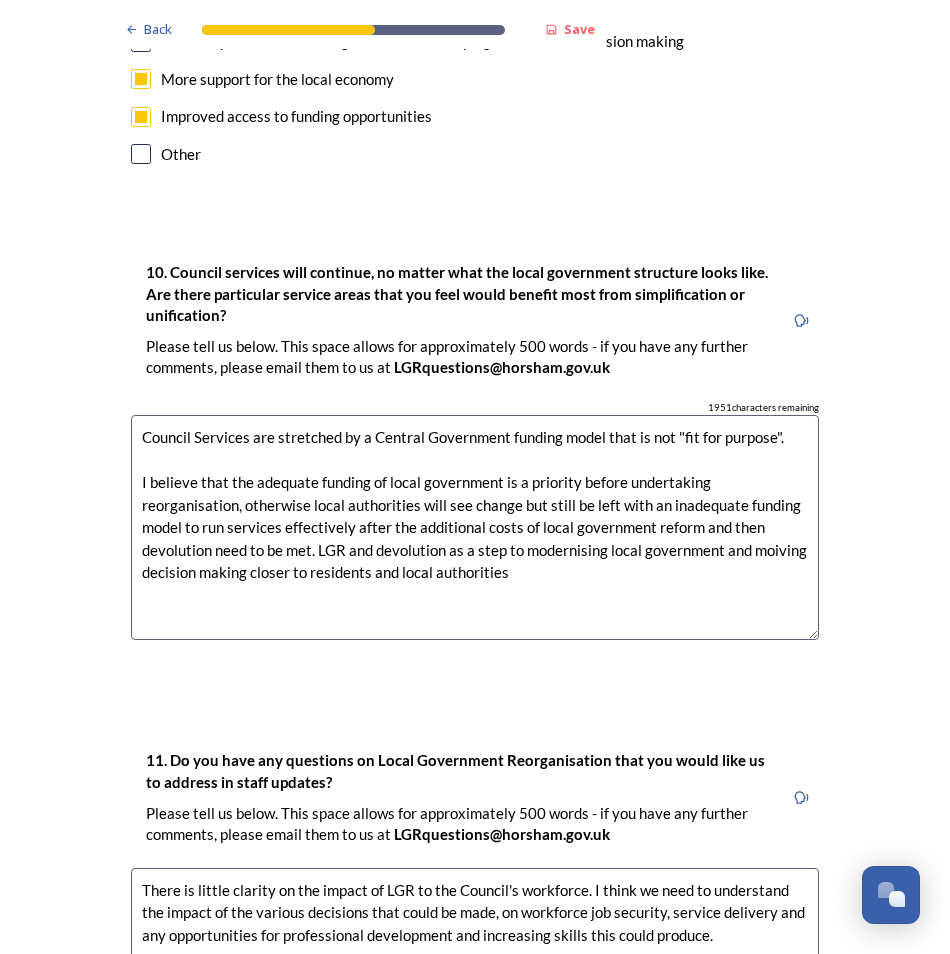 click on "Council Services are stretched by a Central Government funding model that is not "fit for purpose".
I believe that the adequate funding of local government is a priority before undertaking reorganisation, otherwise local authorities will see change but still be left with an inadequate funding model to run services effectively after the additional costs of local government reform and then devolution need to be met. LGR and devolution as a step to modernising local government and moiving decision making closer to residents and local authorities" at bounding box center [475, 527] 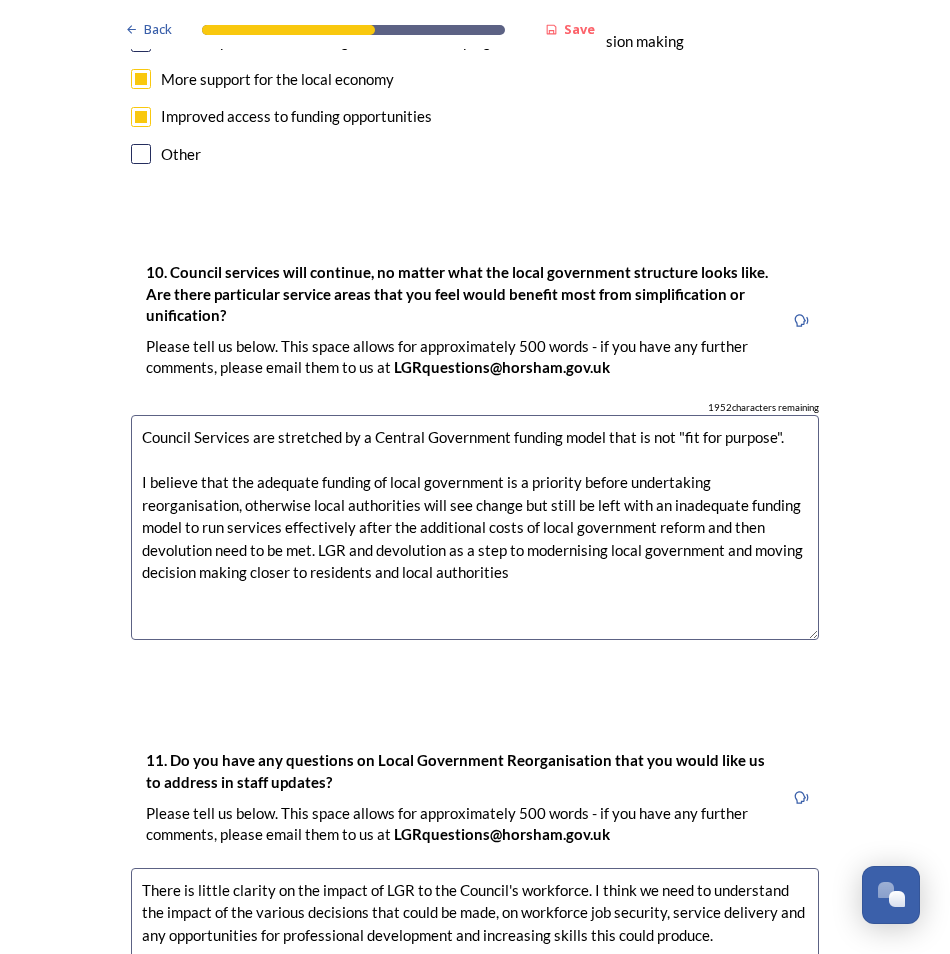 click on "Council Services are stretched by a Central Government funding model that is not "fit for purpose".
I believe that the adequate funding of local government is a priority before undertaking reorganisation, otherwise local authorities will see change but still be left with an inadequate funding model to run services effectively after the additional costs of local government reform and then devolution need to be met. LGR and devolution as a step to modernising local government and moving decision making closer to residents and local authorities" at bounding box center (475, 527) 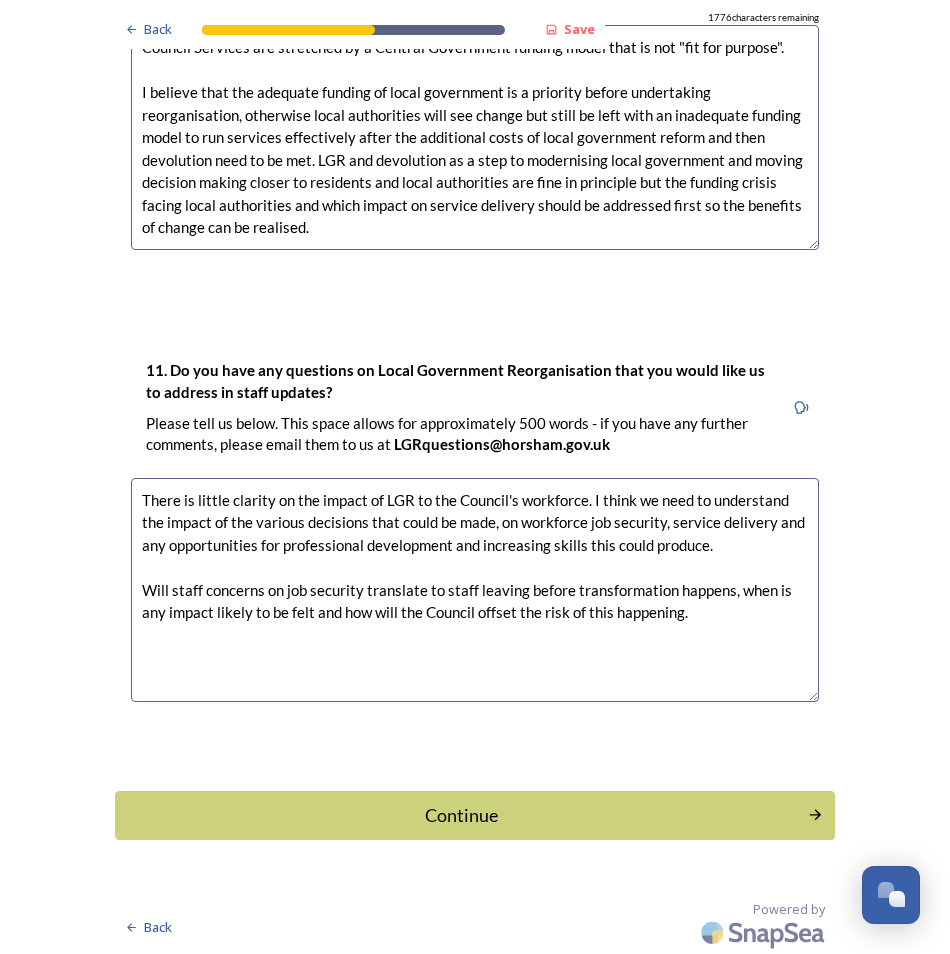 scroll, scrollTop: 5492, scrollLeft: 0, axis: vertical 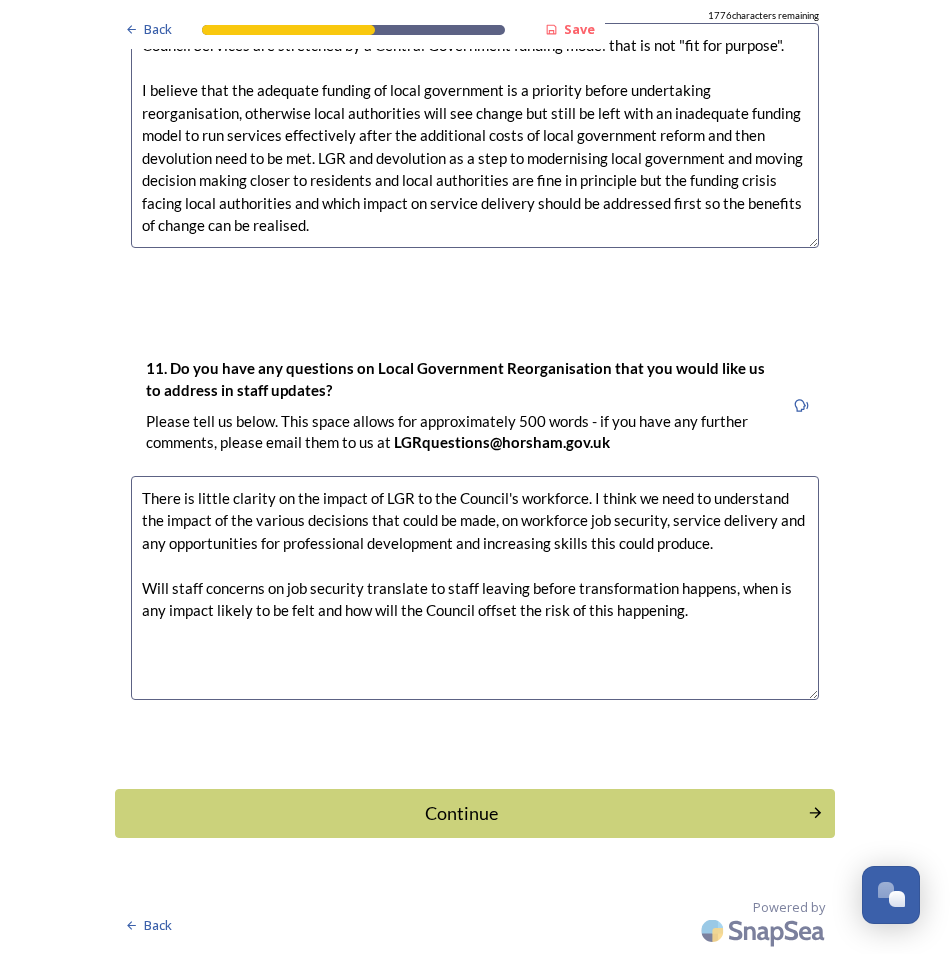 type on "Council Services are stretched by a Central Government funding model that is not "fit for purpose".
I believe that the adequate funding of local government is a priority before undertaking reorganisation, otherwise local authorities will see change but still be left with an inadequate funding model to run services effectively after the additional costs of local government reform and then devolution need to be met. LGR and devolution as a step to modernising local government and moving decision making closer to residents and local authorities are fine in principle but the funding crisis facing local authorities and which impact on service delivery should be addressed first so the benefits of change can be realised." 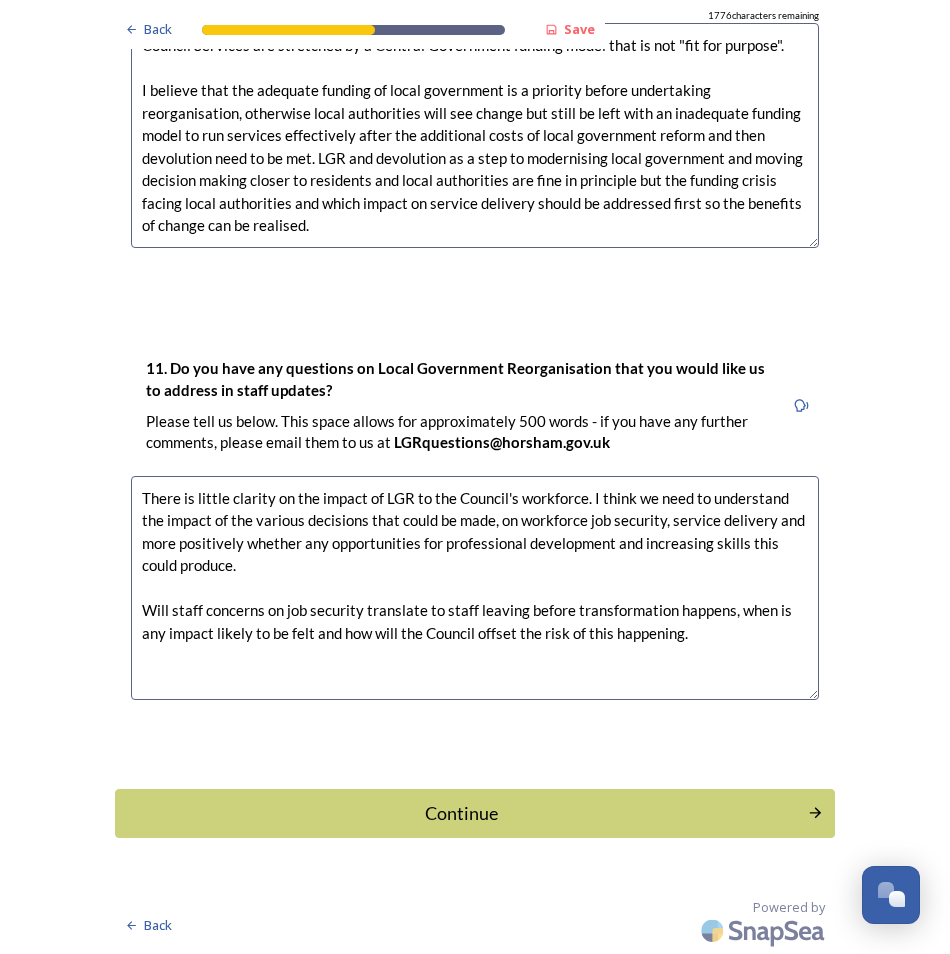 click on "There is little clarity on the impact of LGR to the Council's workforce. I think we need to understand the impact of the various decisions that could be made, on workforce job security, service delivery and more positively whether any opportunities for professional development and increasing skills this could produce.
Will staff concerns on job security translate to staff leaving before transformation happens, when is any impact likely to be felt and how will the Council offset the risk of this happening." at bounding box center (475, 588) 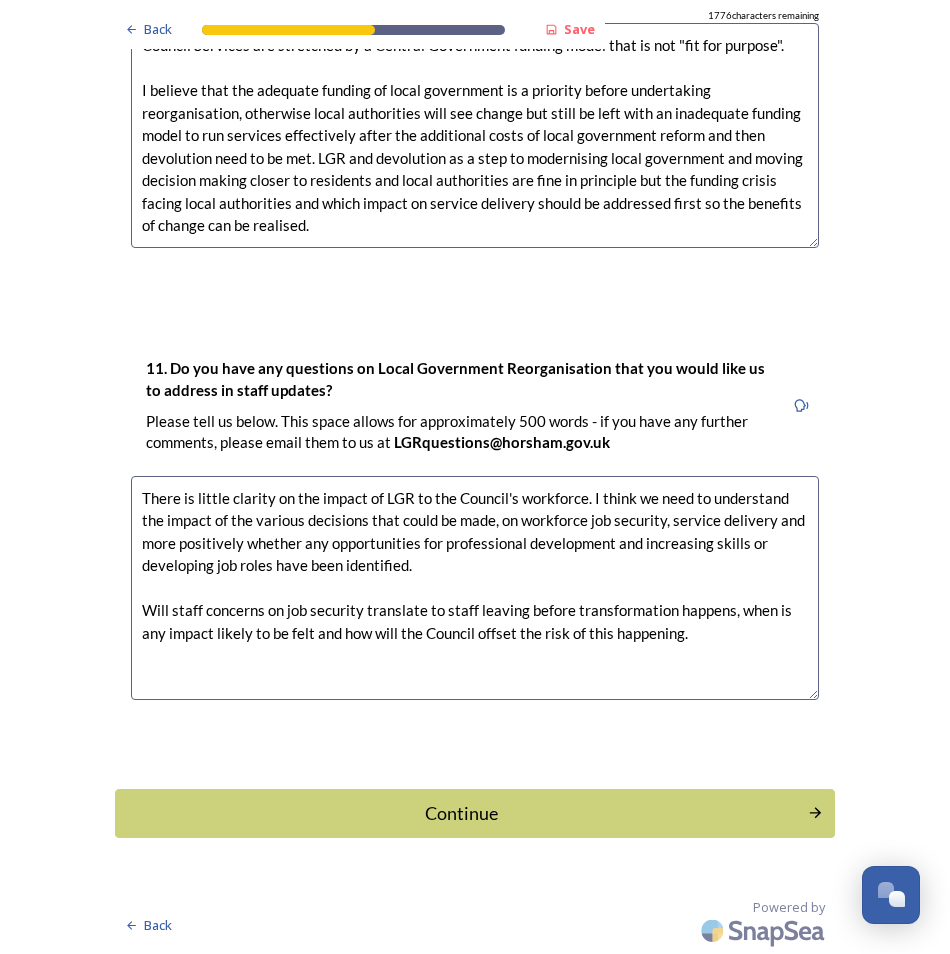 click on "There is little clarity on the impact of LGR to the Council's workforce. I think we need to understand the impact of the various decisions that could be made, on workforce job security, service delivery and more positively whether any opportunities for professional development and increasing skills or developing job roles have been identified.
Will staff concerns on job security translate to staff leaving before transformation happens, when is any impact likely to be felt and how will the Council offset the risk of this happening." at bounding box center [475, 588] 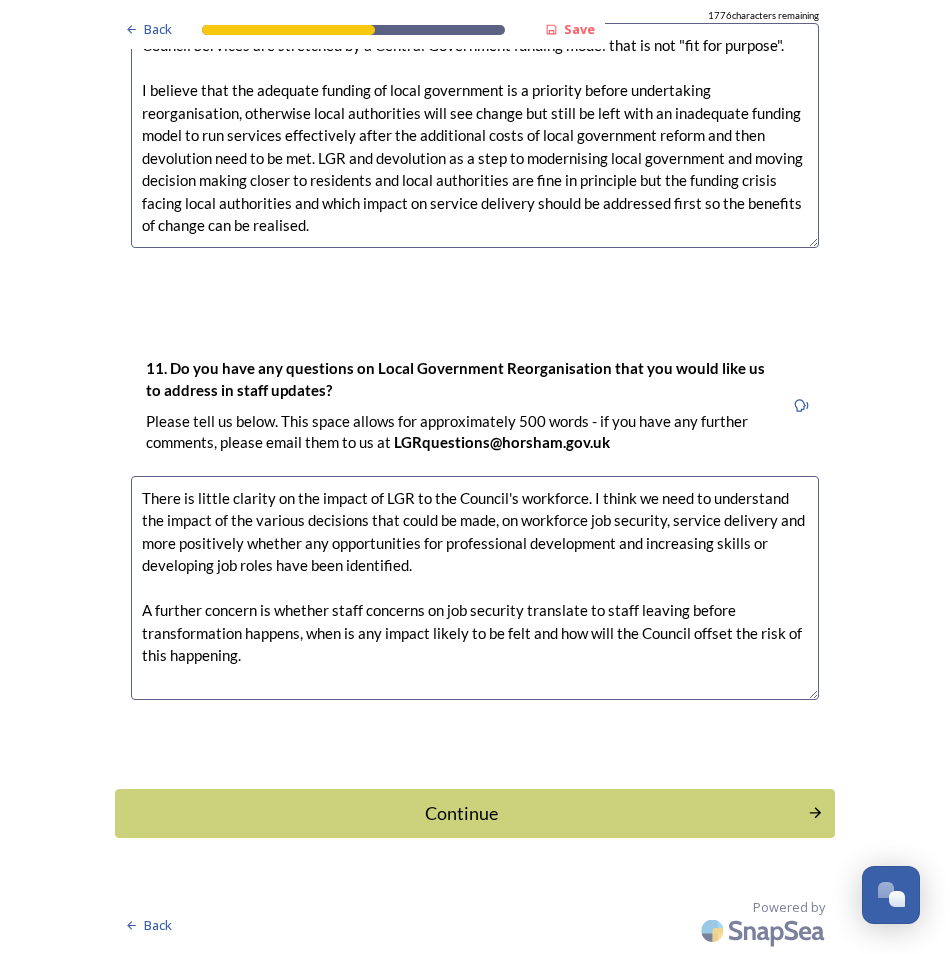 click on "There is little clarity on the impact of LGR to the Council's workforce. I think we need to understand the impact of the various decisions that could be made, on workforce job security, service delivery and more positively whether any opportunities for professional development and increasing skills or developing job roles have been identified.
A further concern is whether staff concerns on job security translate to staff leaving before transformation happens, when is any impact likely to be felt and how will the Council offset the risk of this happening." at bounding box center [475, 588] 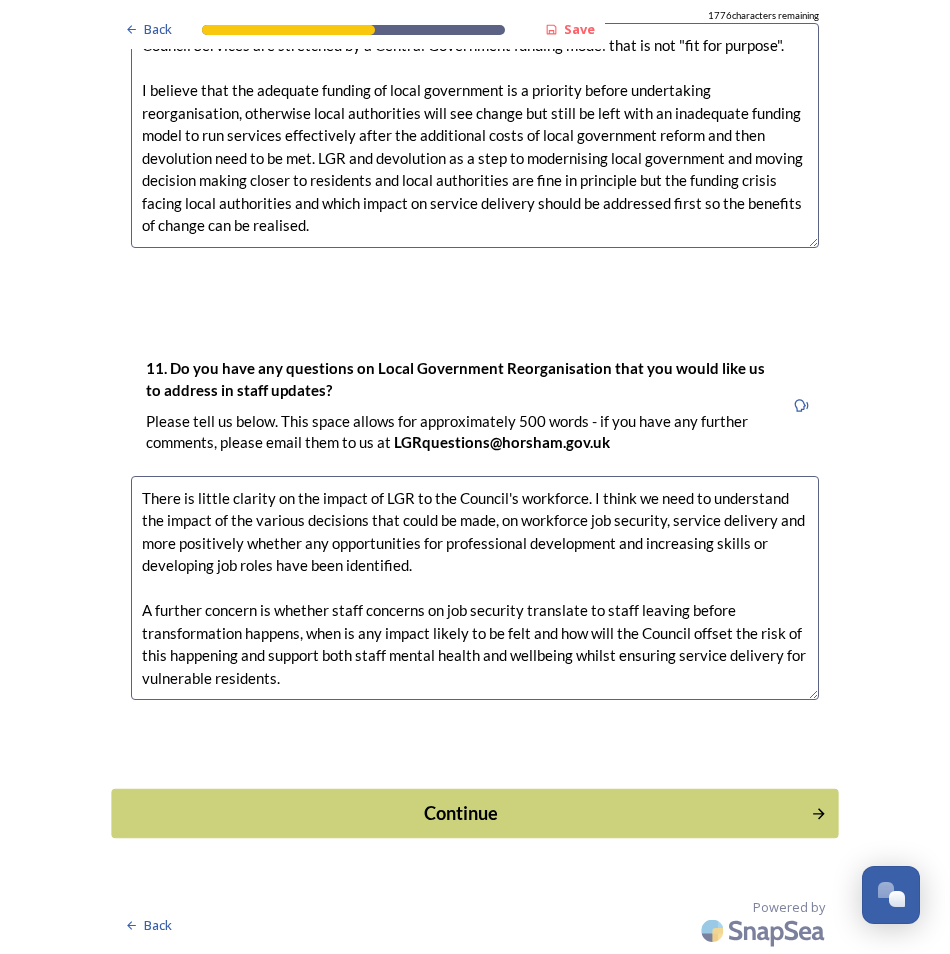 type on "There is little clarity on the impact of LGR to the Council's workforce. I think we need to understand the impact of the various decisions that could be made, on workforce job security, service delivery and more positively whether any opportunities for professional development and increasing skills or developing job roles have been identified.
A further concern is whether staff concerns on job security translate to staff leaving before transformation happens, when is any impact likely to be felt and how will the Council offset the risk of this happening and support both staff mental health and wellbeing whilst ensuring service delivery for vulnerable residents." 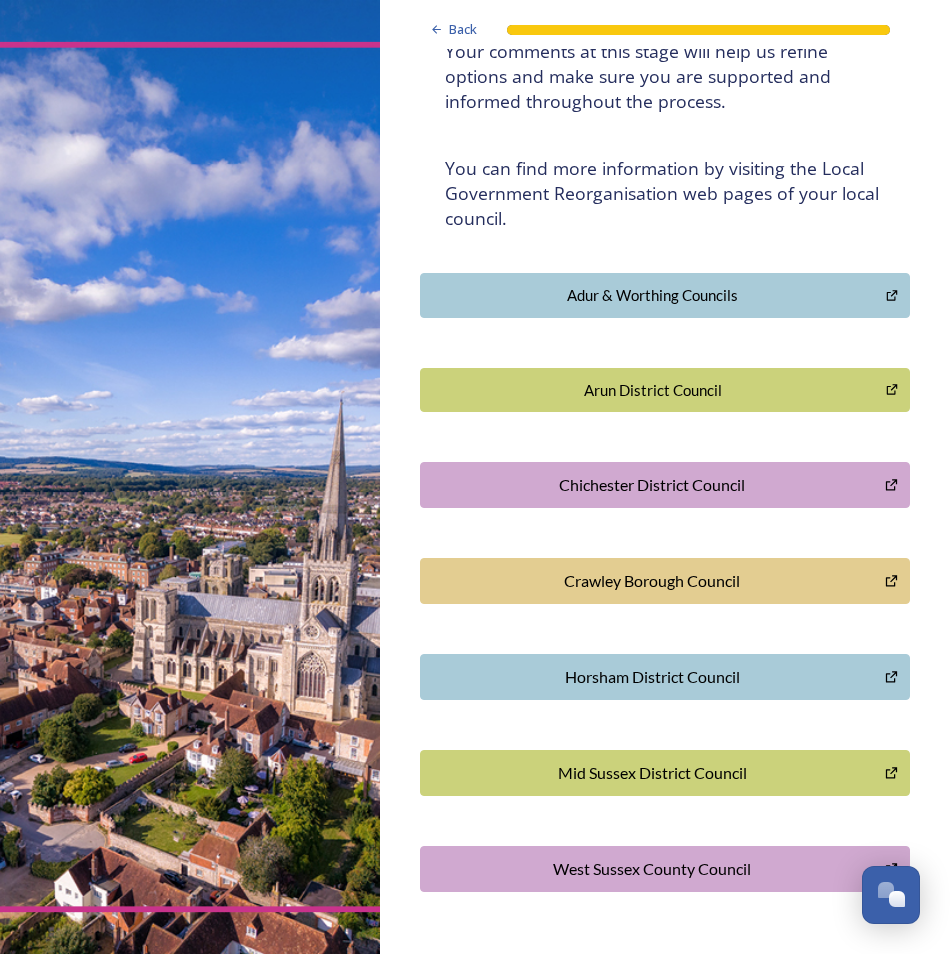 scroll, scrollTop: 409, scrollLeft: 0, axis: vertical 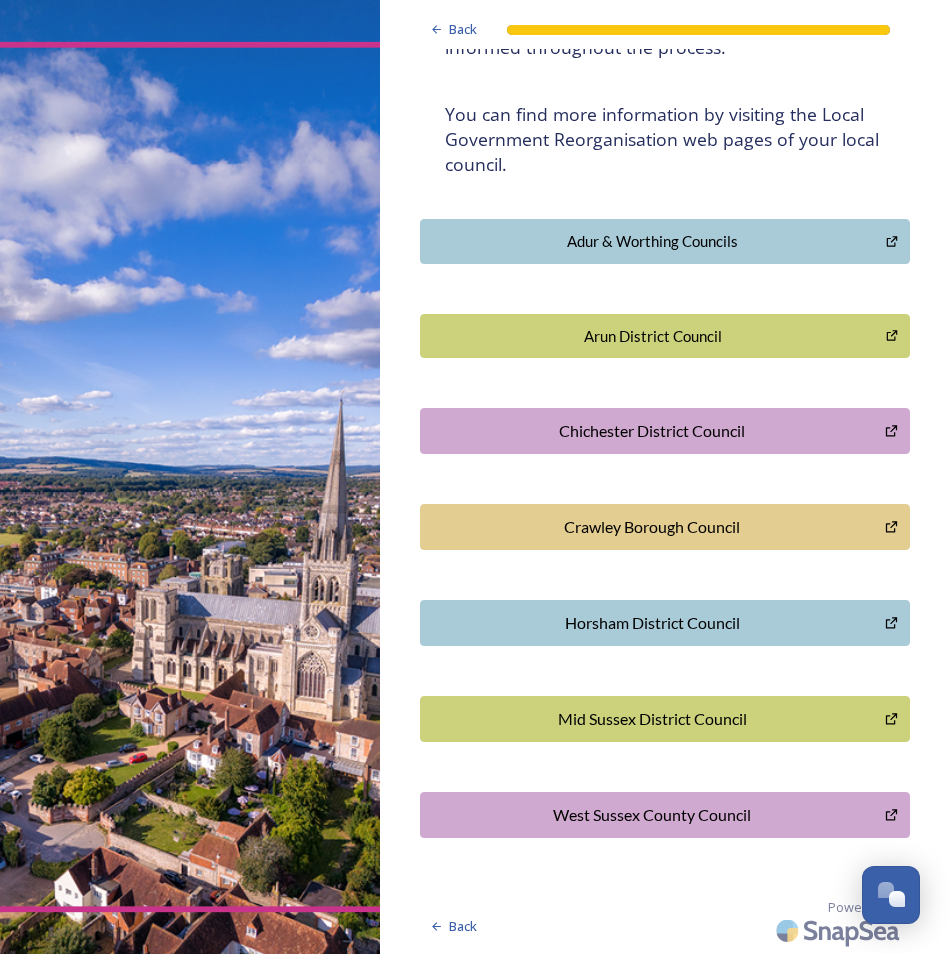 click on "West Sussex County Council" at bounding box center (652, 815) 